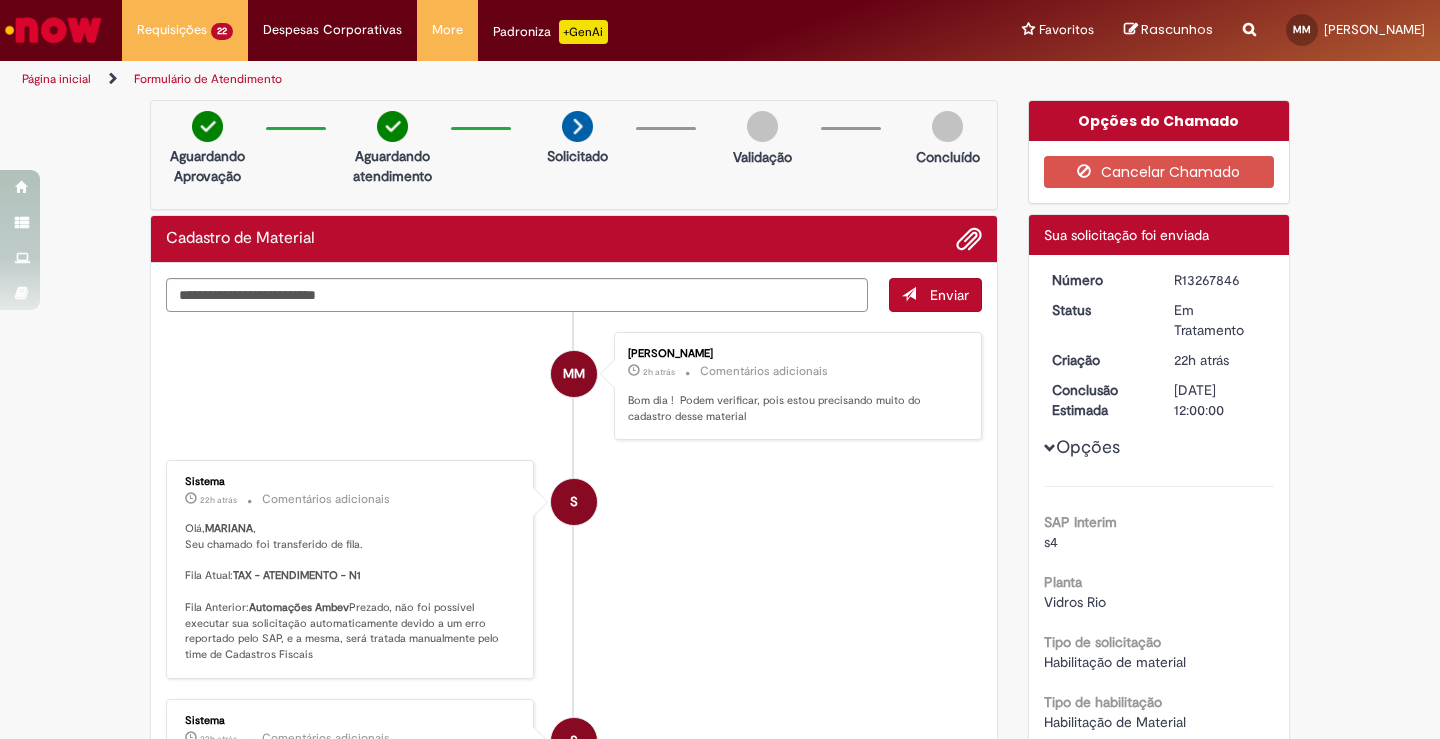click on "MM
[PERSON_NAME]
2h atrás 2 horas atrás     Comentários adicionais
Bom dia !  Podem verificar, pois estou precisando muito do cadastro desse material" at bounding box center [574, 386] 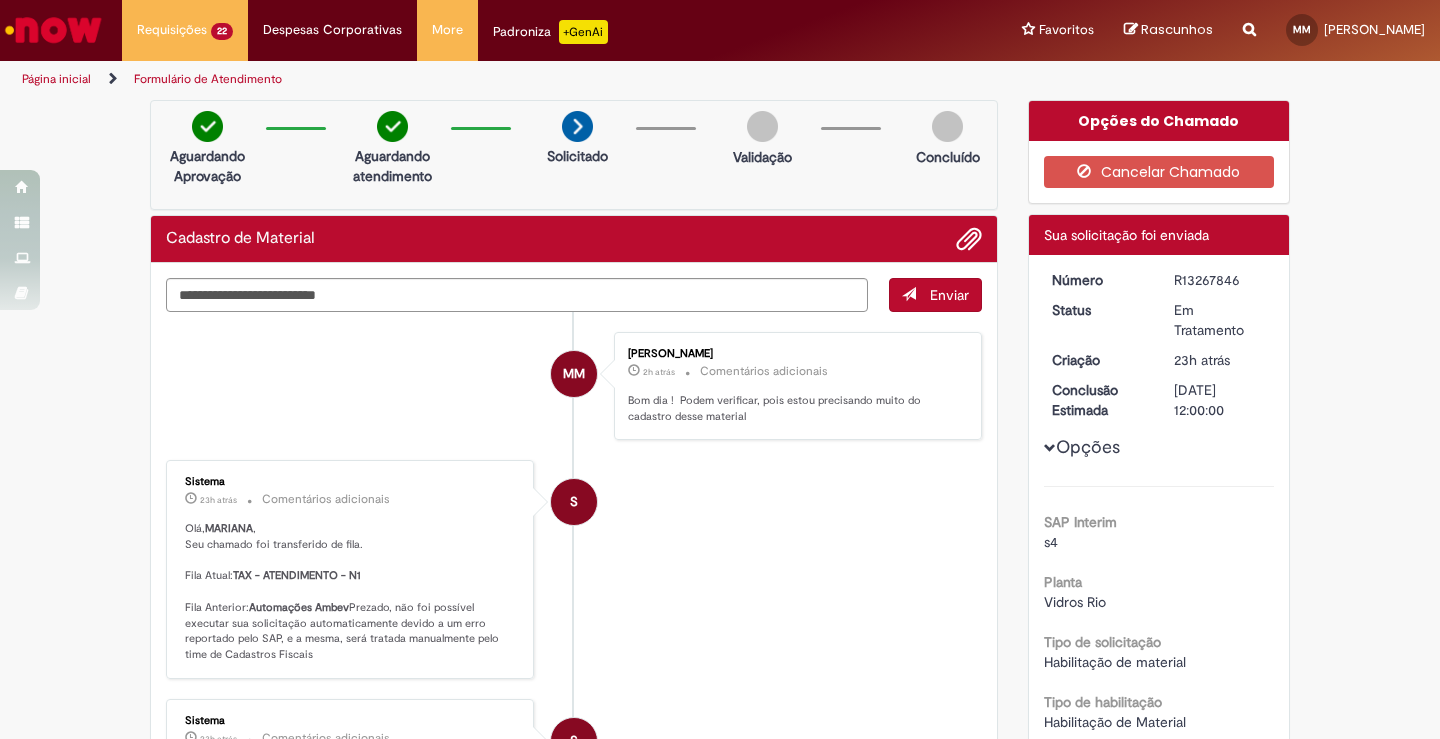 click on "Verificar Código de Barras
Aguardando Aprovação
Aguardando atendimento
Solicitado
Solicitado
Validação
Concluído
Cadastro de Material
Enviar
MM
MARIANA MELLO
2h atrás 2 horas atrás     Comentários adicionais
Bom dia !  Podem verificar, pois estou precisando muito do cadastro desse material
S" at bounding box center (720, 739) 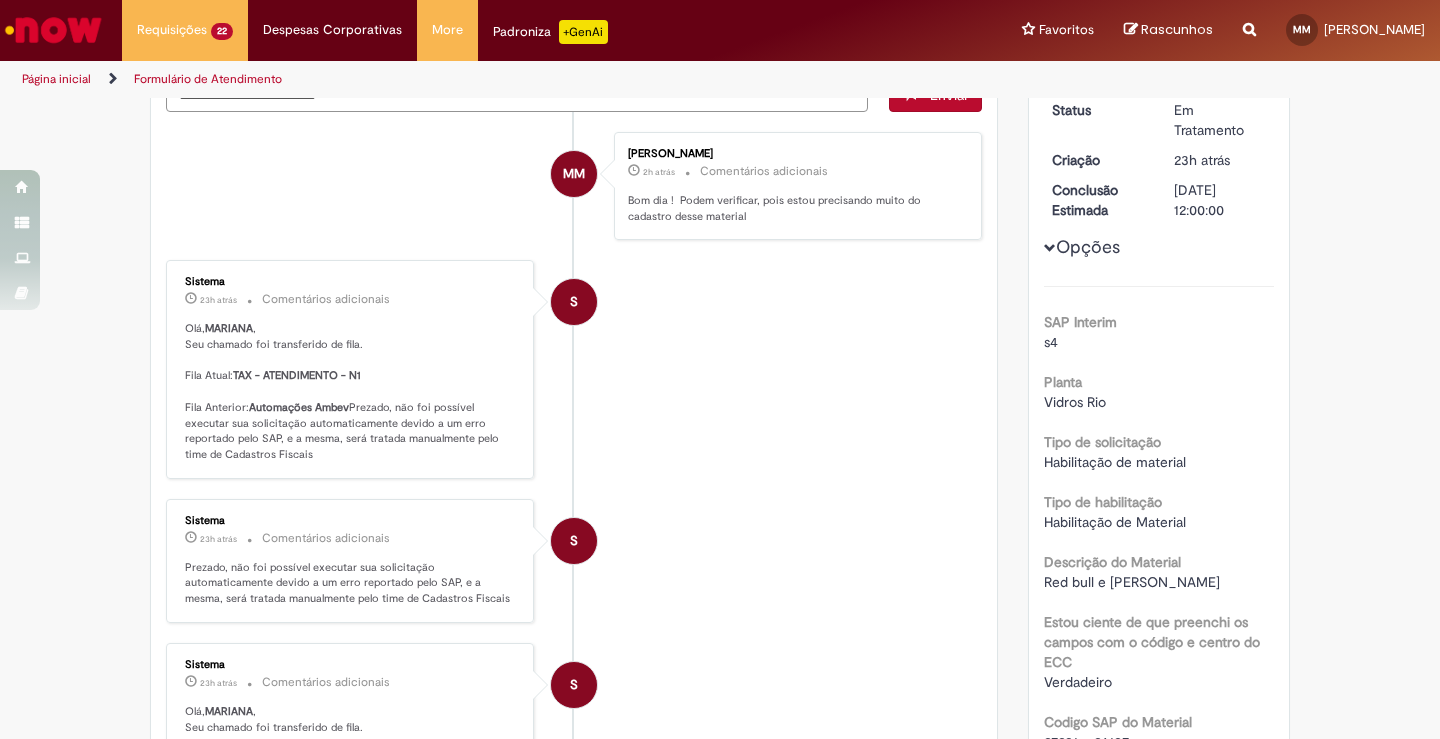 scroll, scrollTop: 400, scrollLeft: 0, axis: vertical 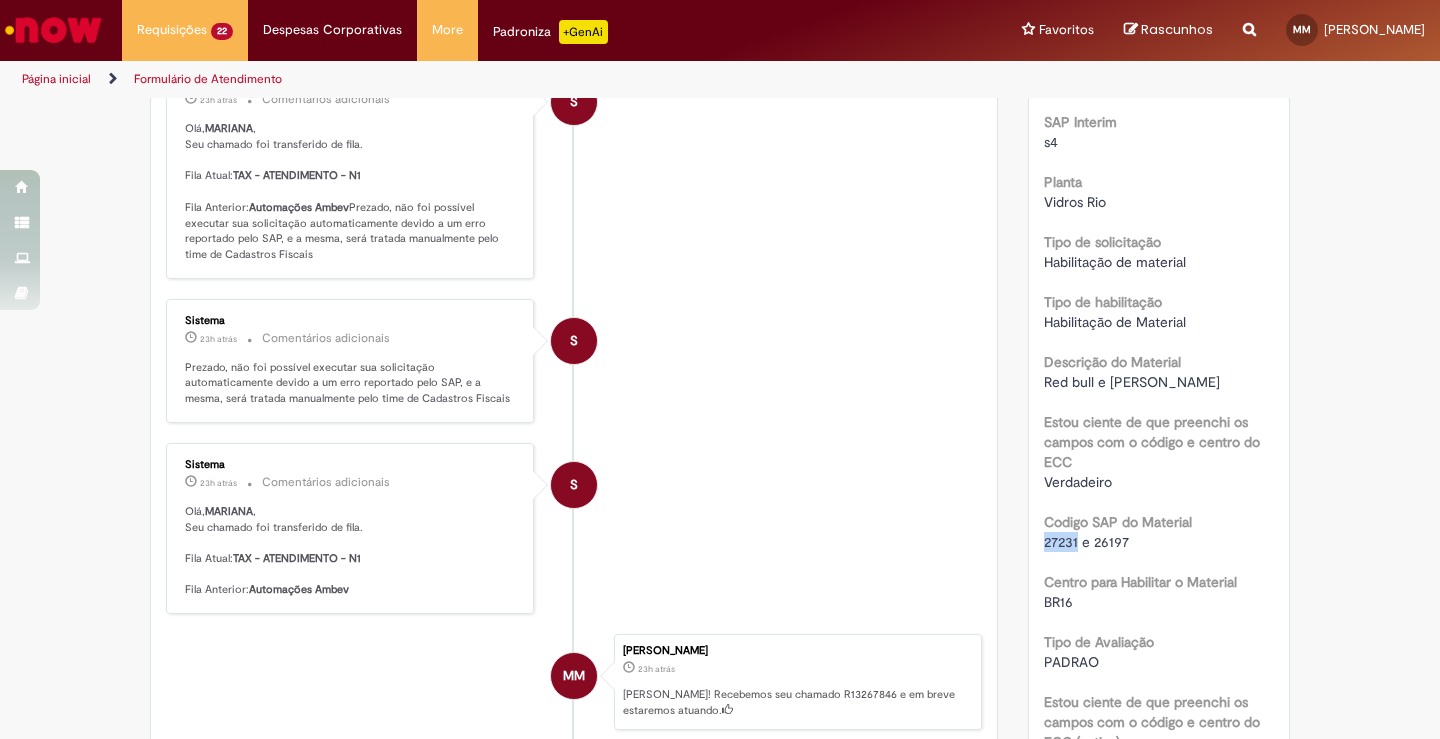 drag, startPoint x: 1071, startPoint y: 543, endPoint x: 1024, endPoint y: 544, distance: 47.010635 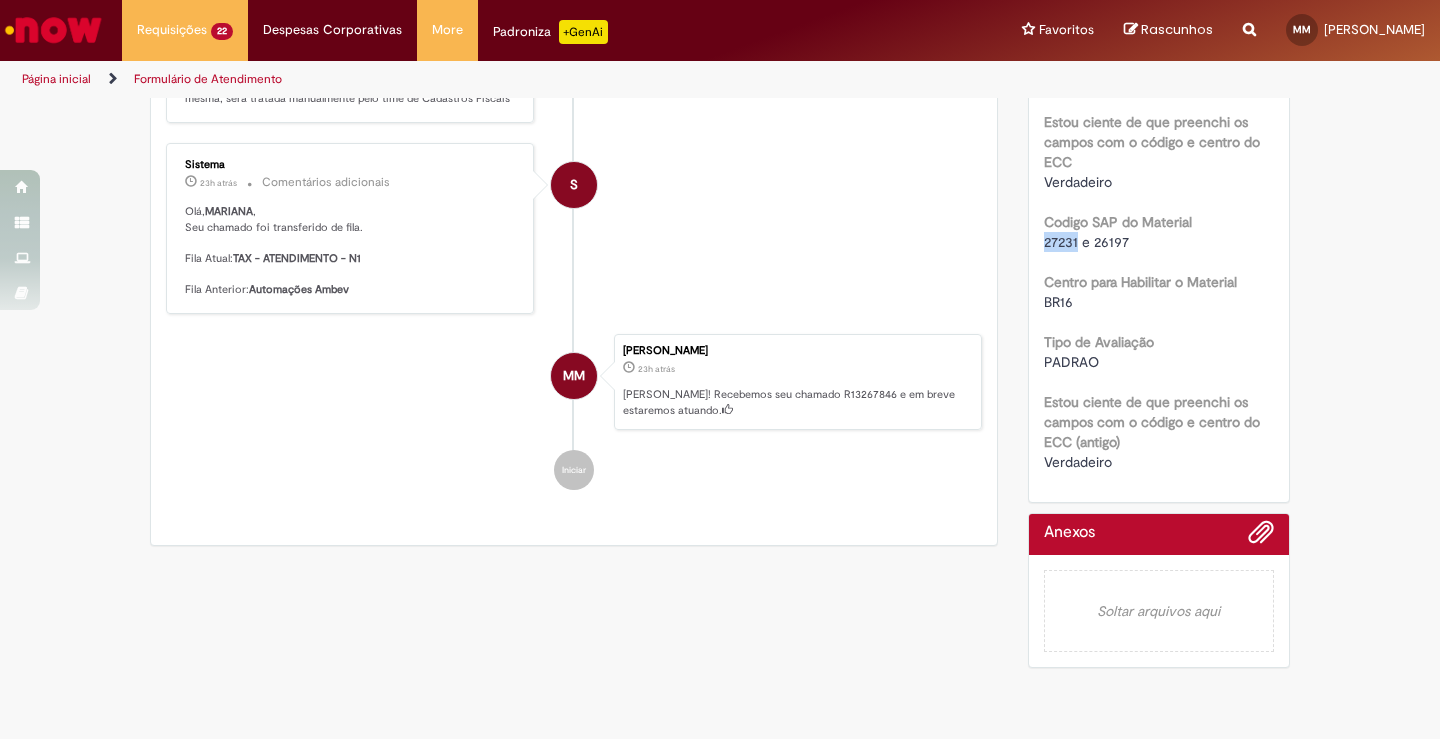 scroll, scrollTop: 600, scrollLeft: 0, axis: vertical 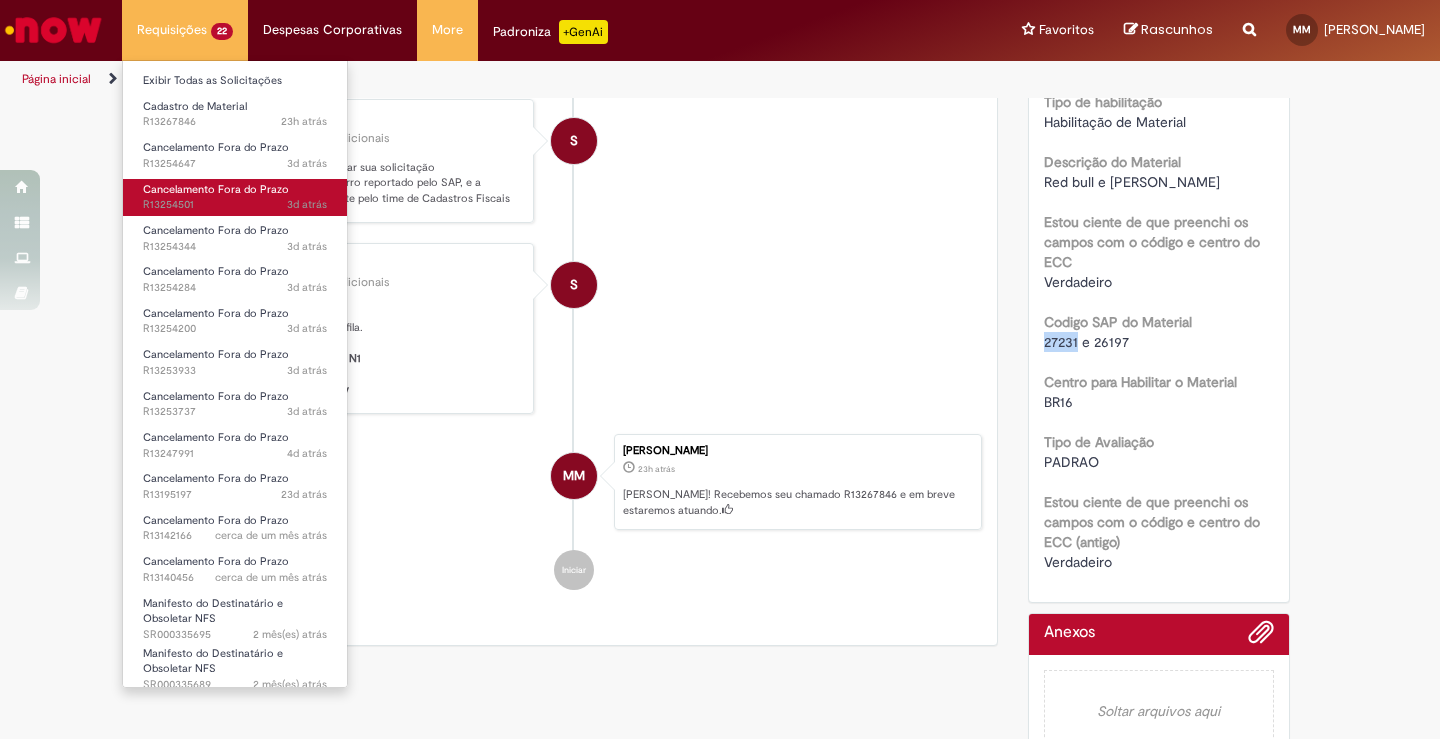 click on "Cancelamento Fora do Prazo" at bounding box center [216, 189] 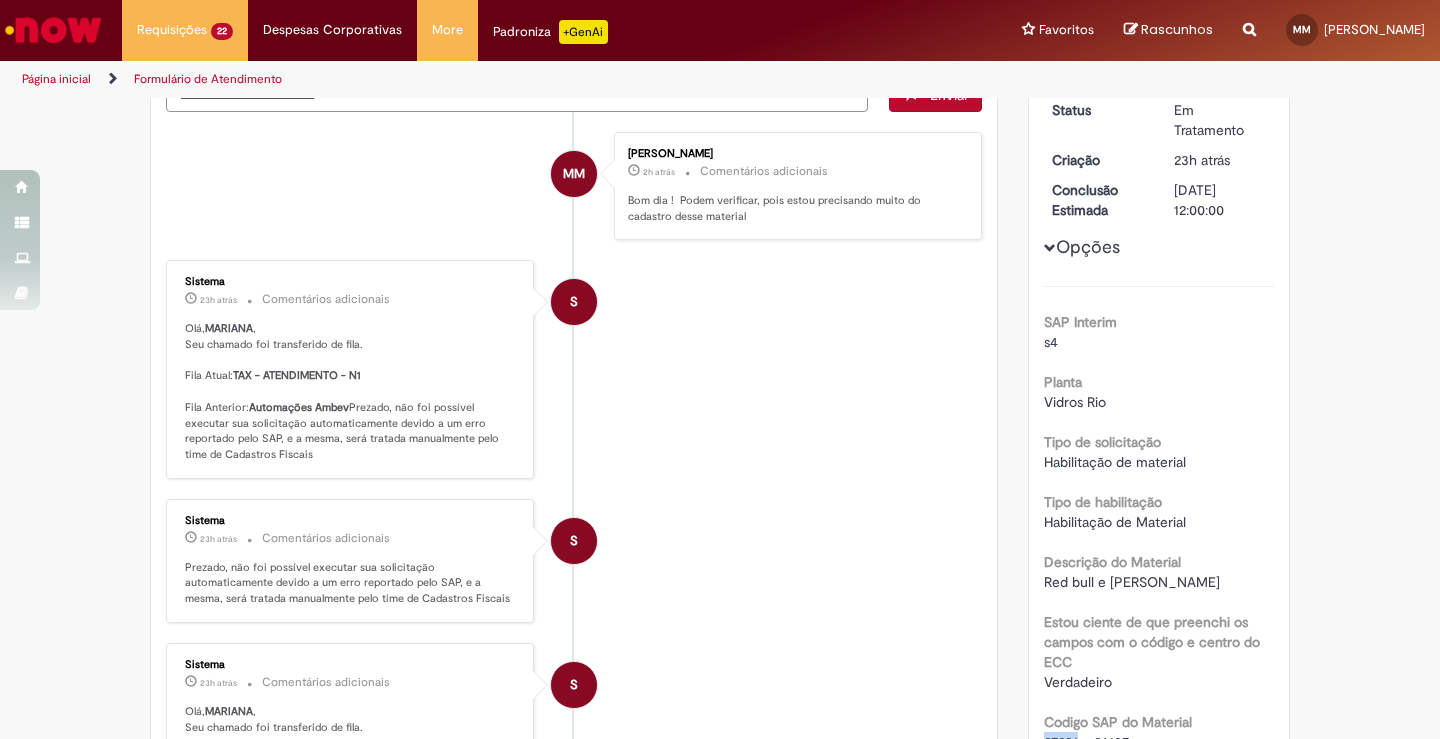 scroll, scrollTop: 0, scrollLeft: 0, axis: both 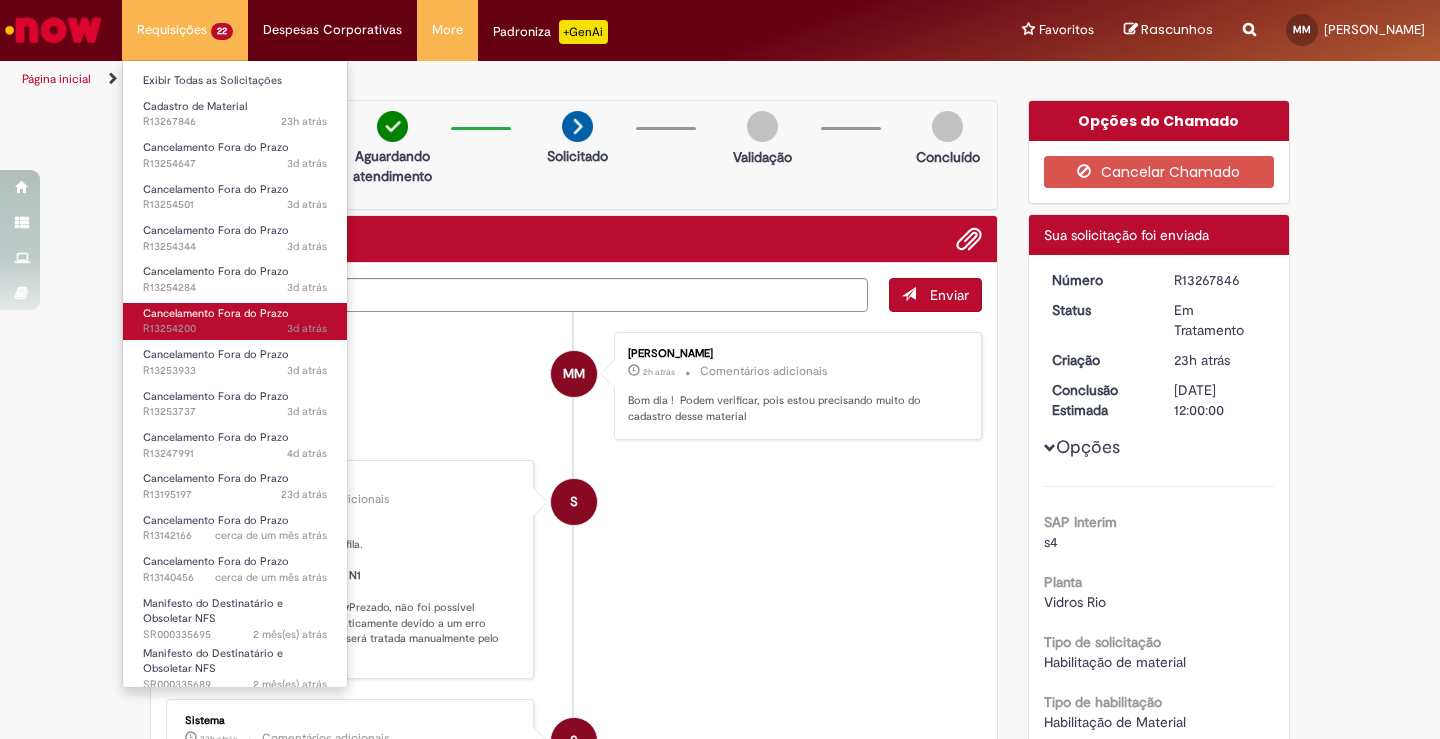 click on "Cancelamento Fora do Prazo" at bounding box center [216, 313] 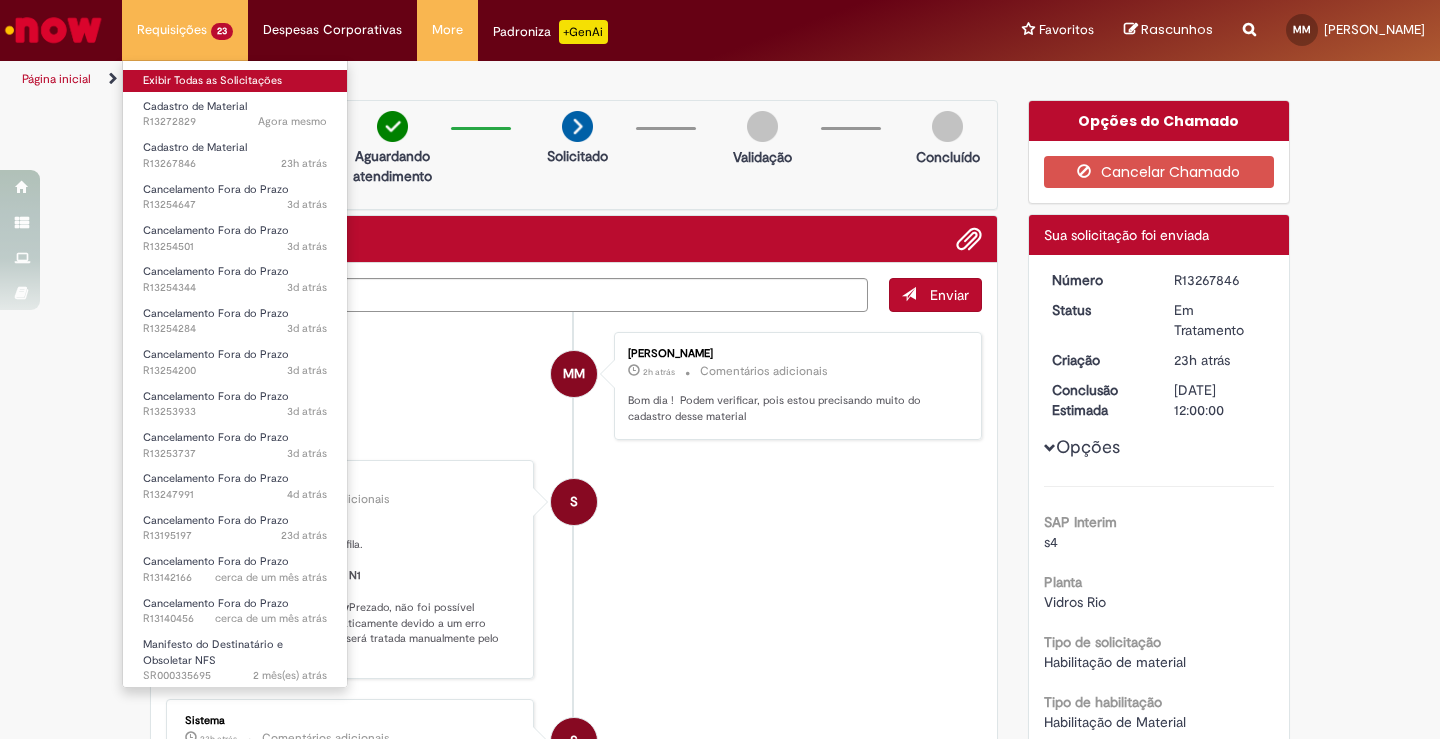 click on "Exibir Todas as Solicitações" at bounding box center [235, 81] 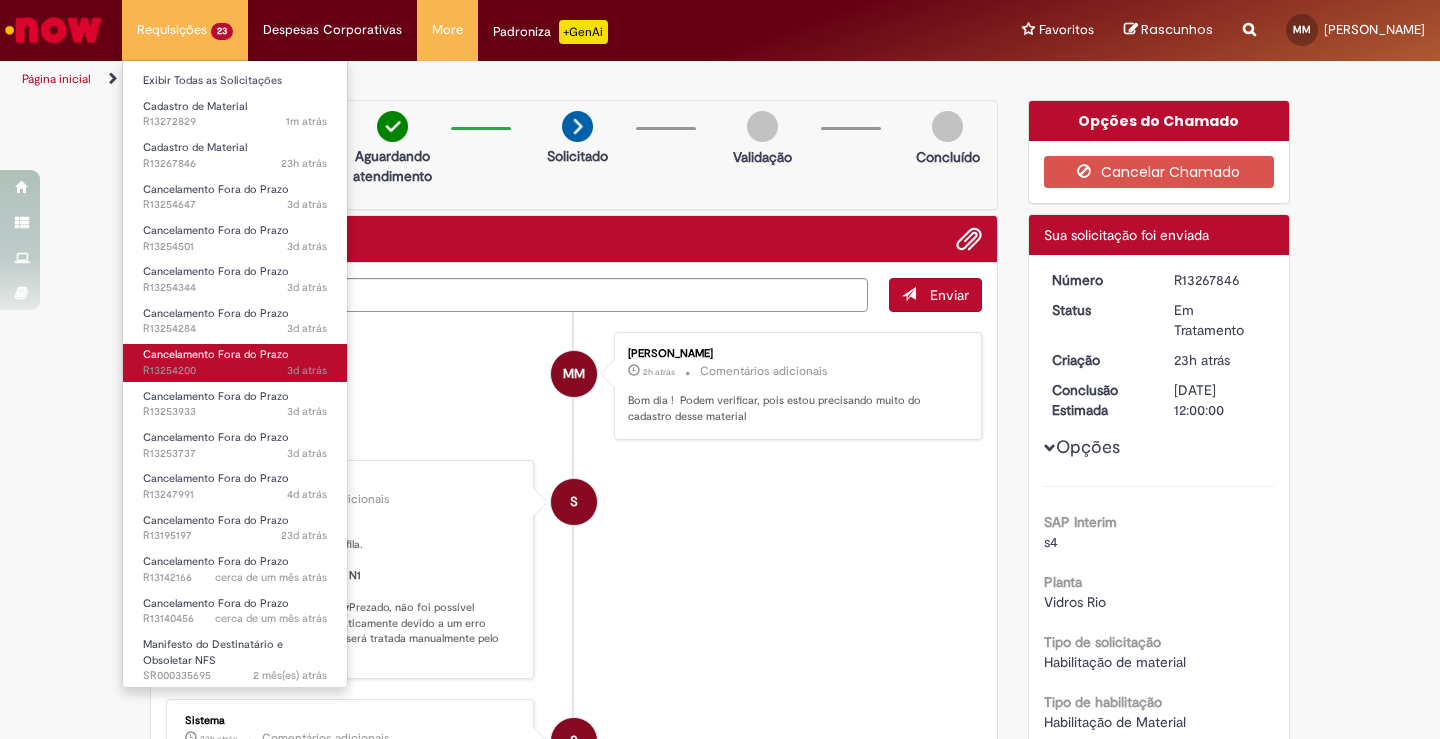 click on "3d atrás 3 dias atrás  R13254200" at bounding box center (235, 371) 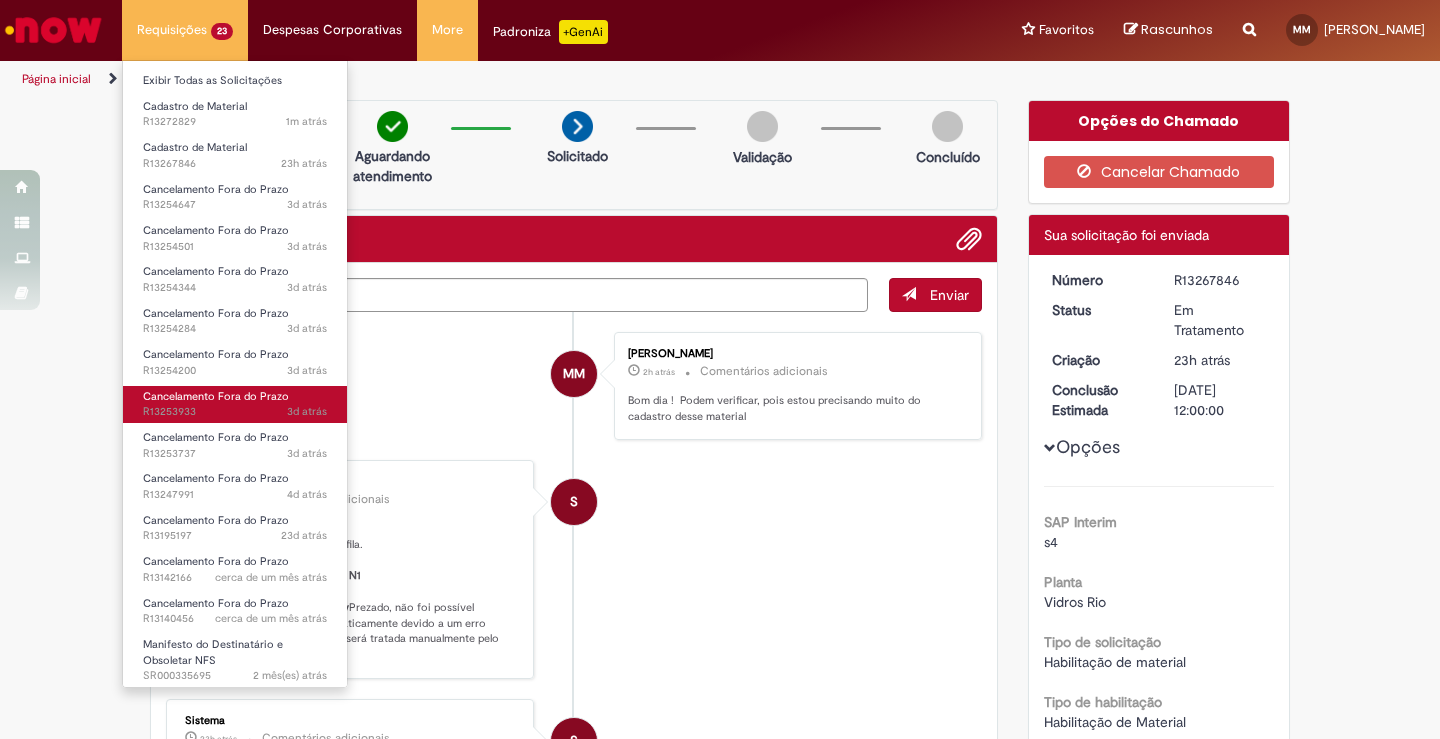 click on "Cancelamento Fora do Prazo" at bounding box center [216, 396] 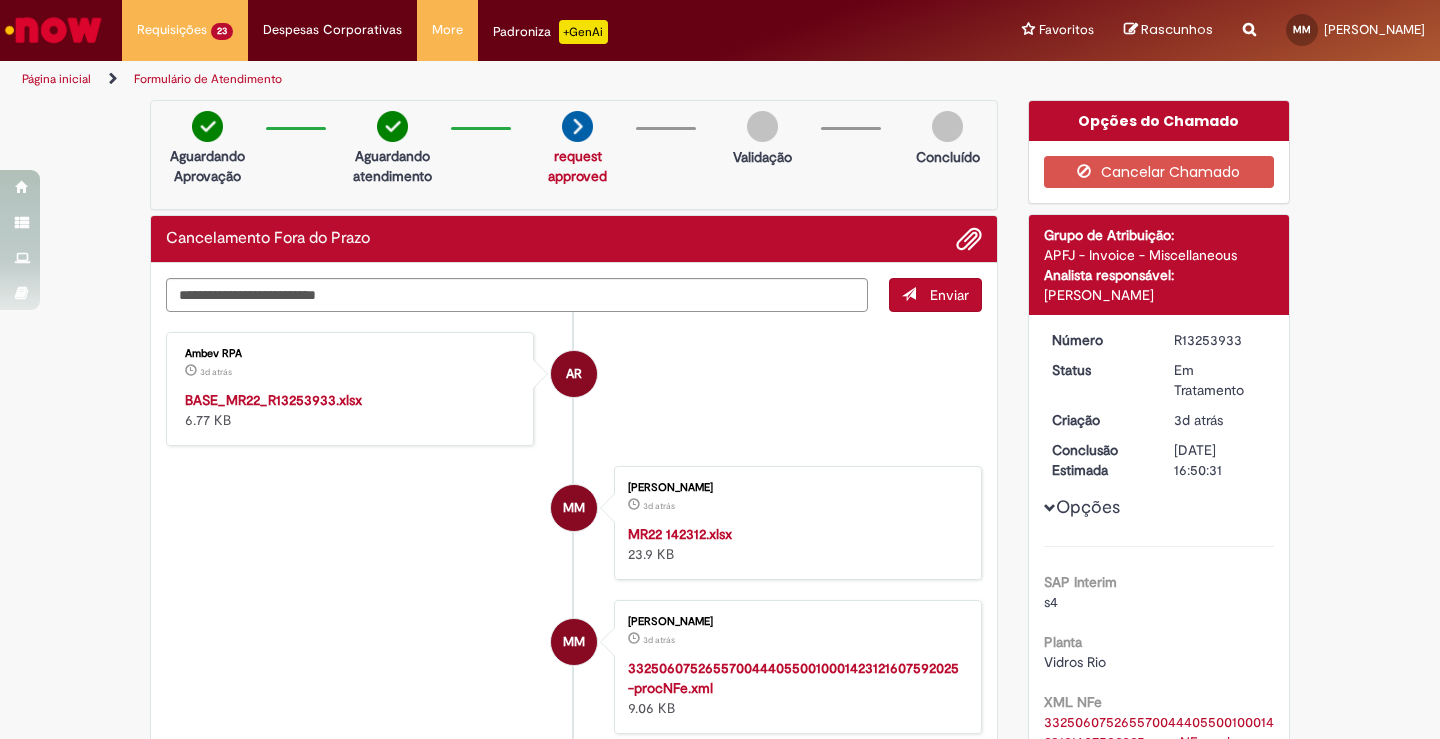 scroll, scrollTop: 100, scrollLeft: 0, axis: vertical 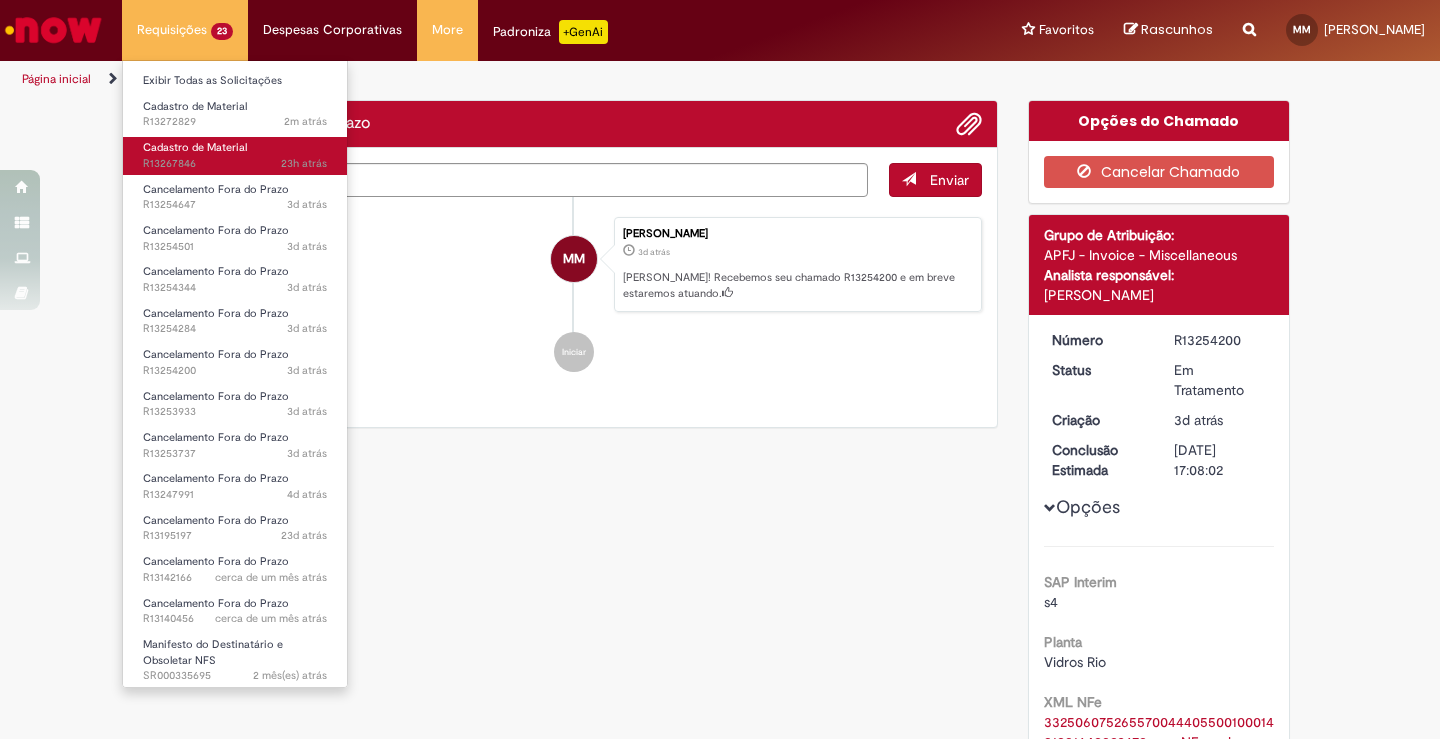 click on "Cadastro de Material" at bounding box center [195, 147] 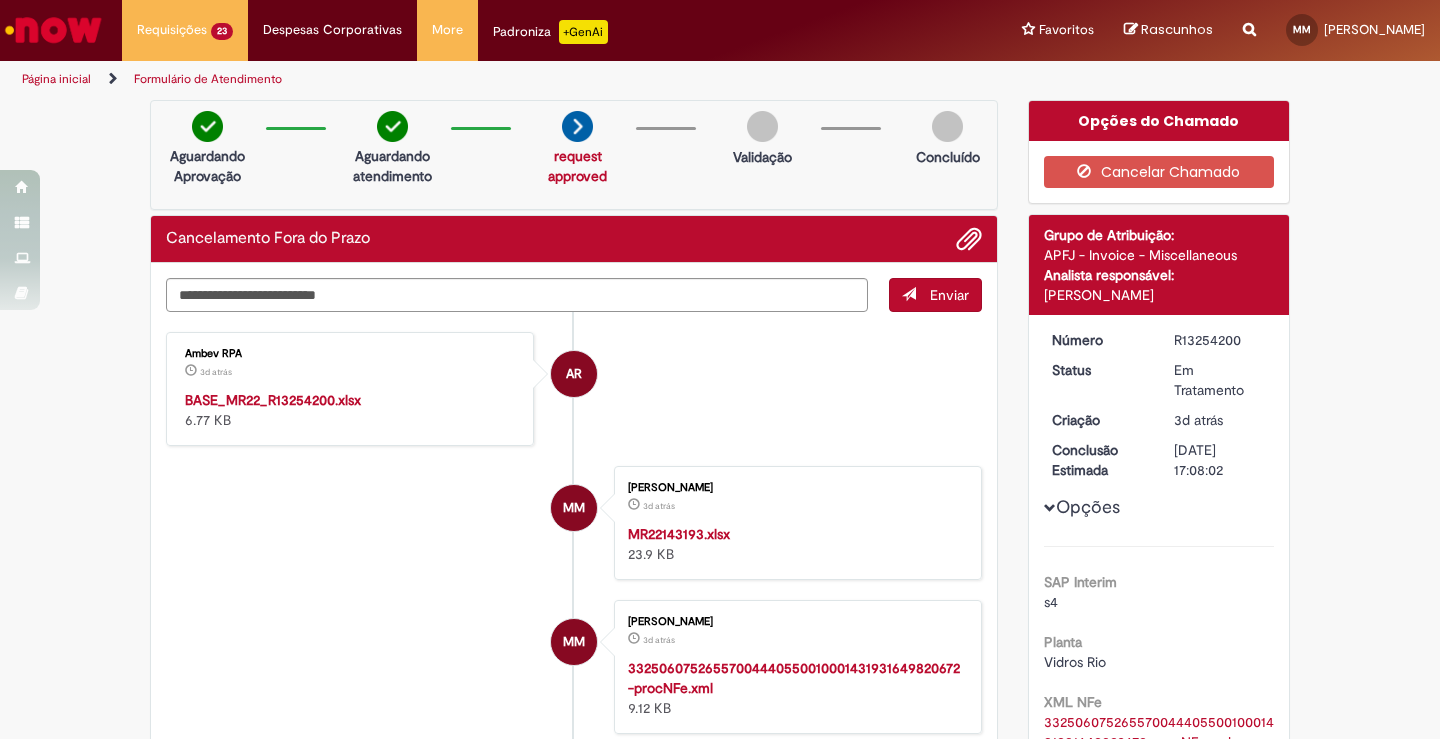click on "MM
MARIANA MELLO
3d atrás 3 dias atrás
MR22143193.xlsx  23.9 KB" at bounding box center (574, 523) 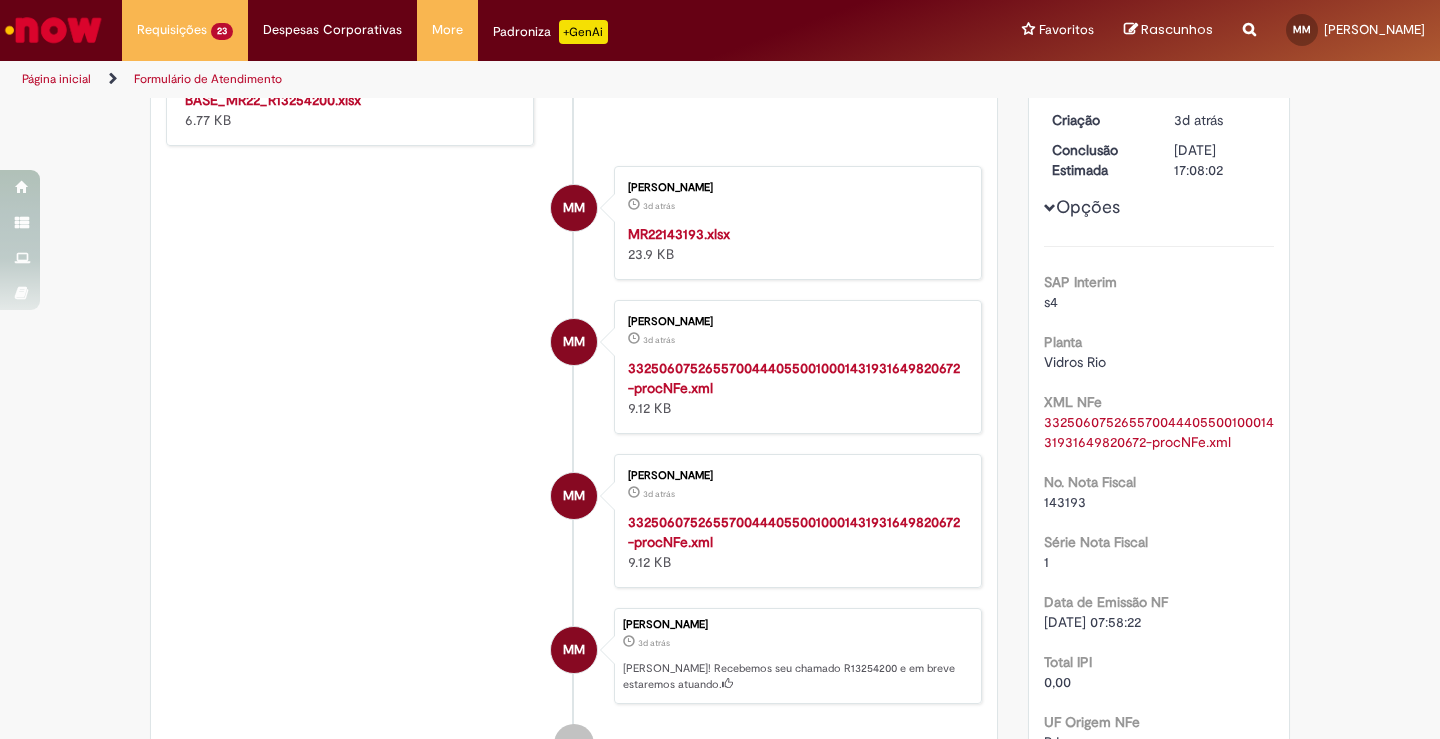 scroll, scrollTop: 600, scrollLeft: 0, axis: vertical 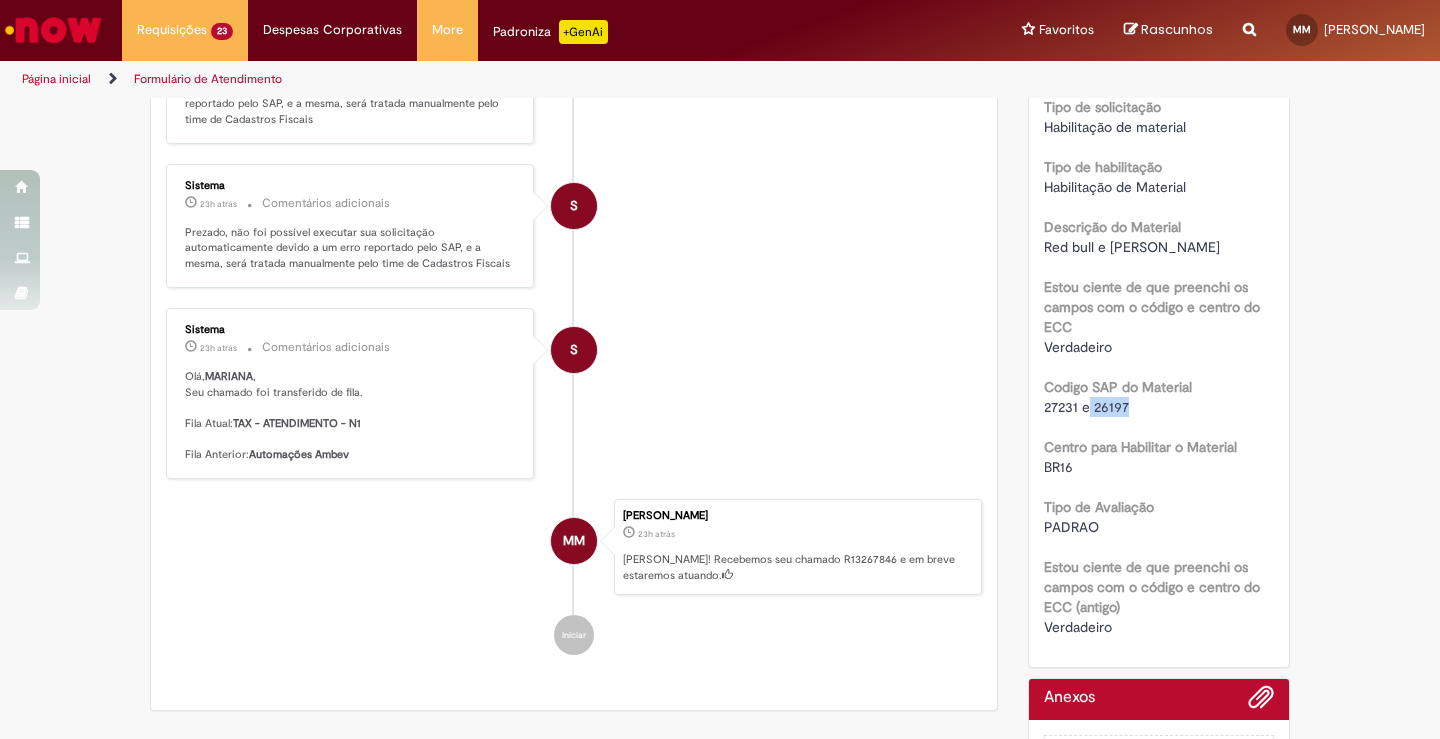 drag, startPoint x: 1083, startPoint y: 410, endPoint x: 1123, endPoint y: 406, distance: 40.1995 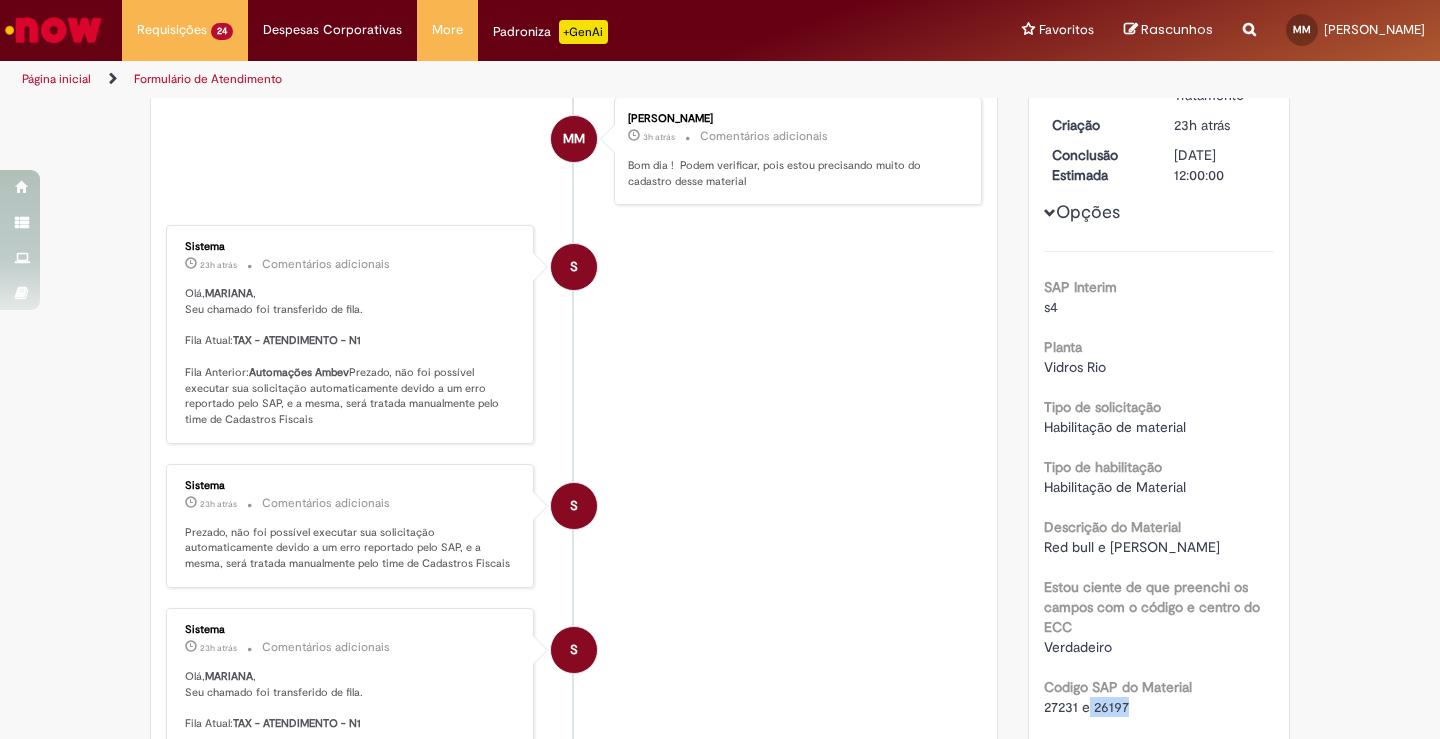 scroll, scrollTop: 0, scrollLeft: 0, axis: both 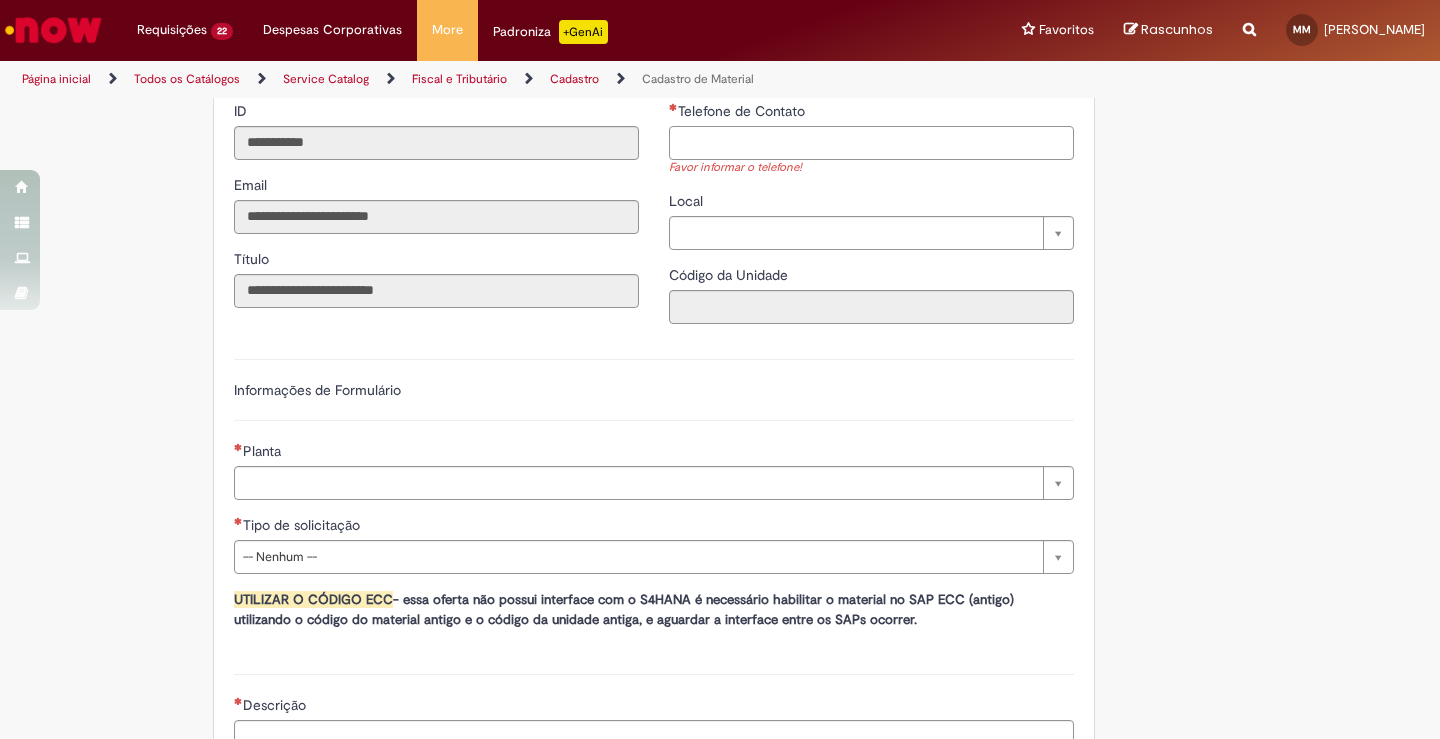 click on "Telefone de Contato" at bounding box center [871, 143] 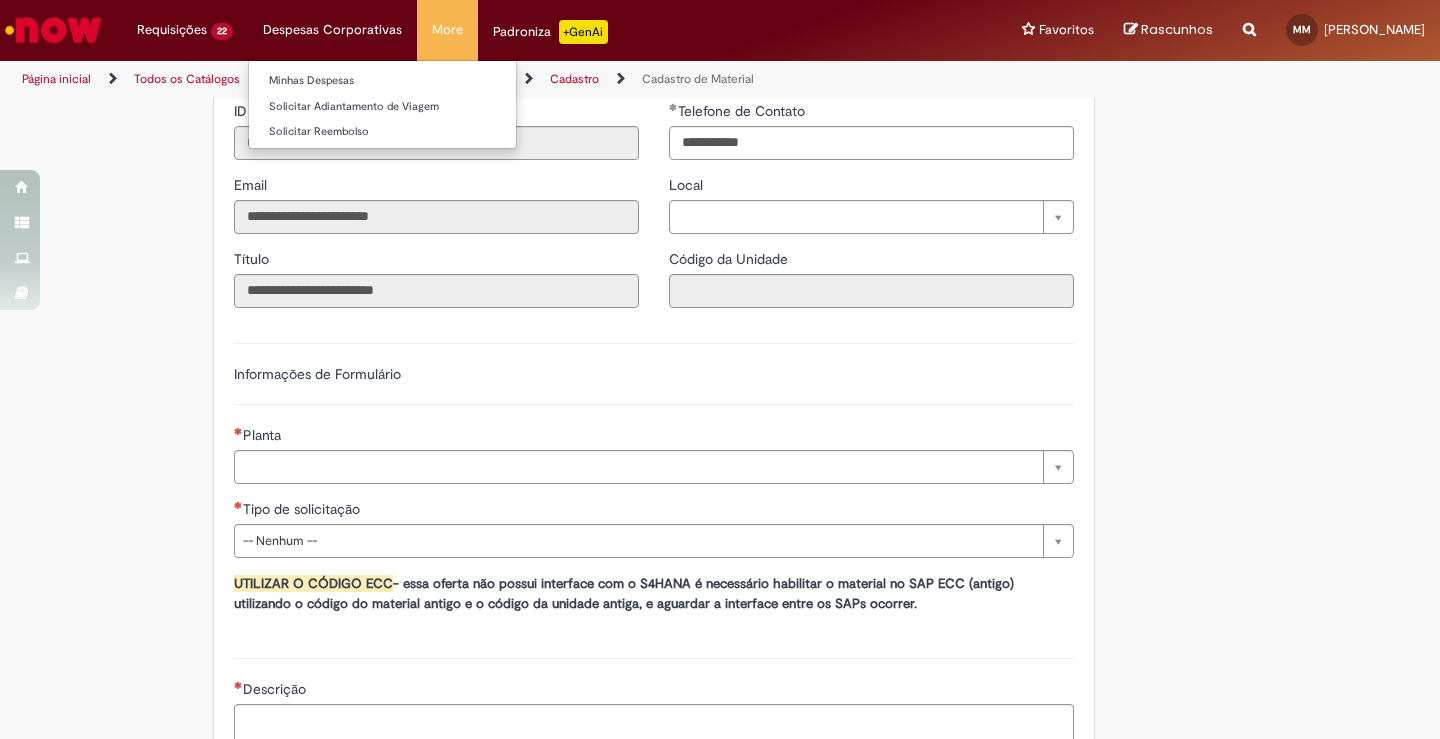 type on "**********" 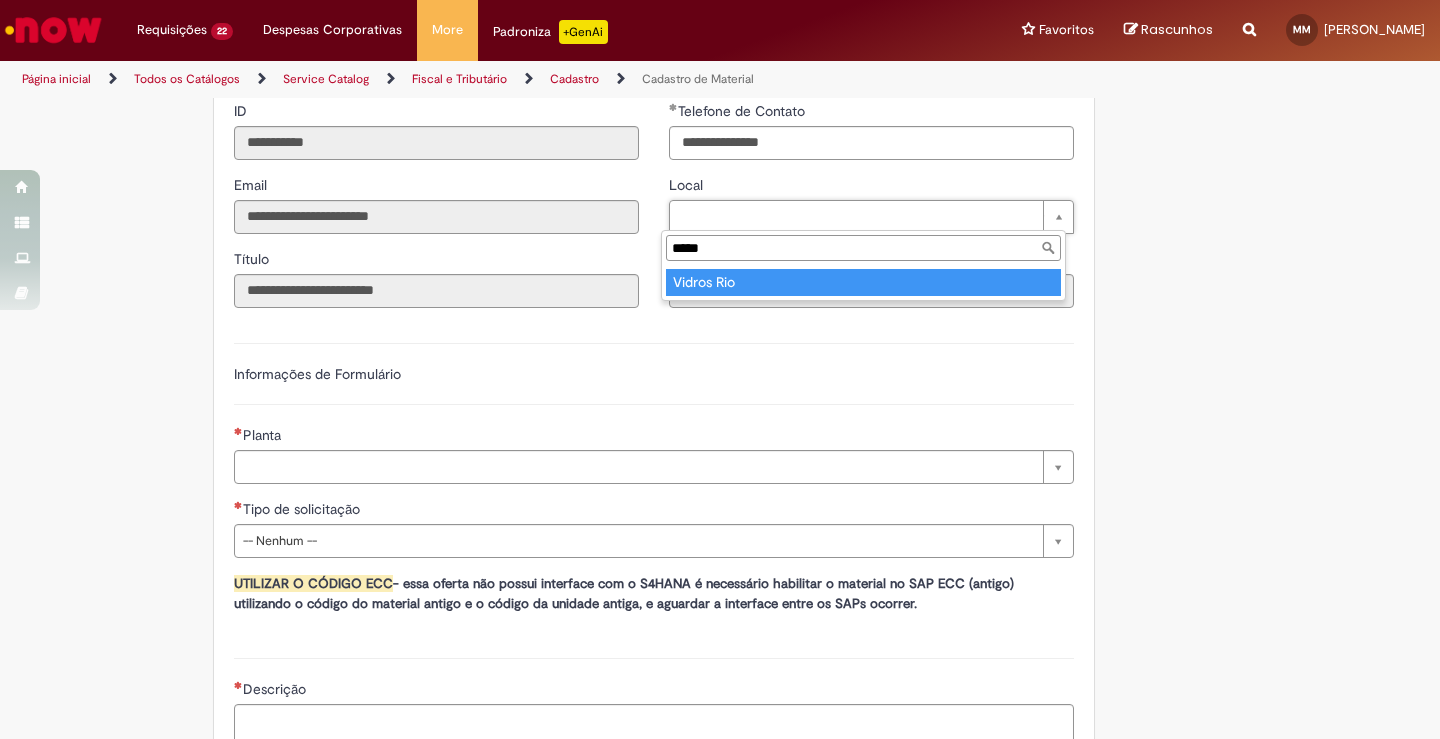 type on "******" 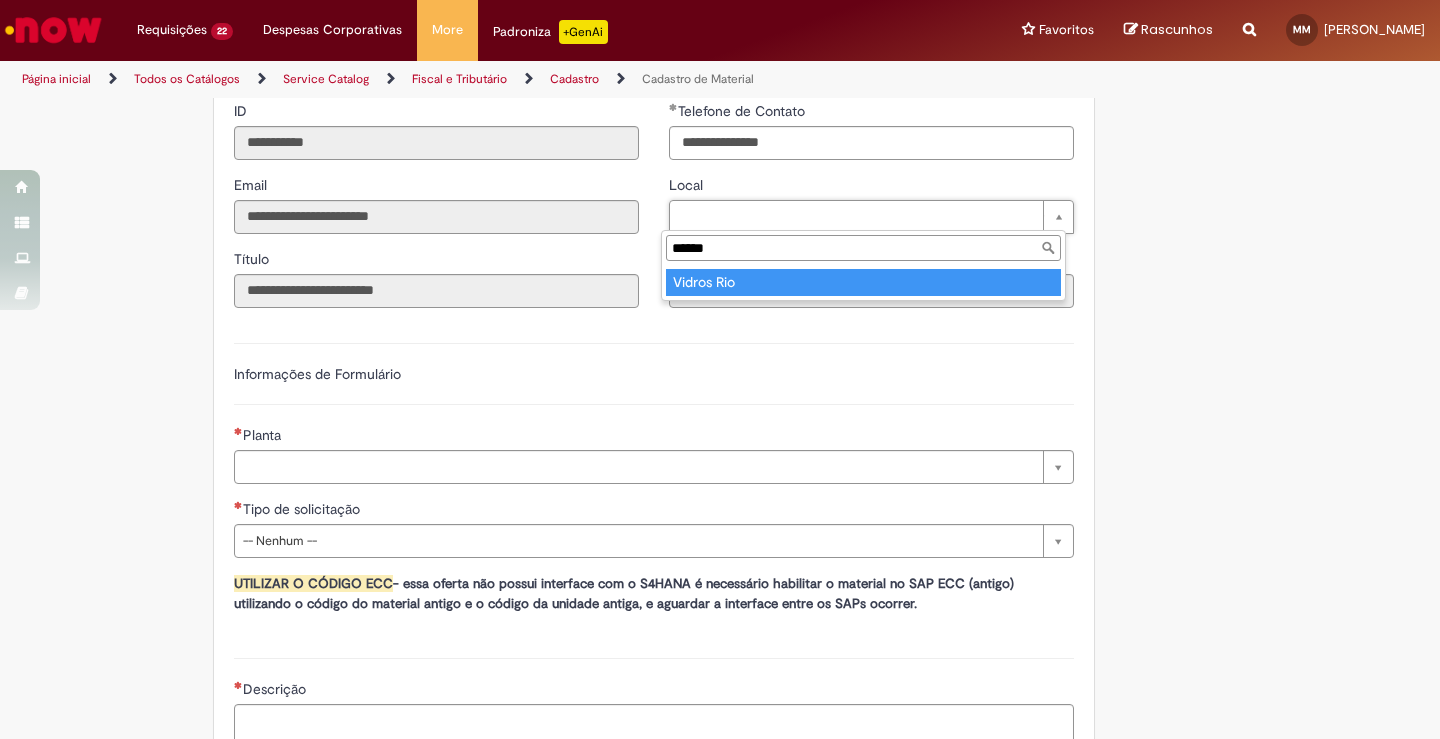 type on "**********" 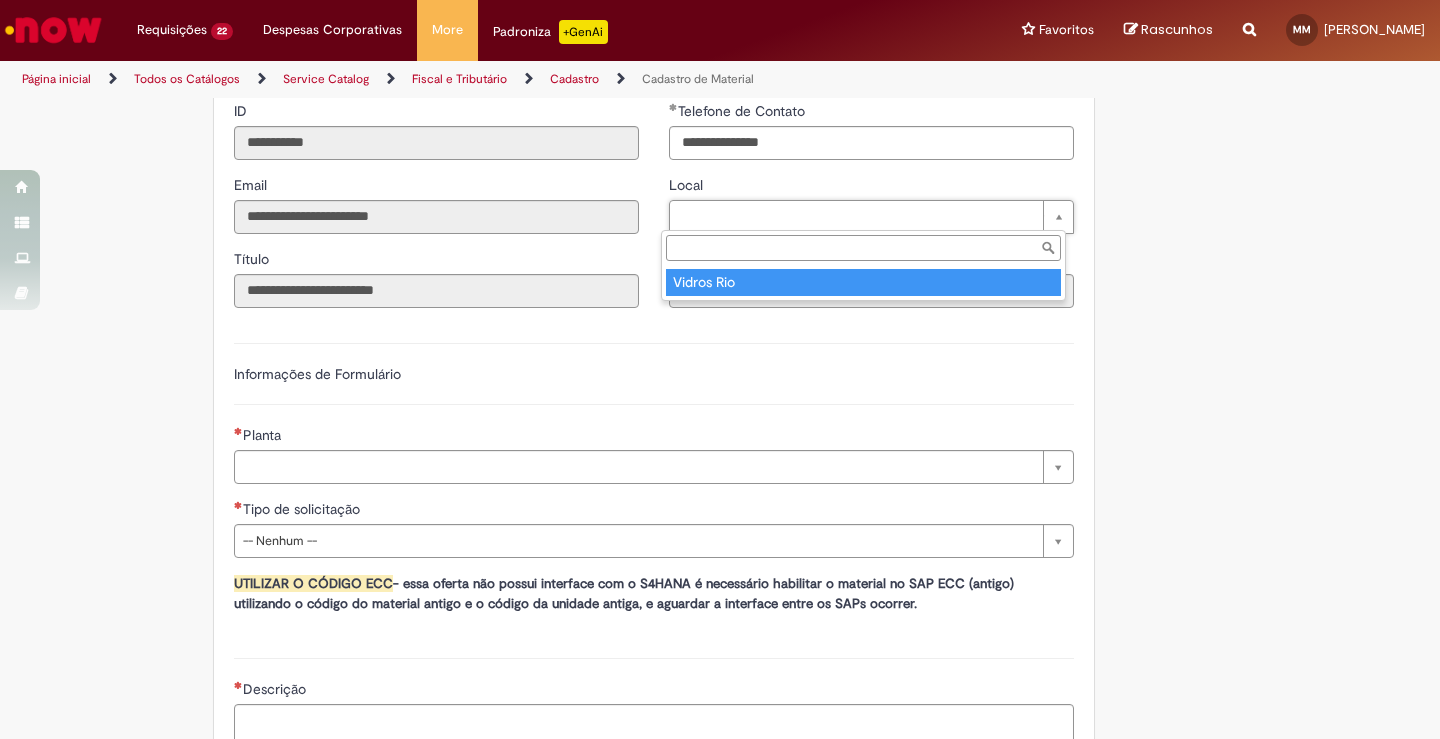 type on "****" 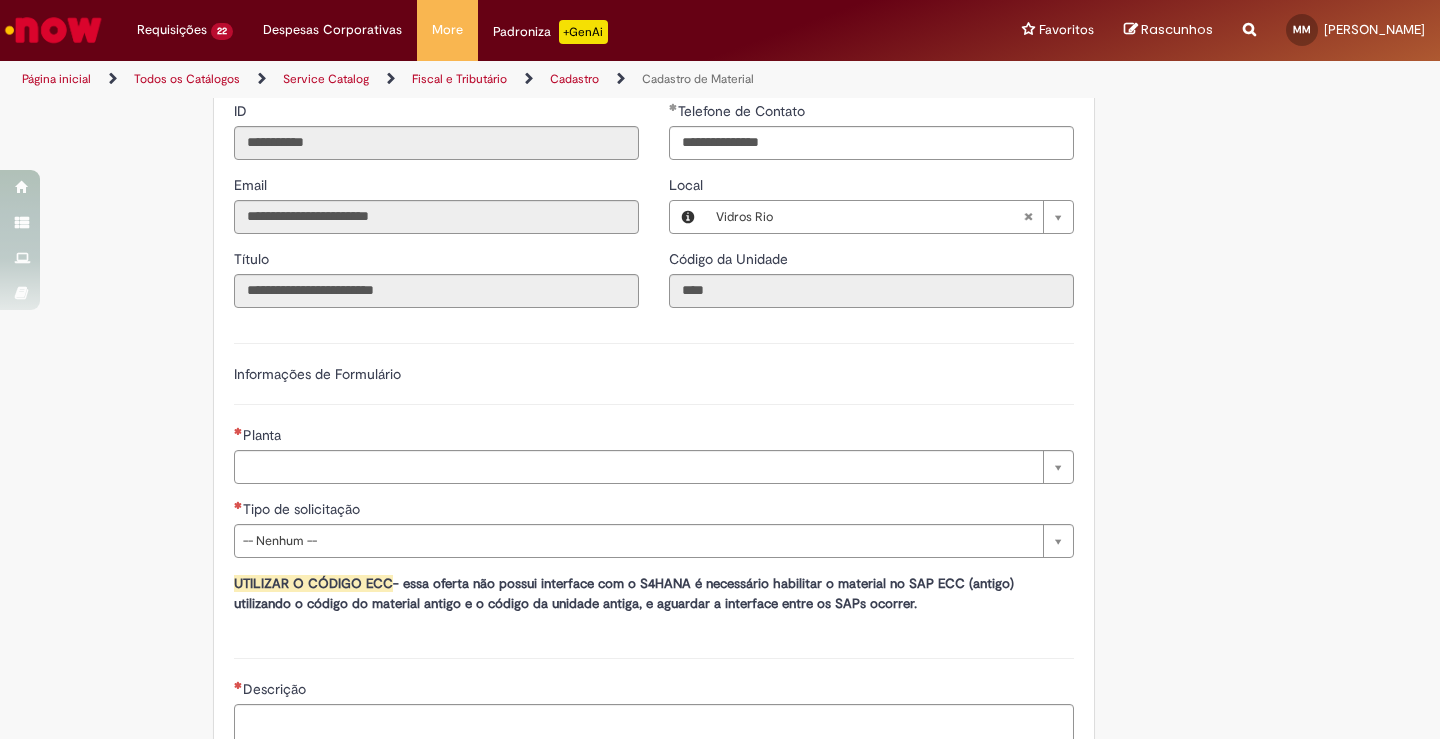 click on "Adicionar a Favoritos
Cadastro de Material
Oferta destinada à solicitações relacionadas ao cadastro de materiais.
Criação de Material  – Tipo de Solicitação destinada para criação de novos códigos dos materiais abaixo:       1.1 – Embalagem Retornável (Ativo de Giro)       1.2 – Embalagem Não Retornável        1.3 – Matéria prima       1.4 – Marketing       1.5 – Cadastro de Protótipo CIT (Cadastro exclusivo do CIT)
Habilitação  – Tipo de Solicitação destinada a Habilitação dos Materiais       2.1 – Habilitação de Material       2.2 - Habilitar Tipo de Avaliação New & Especiais
ATENÇÃO CÓDIGO ECC!   Para solicitação de  HABILITAÇÃO DE MATERIAL  É NECESSÁRIO INFORMAR O CÓDIGO DO  MATERIAL E UNIDADE DO  ECC
NÃO  ocorre.
ATENÇÃO INTERFACE!
Modificação" at bounding box center (720, 145) 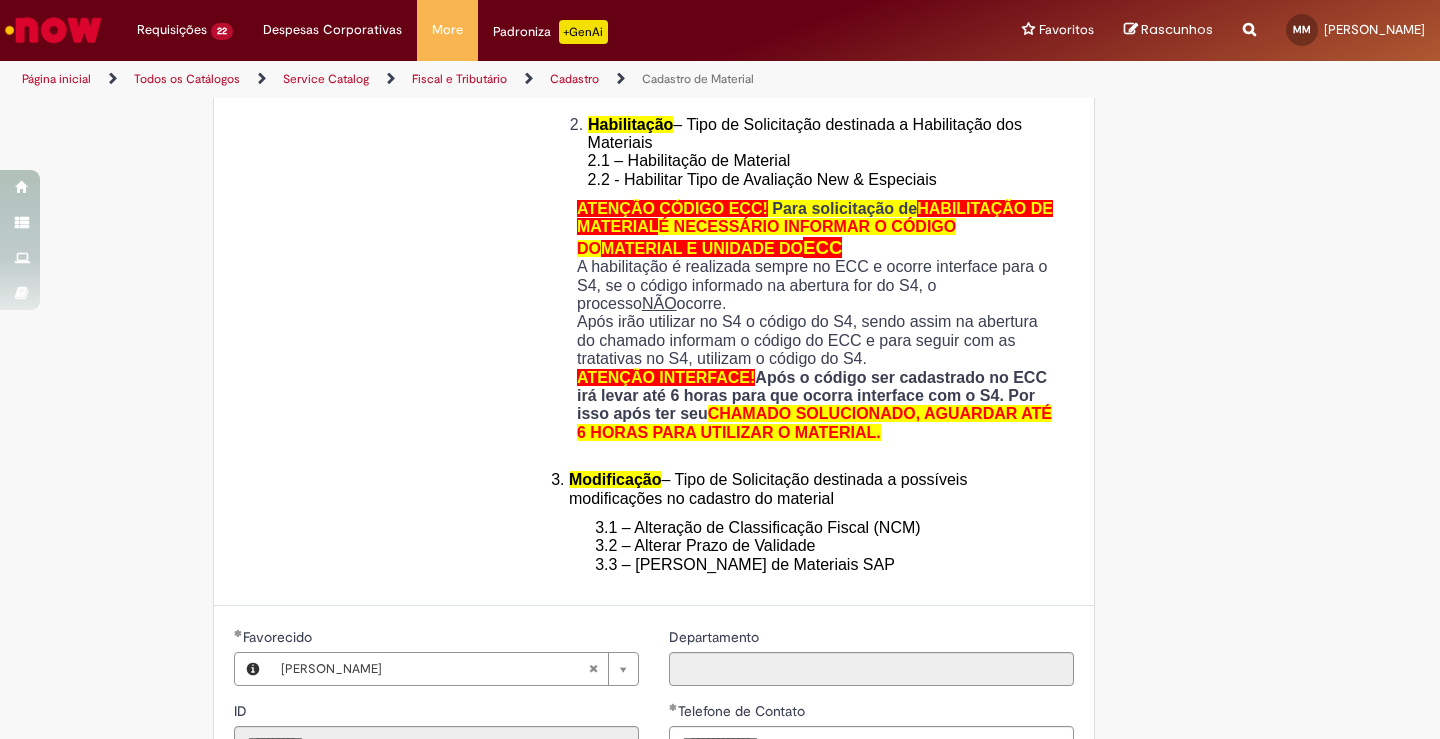 scroll, scrollTop: 700, scrollLeft: 0, axis: vertical 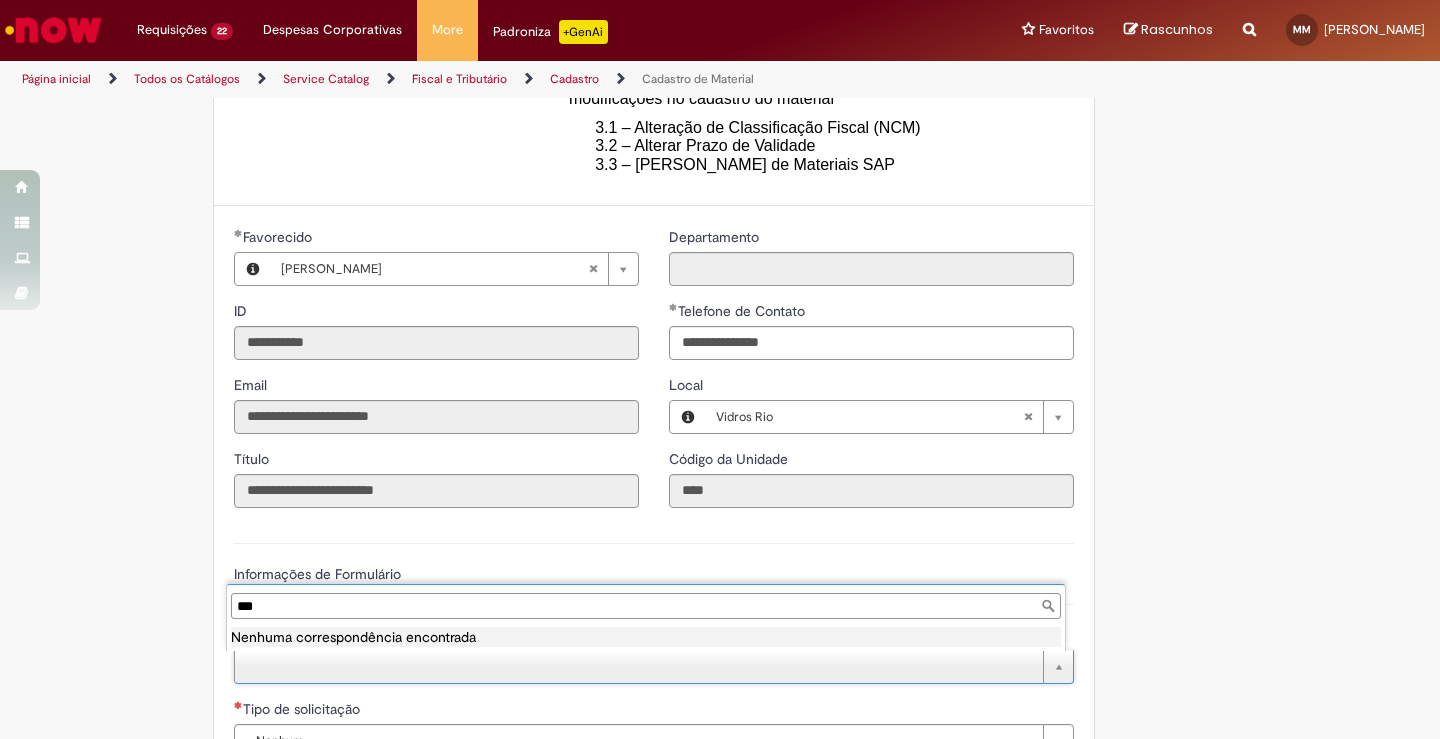 type on "****" 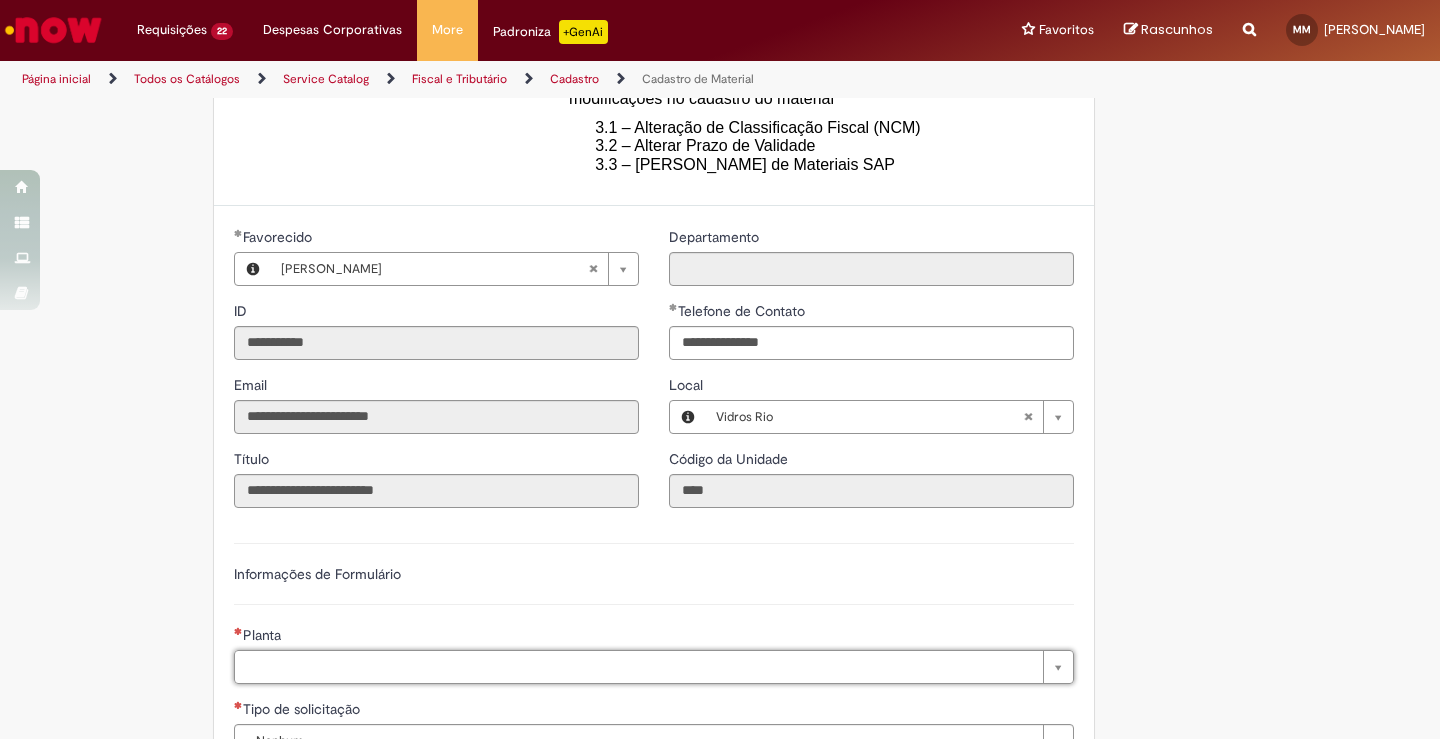 scroll, scrollTop: 900, scrollLeft: 0, axis: vertical 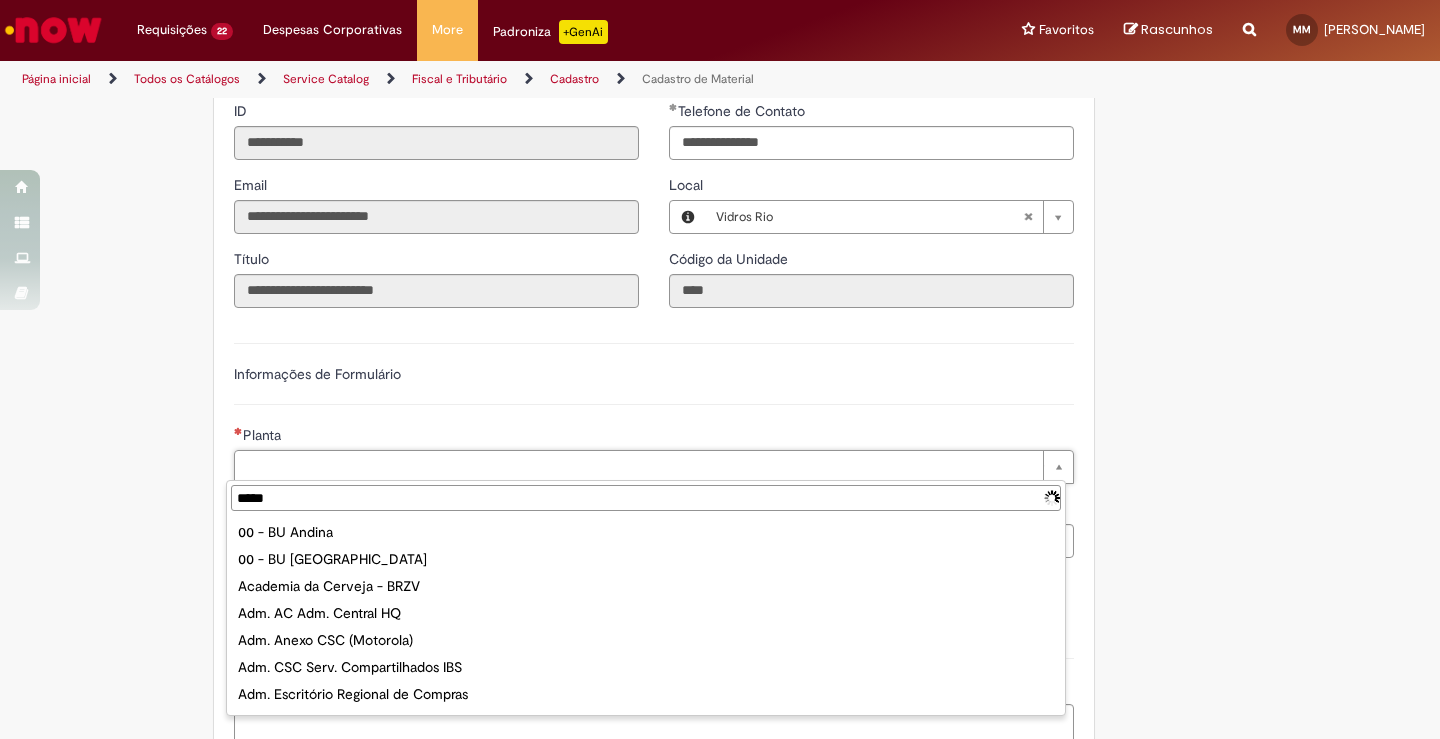 type on "******" 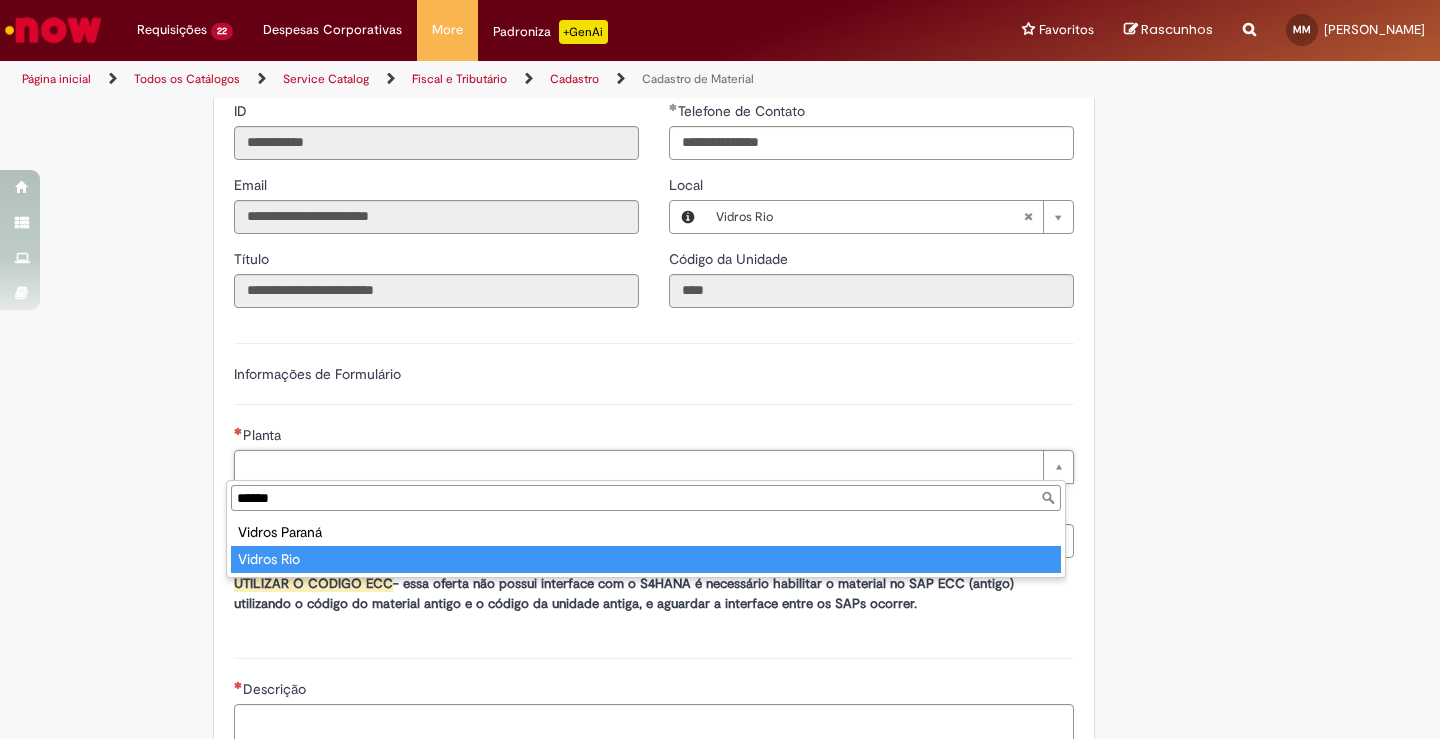 type on "**********" 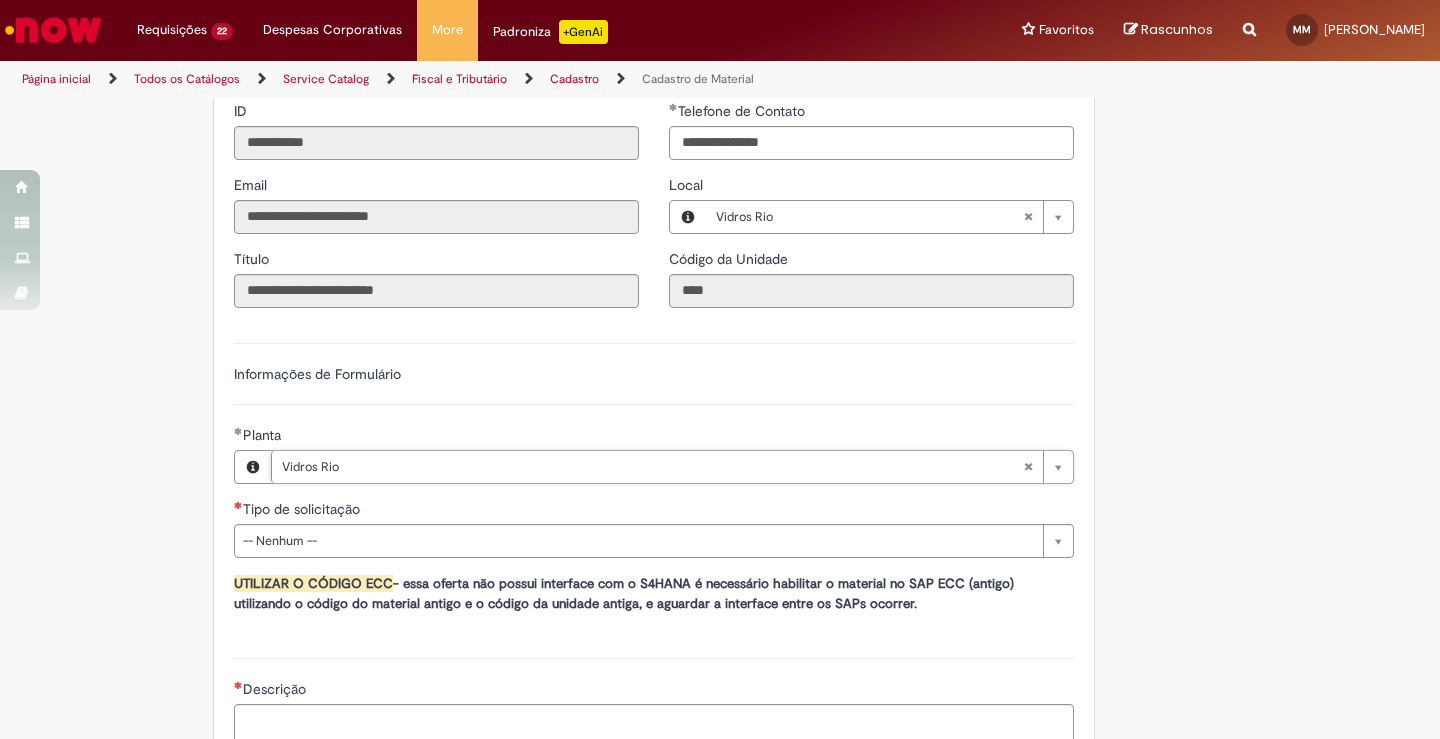 click on "Tire dúvidas com LupiAssist    +GenAI
Oi! Eu sou LupiAssist, uma Inteligência Artificial Generativa em constante aprendizado   Meu conteúdo é monitorado para trazer uma melhor experiência
Dúvidas comuns:
Só mais um instante, estou consultando nossas bases de conhecimento  e escrevendo a melhor resposta pra você!
Title
Lorem ipsum dolor sit amet    Fazer uma nova pergunta
Gerei esta resposta utilizando IA Generativa em conjunto com os nossos padrões. Em caso de divergência, os documentos oficiais prevalecerão.
Saiba mais em:
Ou ligue para:
E aí, te ajudei?
Sim, obrigado!" at bounding box center [720, 146] 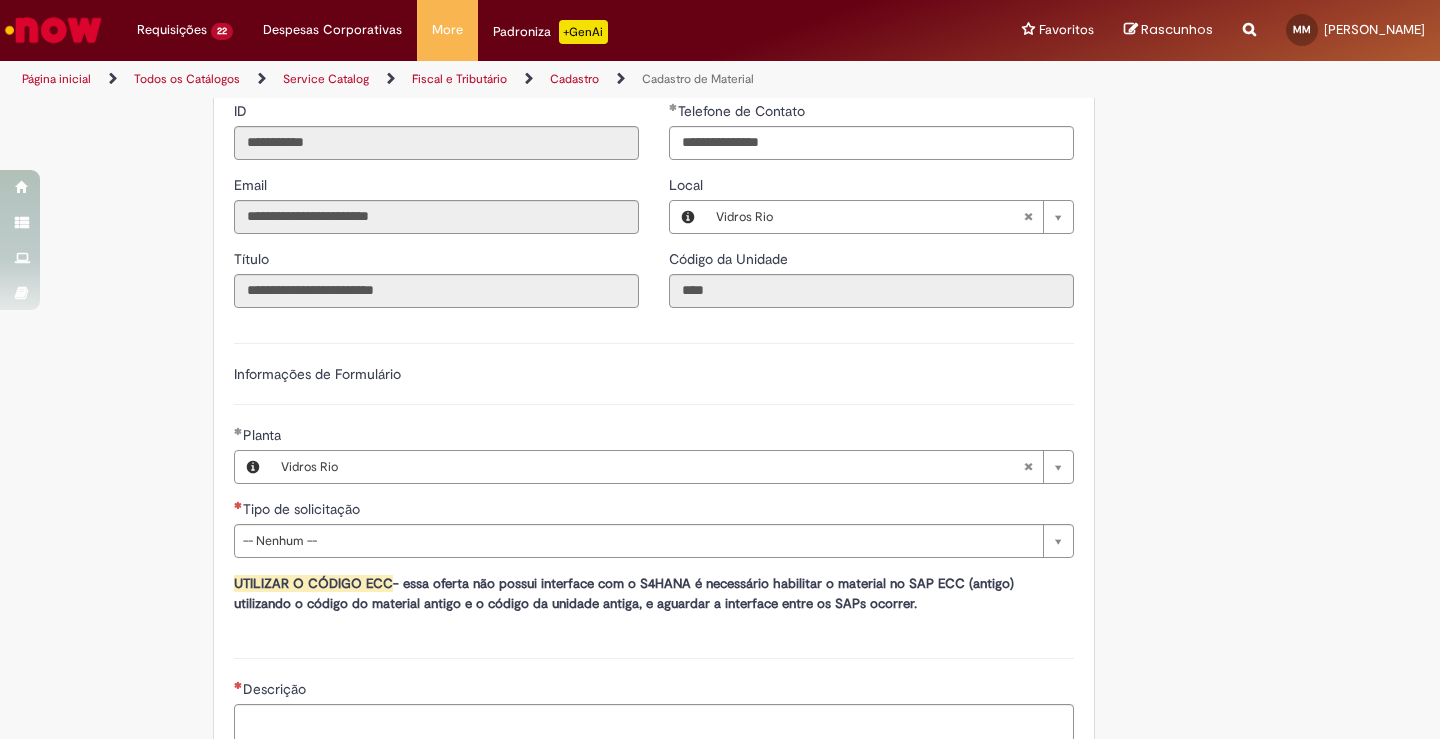 click on "Adicionar a Favoritos
Cadastro de Material
Oferta destinada à solicitações relacionadas ao cadastro de materiais.
Criação de Material  – Tipo de Solicitação destinada para criação de novos códigos dos materiais abaixo:       1.1 – Embalagem Retornável (Ativo de Giro)       1.2 – Embalagem Não Retornável        1.3 – Matéria prima       1.4 – Marketing       1.5 – Cadastro de Protótipo CIT (Cadastro exclusivo do CIT)
Habilitação  – Tipo de Solicitação destinada a Habilitação dos Materiais       2.1 – Habilitação de Material       2.2 - Habilitar Tipo de Avaliação New & Especiais
ATENÇÃO CÓDIGO ECC!   Para solicitação de  HABILITAÇÃO DE MATERIAL  É NECESSÁRIO INFORMAR O CÓDIGO DO  MATERIAL E UNIDADE DO  ECC
NÃO  ocorre.
ATENÇÃO INTERFACE!
Modificação" at bounding box center [720, 145] 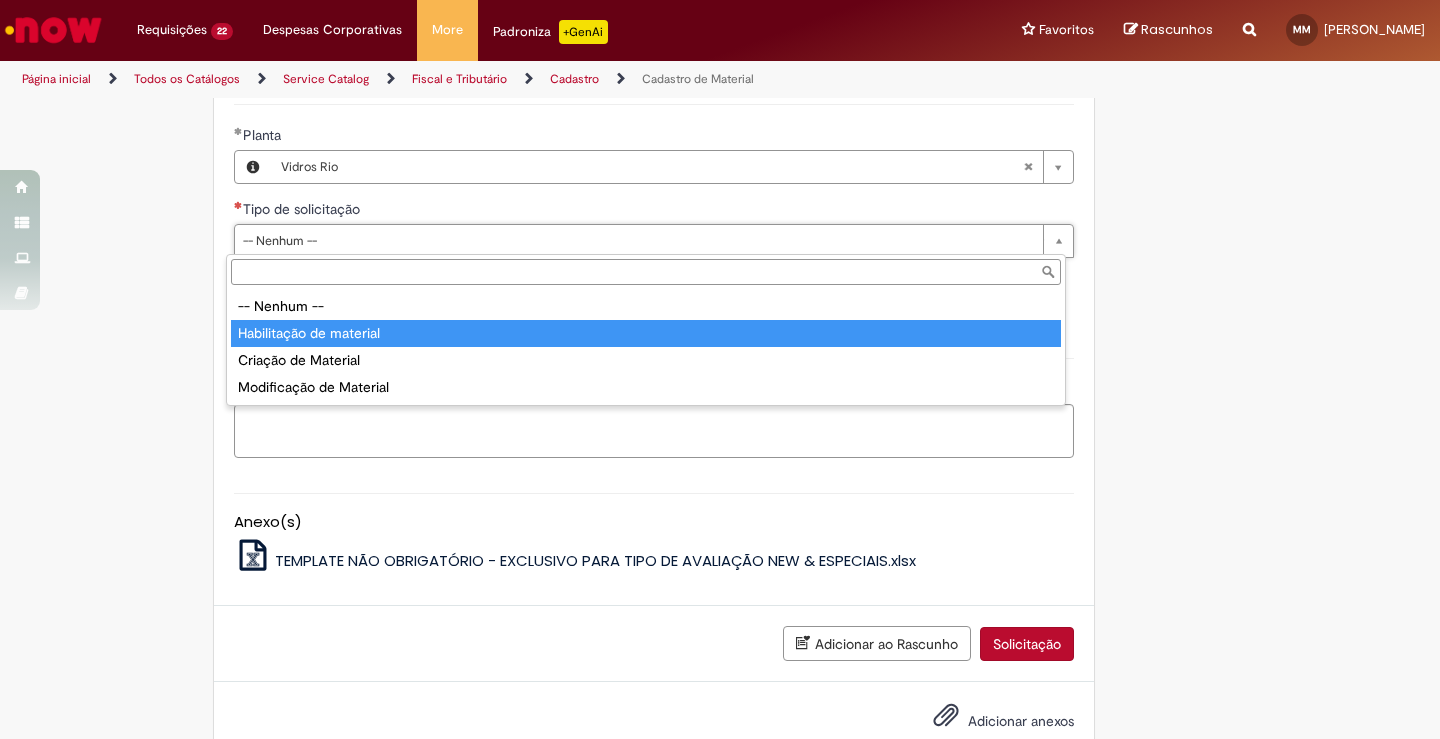 type on "**********" 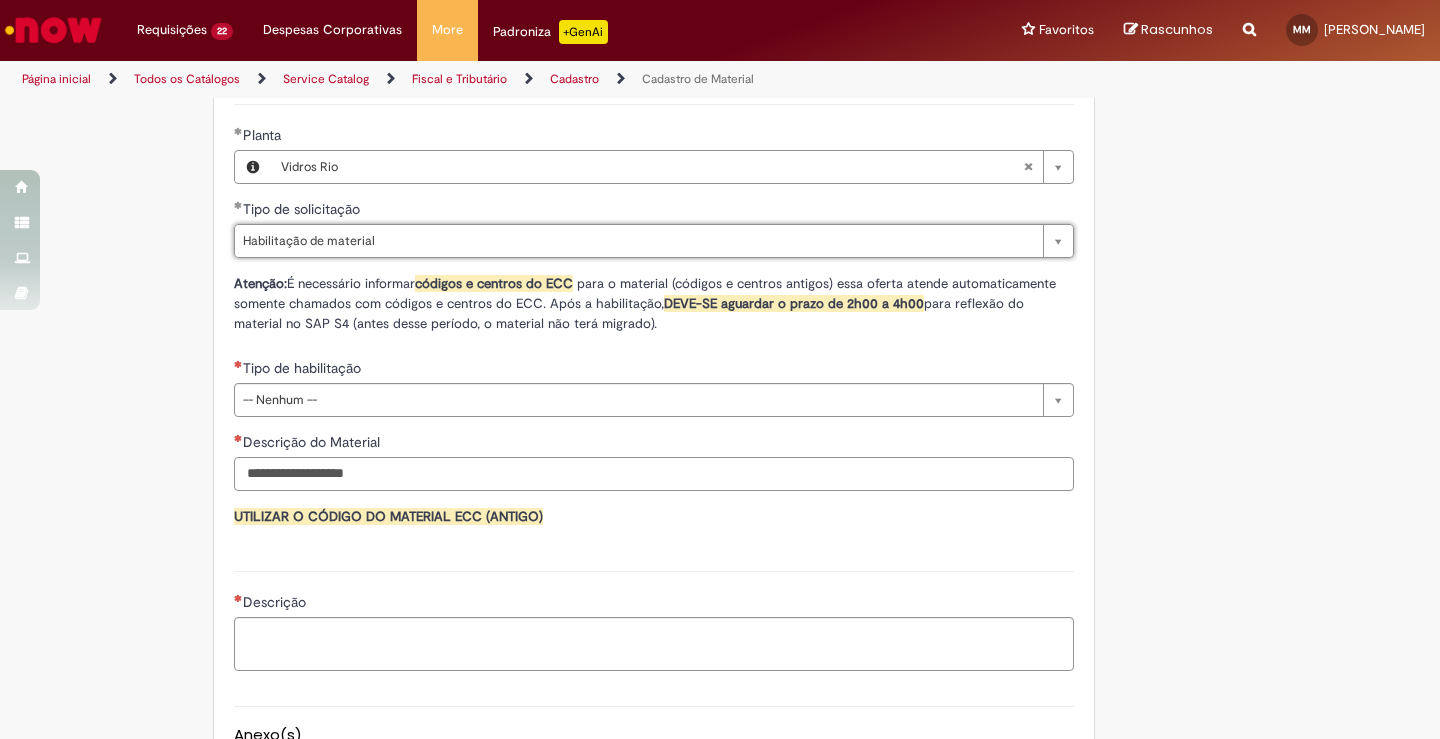 click on "Descrição do Material" at bounding box center [654, 474] 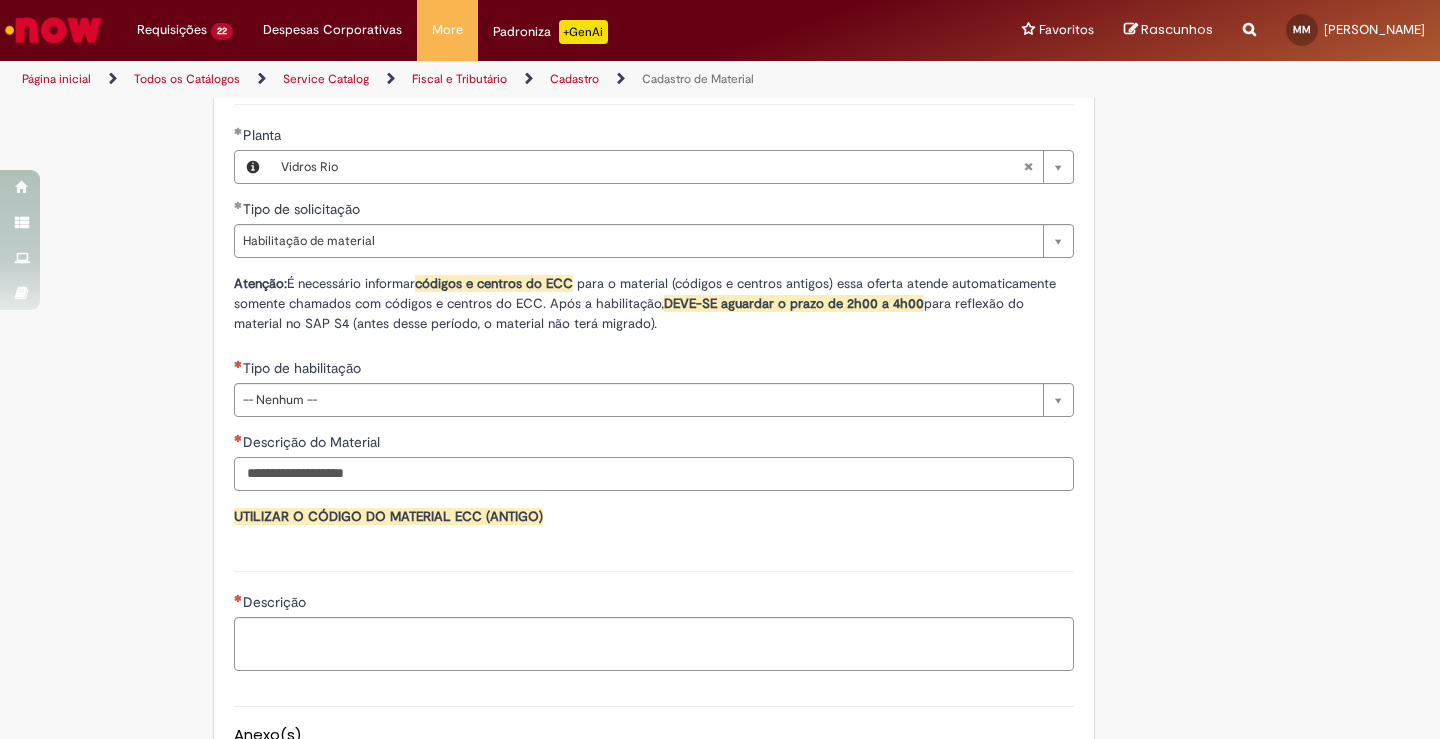 paste on "*****" 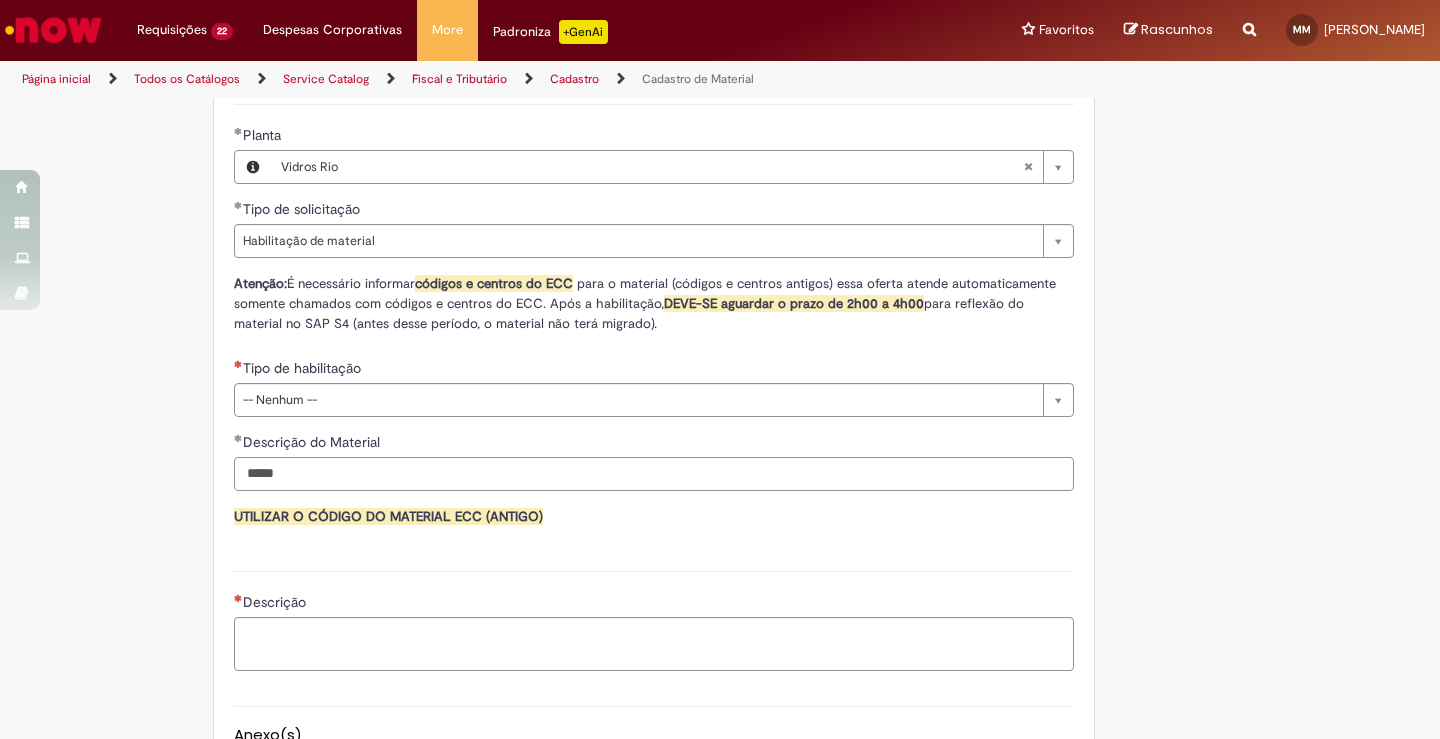 type on "*****" 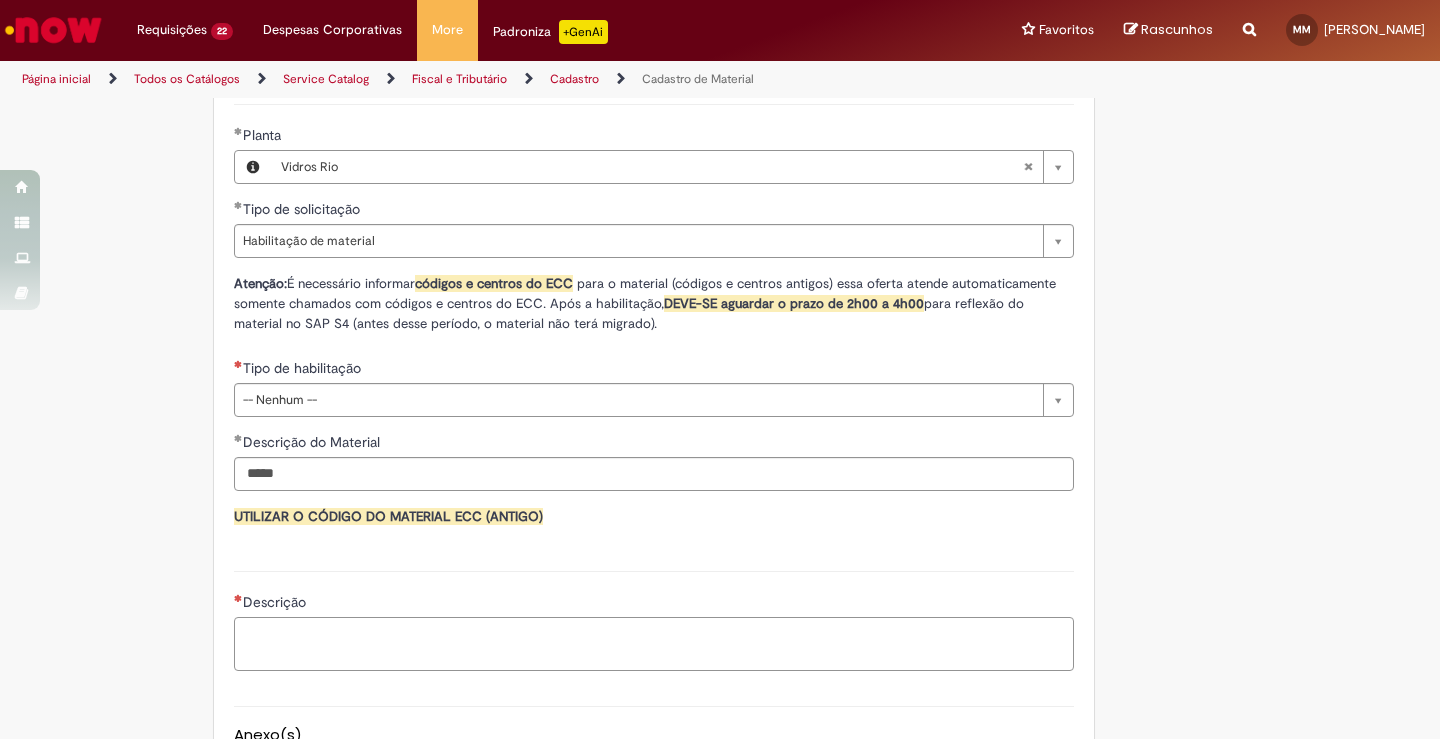 click on "Descrição" at bounding box center (654, 644) 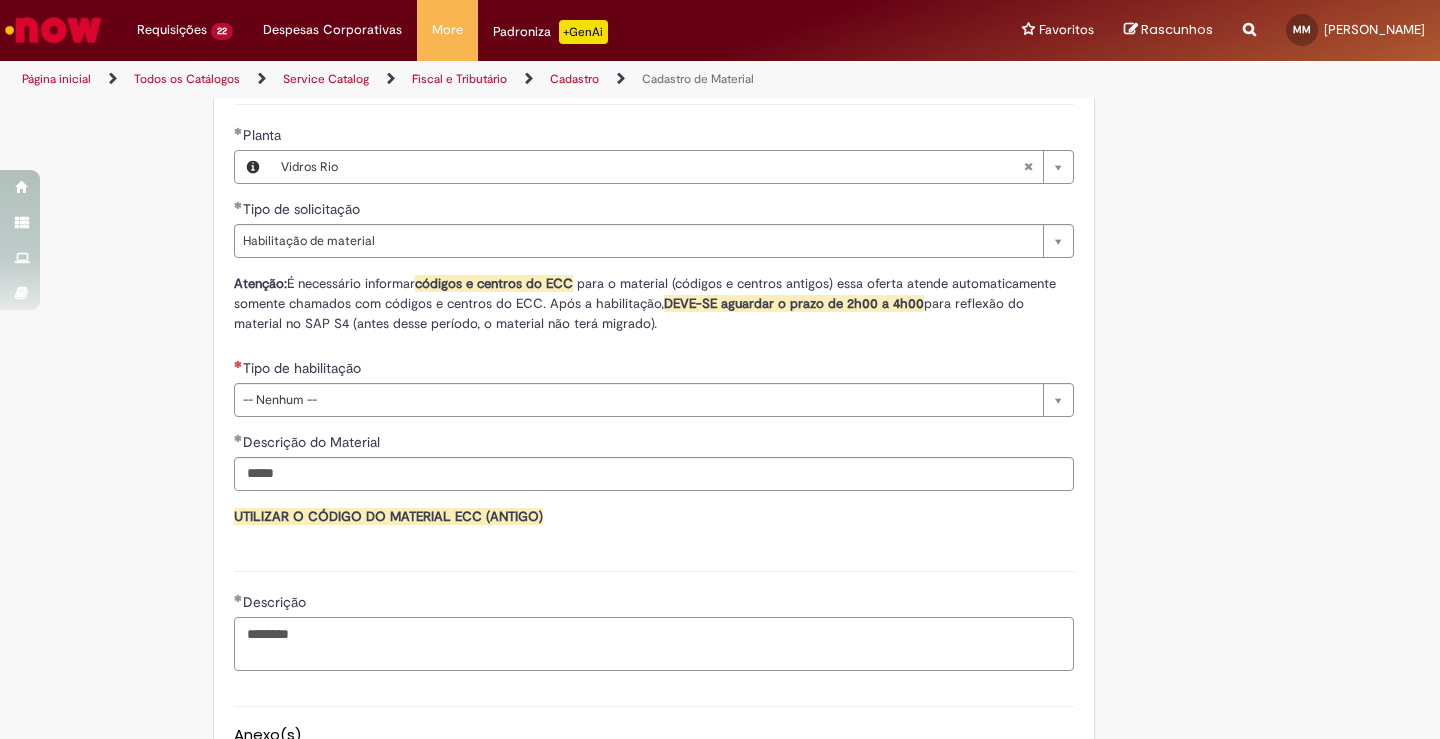 type on "********" 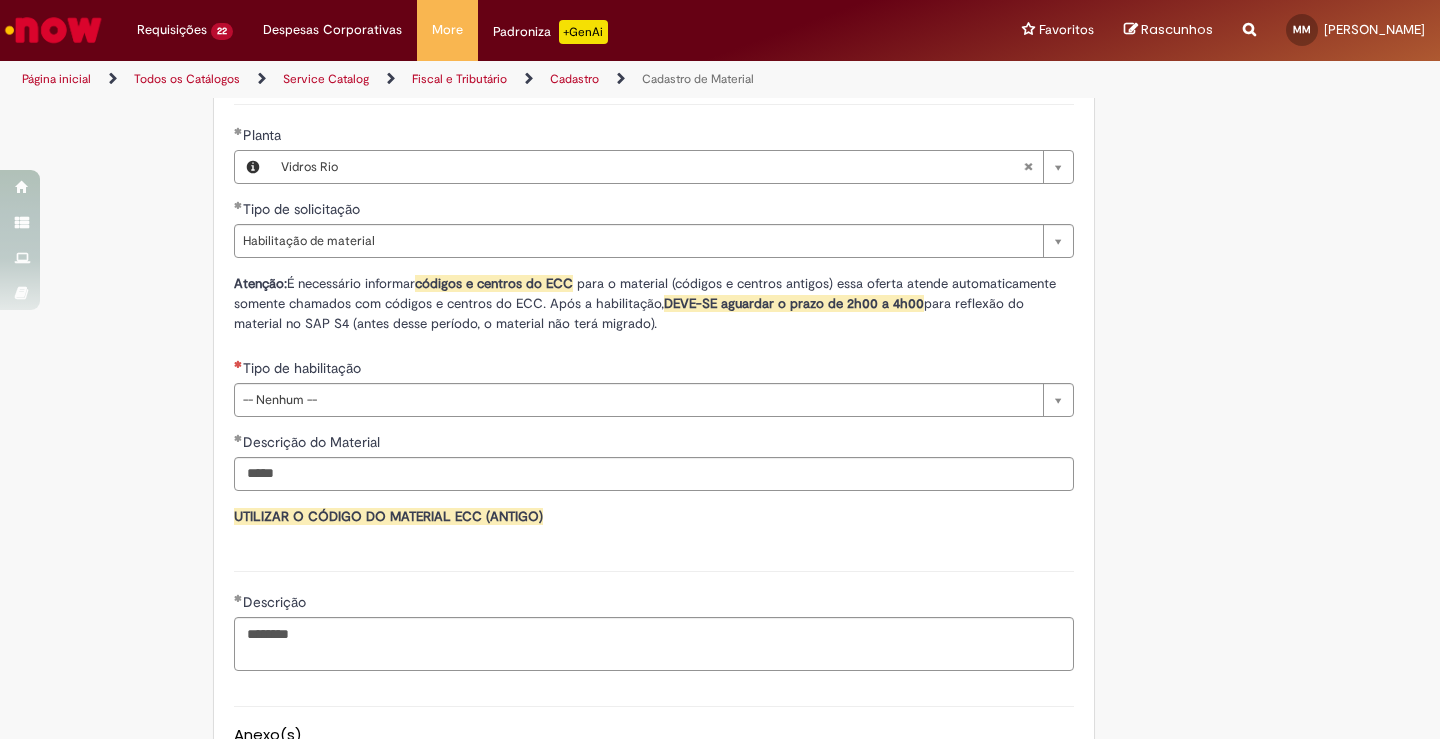 click on "Adicionar a Favoritos
Cadastro de Material
Oferta destinada à solicitações relacionadas ao cadastro de materiais.
Criação de Material  – Tipo de Solicitação destinada para criação de novos códigos dos materiais abaixo:       1.1 – Embalagem Retornável (Ativo de Giro)       1.2 – Embalagem Não Retornável        1.3 – Matéria prima       1.4 – Marketing       1.5 – Cadastro de Protótipo CIT (Cadastro exclusivo do CIT)
Habilitação  – Tipo de Solicitação destinada a Habilitação dos Materiais       2.1 – Habilitação de Material       2.2 - Habilitar Tipo de Avaliação New & Especiais
ATENÇÃO CÓDIGO ECC!   Para solicitação de  HABILITAÇÃO DE MATERIAL  É NECESSÁRIO INFORMAR O CÓDIGO DO  MATERIAL E UNIDADE DO  ECC
NÃO  ocorre.
ATENÇÃO INTERFACE!
Modificação" at bounding box center (720, -48) 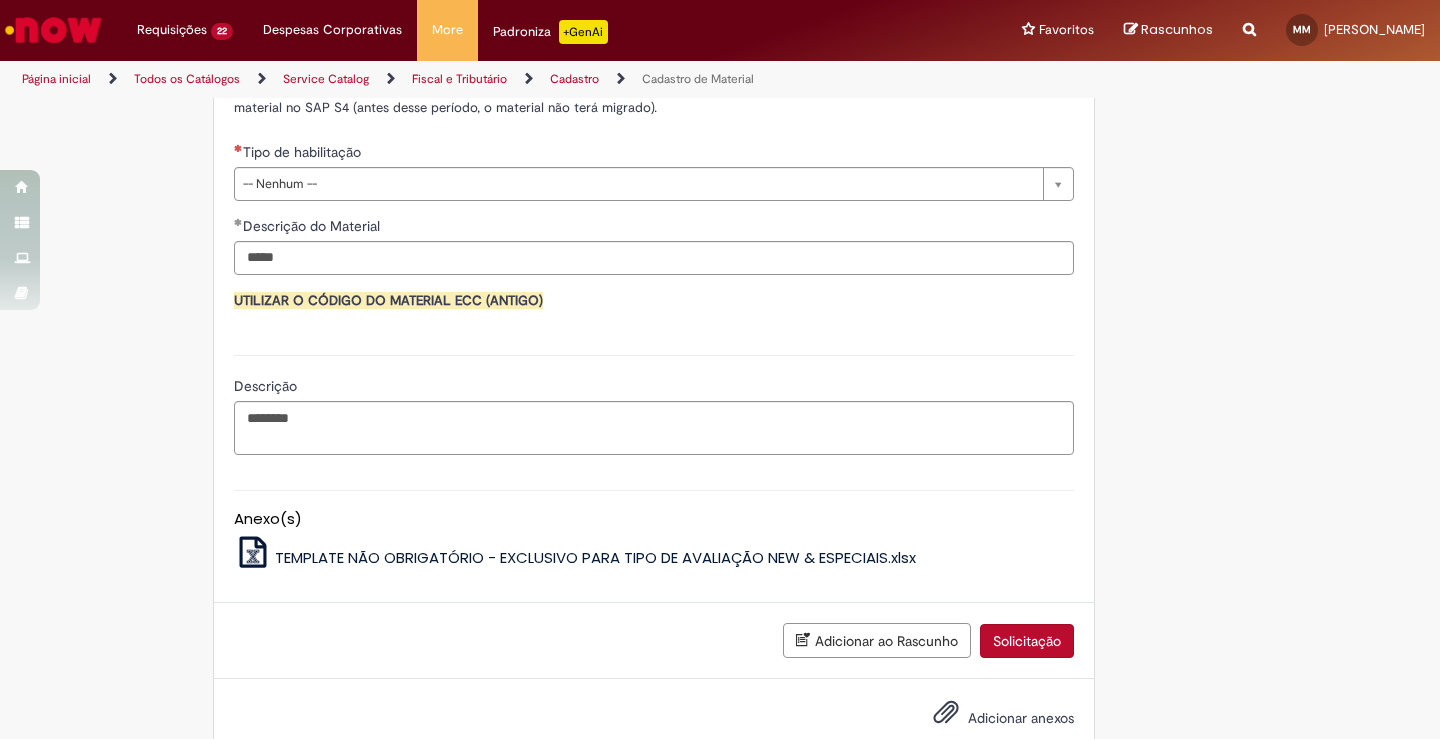 scroll, scrollTop: 1466, scrollLeft: 0, axis: vertical 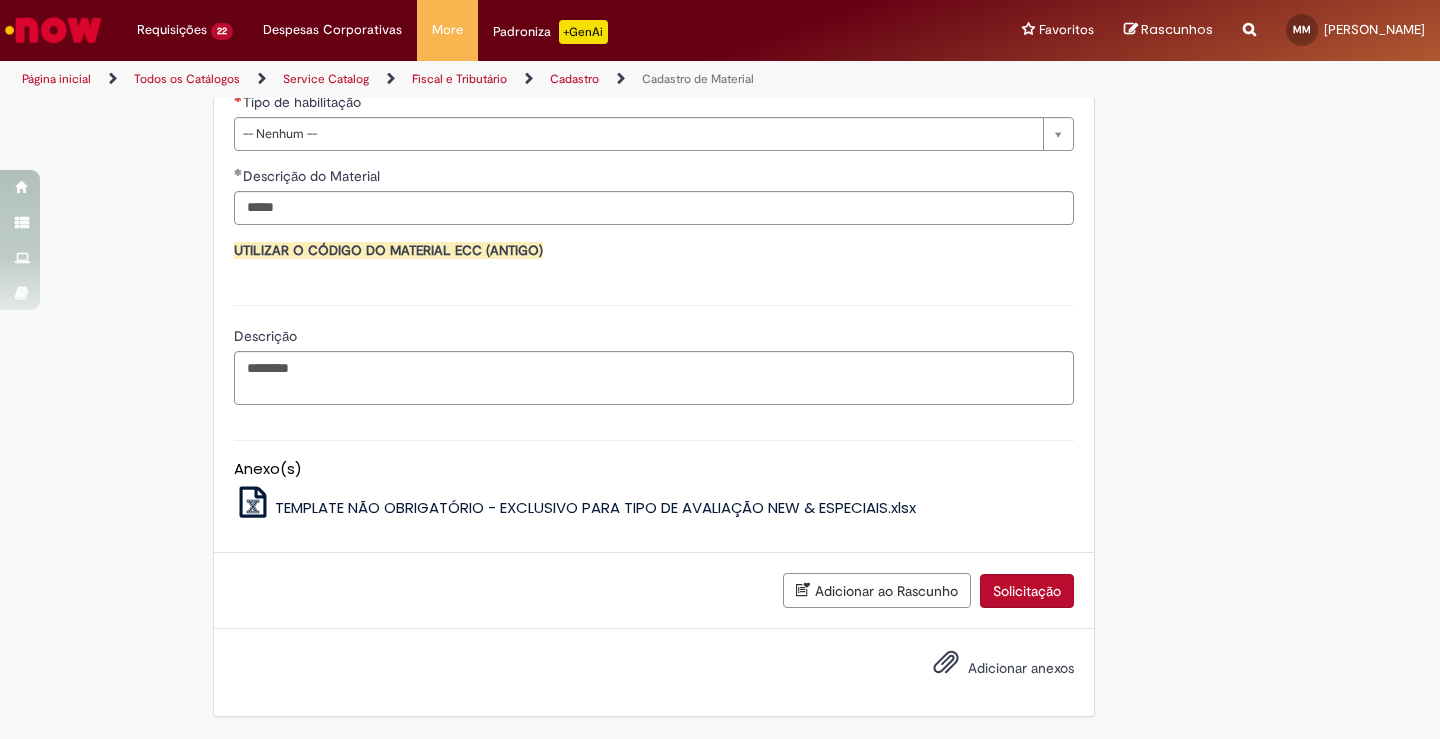 click on "Solicitação" at bounding box center (1027, 591) 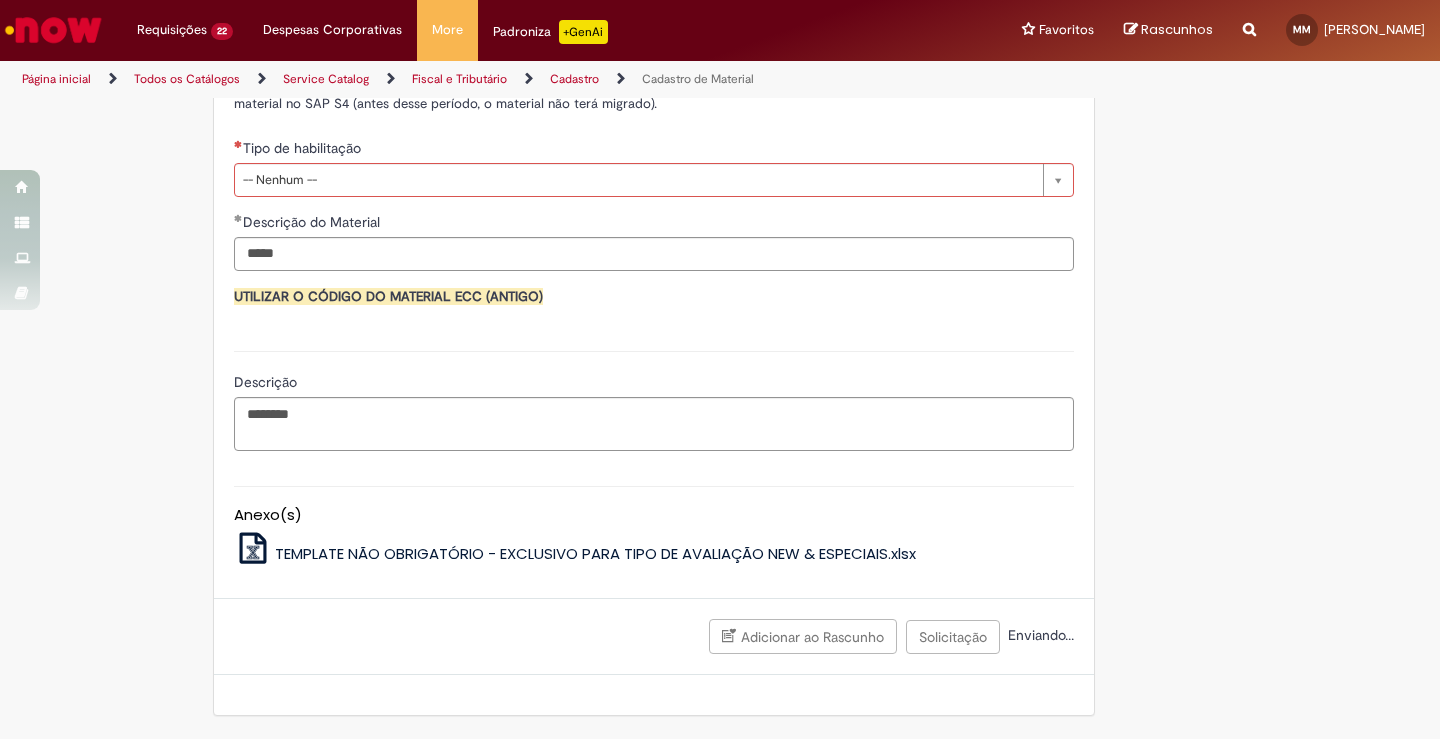 scroll, scrollTop: 1420, scrollLeft: 0, axis: vertical 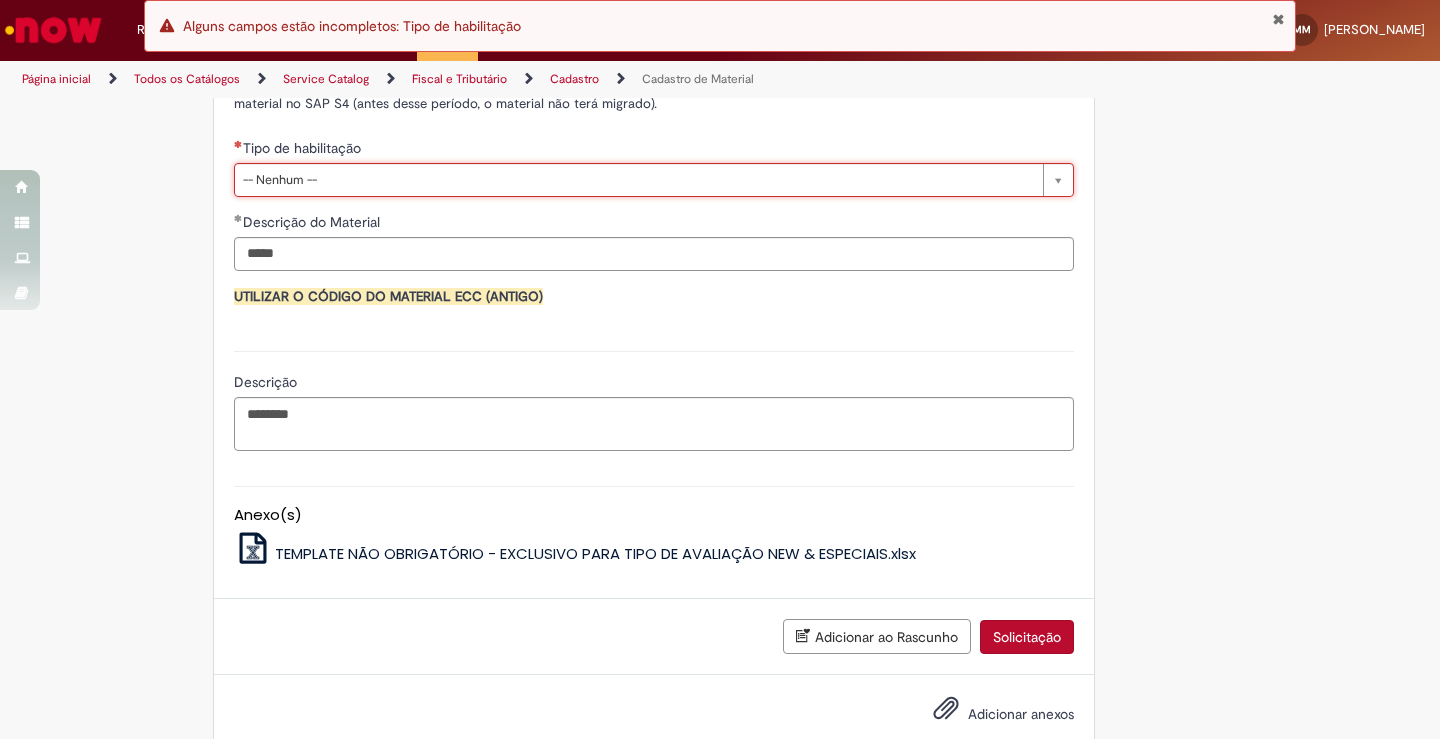 click on "**********" at bounding box center (654, 67) 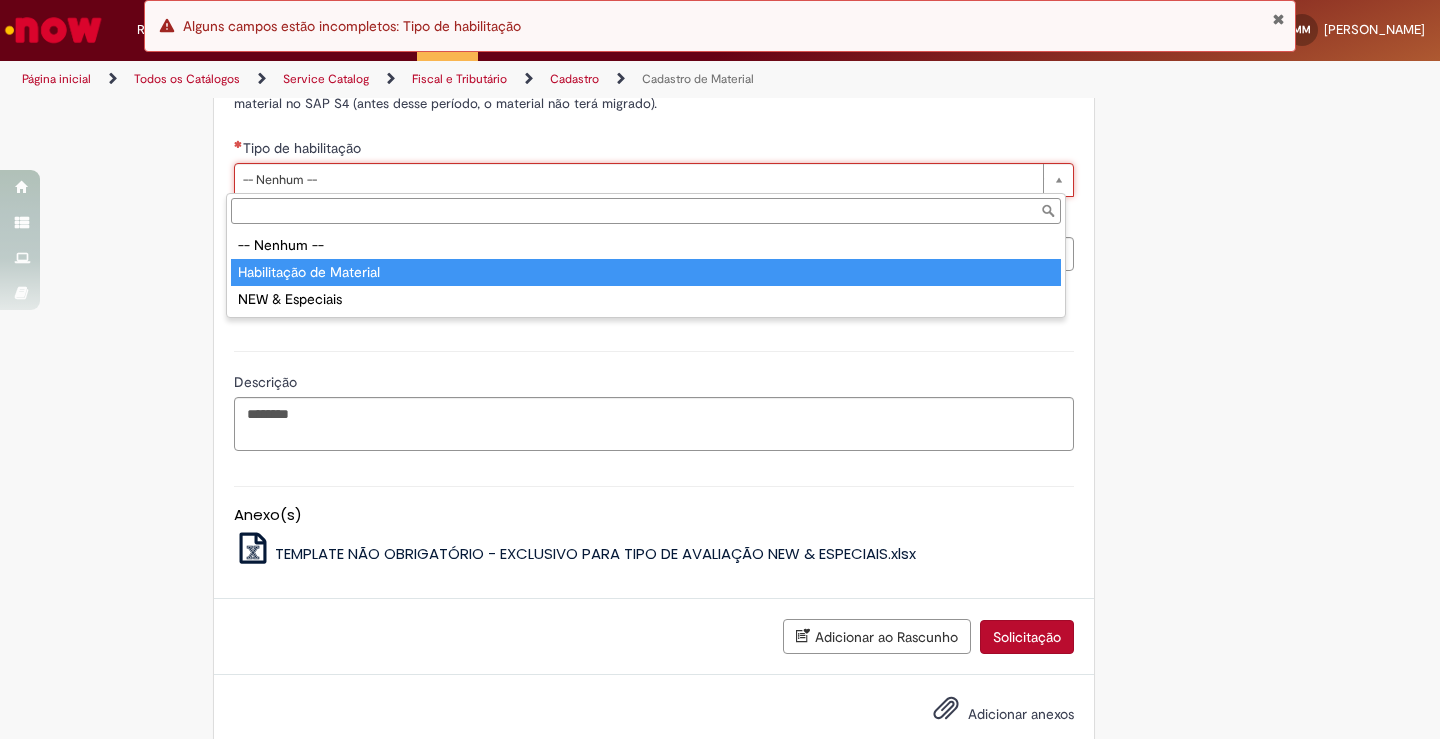 type on "**********" 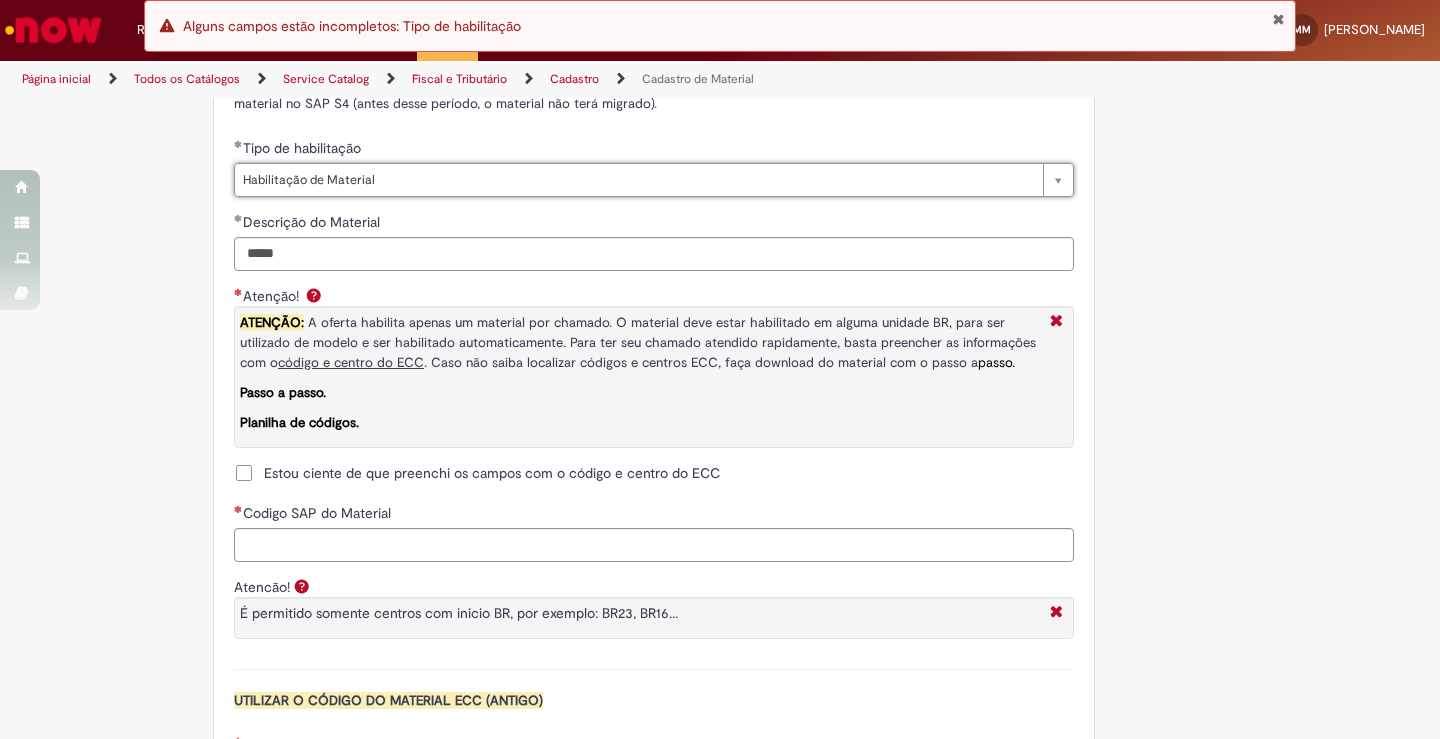click on "**********" at bounding box center (654, 314) 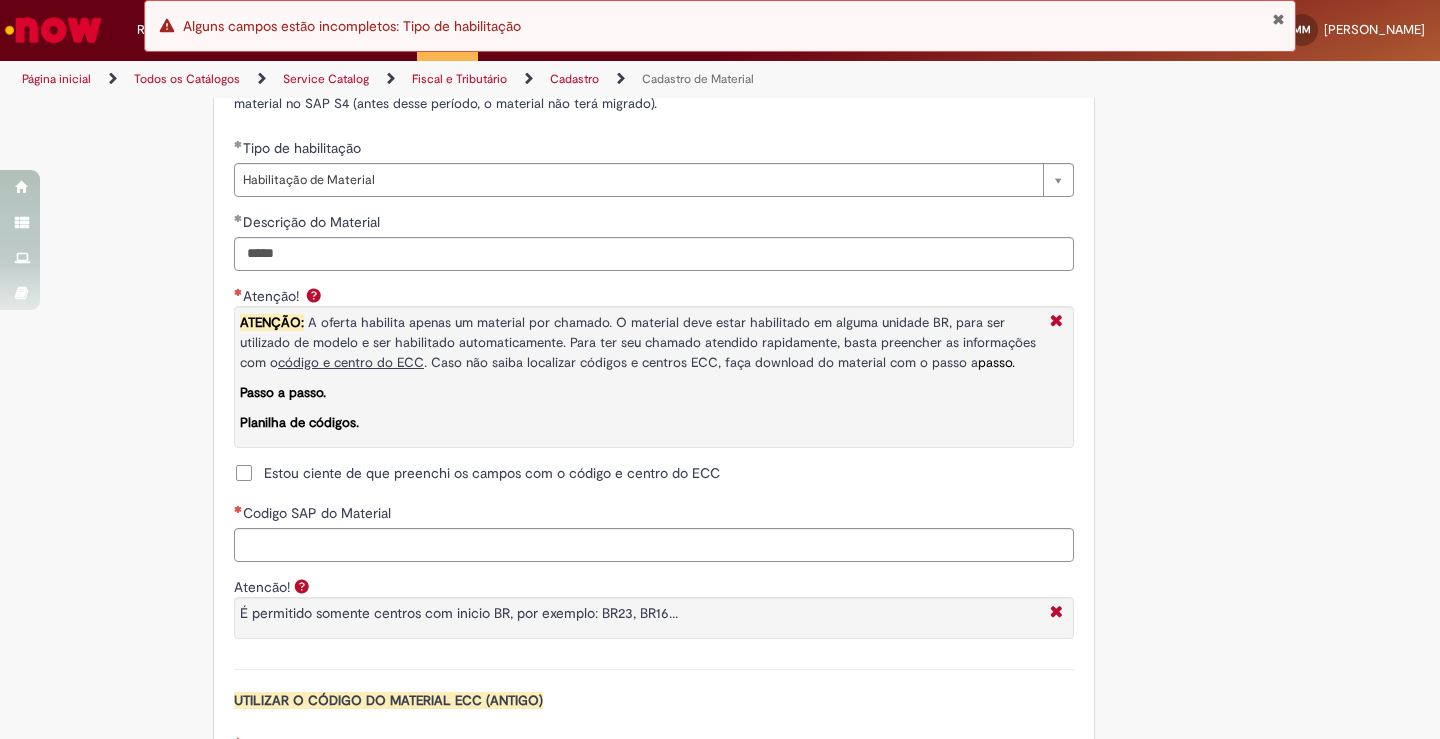 click on "Adicionar a Favoritos
Cadastro de Material
Oferta destinada à solicitações relacionadas ao cadastro de materiais.
Criação de Material  – Tipo de Solicitação destinada para criação de novos códigos dos materiais abaixo:       1.1 – Embalagem Retornável (Ativo de Giro)       1.2 – Embalagem Não Retornável        1.3 – Matéria prima       1.4 – Marketing       1.5 – Cadastro de Protótipo CIT (Cadastro exclusivo do CIT)
Habilitação  – Tipo de Solicitação destinada a Habilitação dos Materiais       2.1 – Habilitação de Material       2.2 - Habilitar Tipo de Avaliação New & Especiais
ATENÇÃO CÓDIGO ECC!   Para solicitação de  HABILITAÇÃO DE MATERIAL  É NECESSÁRIO INFORMAR O CÓDIGO DO  MATERIAL E UNIDADE DO  ECC
NÃO  ocorre.
ATENÇÃO INTERFACE!
Modificação" at bounding box center [720, 3] 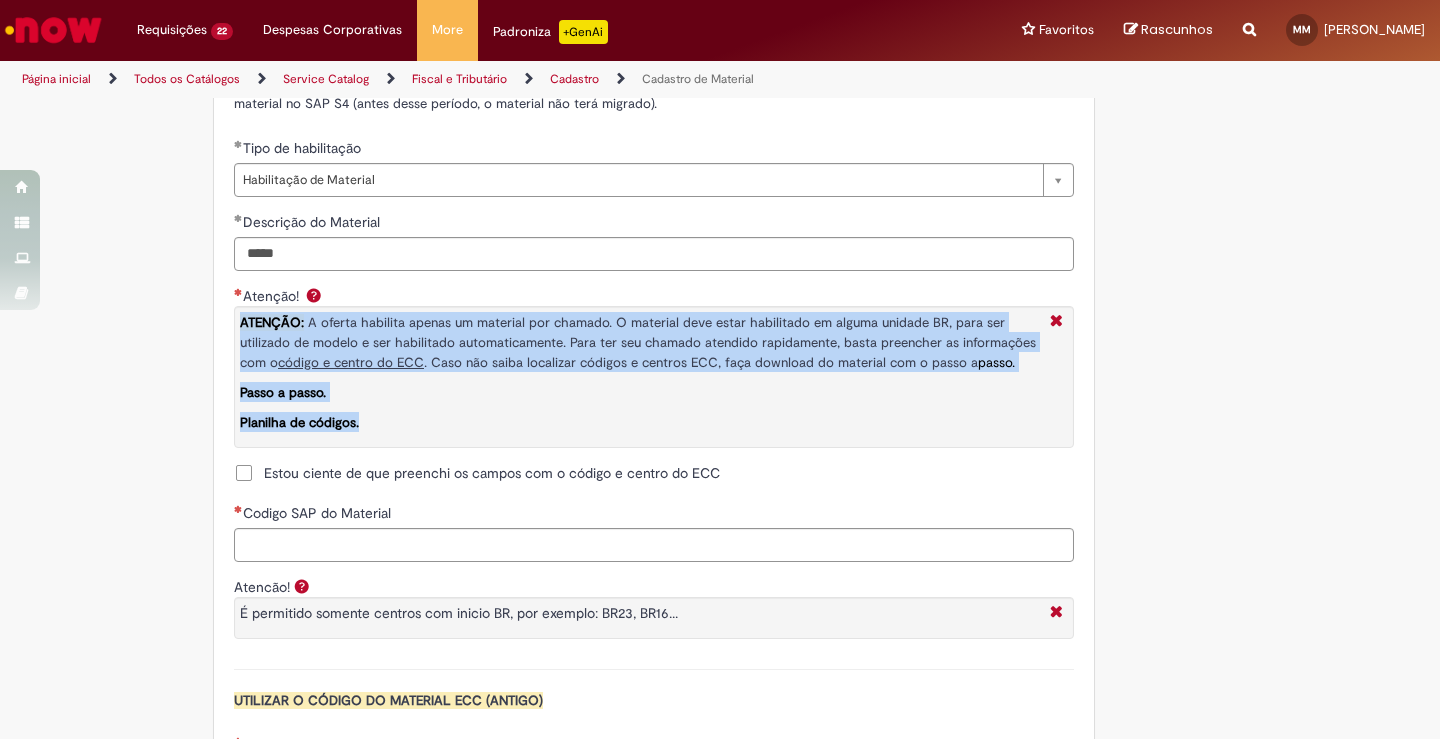 click on "Adicionar a Favoritos
Cadastro de Material
Oferta destinada à solicitações relacionadas ao cadastro de materiais.
Criação de Material  – Tipo de Solicitação destinada para criação de novos códigos dos materiais abaixo:       1.1 – Embalagem Retornável (Ativo de Giro)       1.2 – Embalagem Não Retornável        1.3 – Matéria prima       1.4 – Marketing       1.5 – Cadastro de Protótipo CIT (Cadastro exclusivo do CIT)
Habilitação  – Tipo de Solicitação destinada a Habilitação dos Materiais       2.1 – Habilitação de Material       2.2 - Habilitar Tipo de Avaliação New & Especiais
ATENÇÃO CÓDIGO ECC!   Para solicitação de  HABILITAÇÃO DE MATERIAL  É NECESSÁRIO INFORMAR O CÓDIGO DO  MATERIAL E UNIDADE DO  ECC
NÃO  ocorre.
ATENÇÃO INTERFACE!
Modificação" at bounding box center (720, 3) 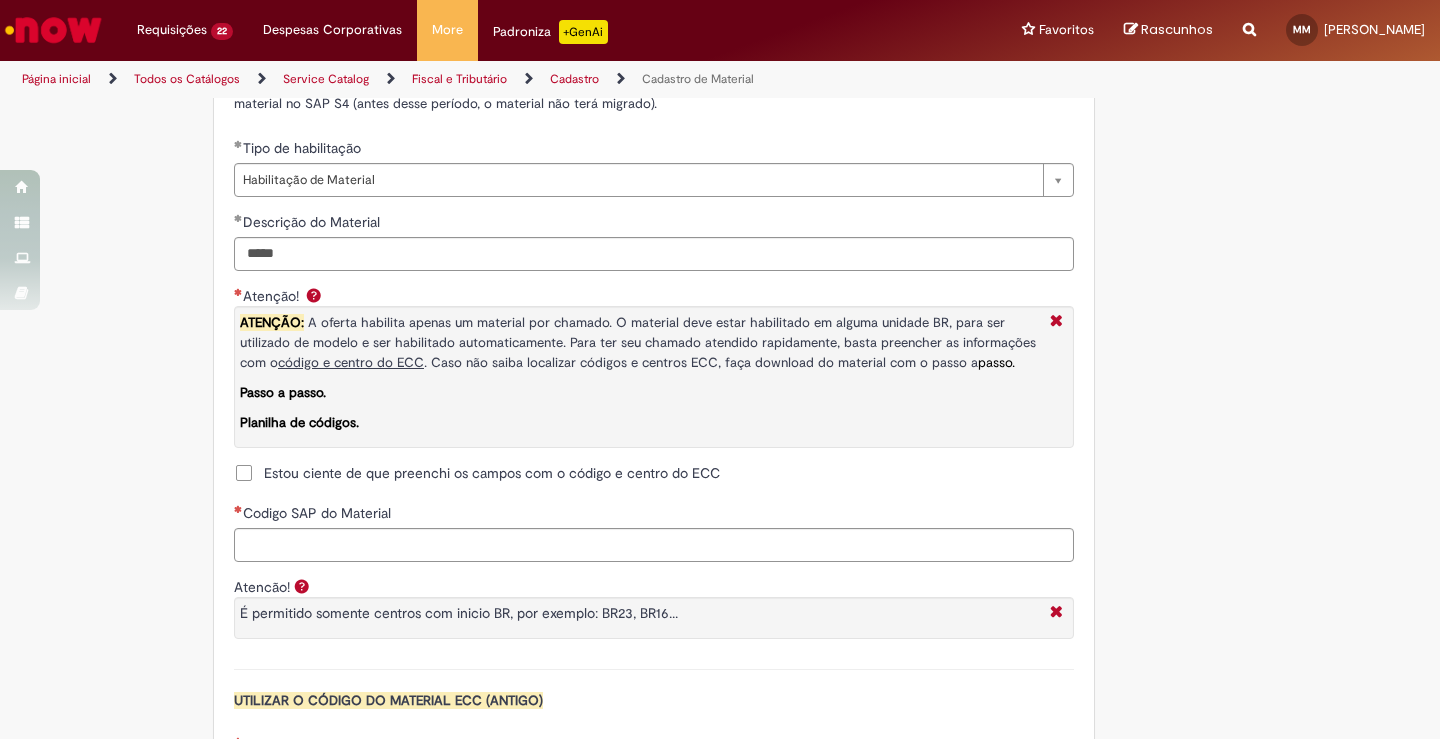 click on "Estou ciente de que preenchi os campos com o código e centro do ECC" at bounding box center [654, 475] 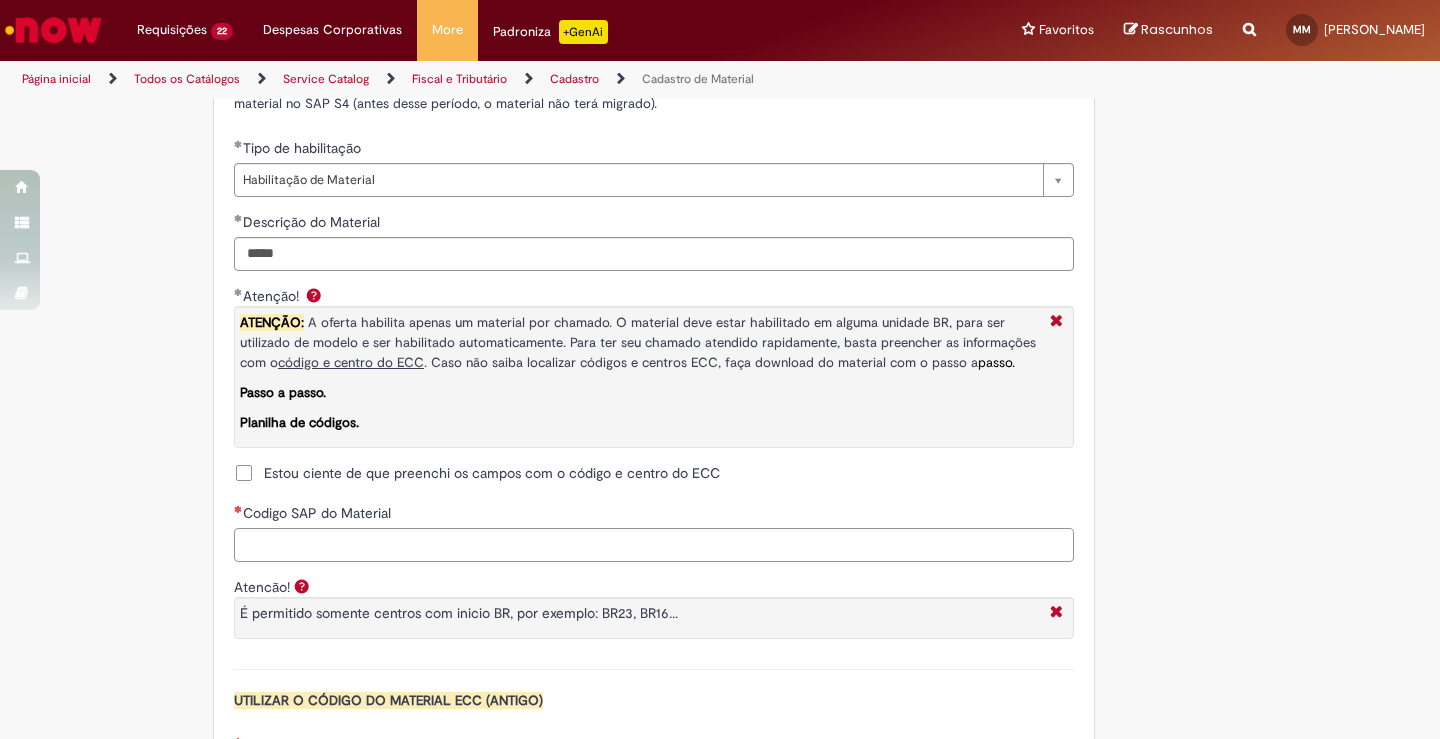 click on "Codigo SAP do Material" at bounding box center (654, 545) 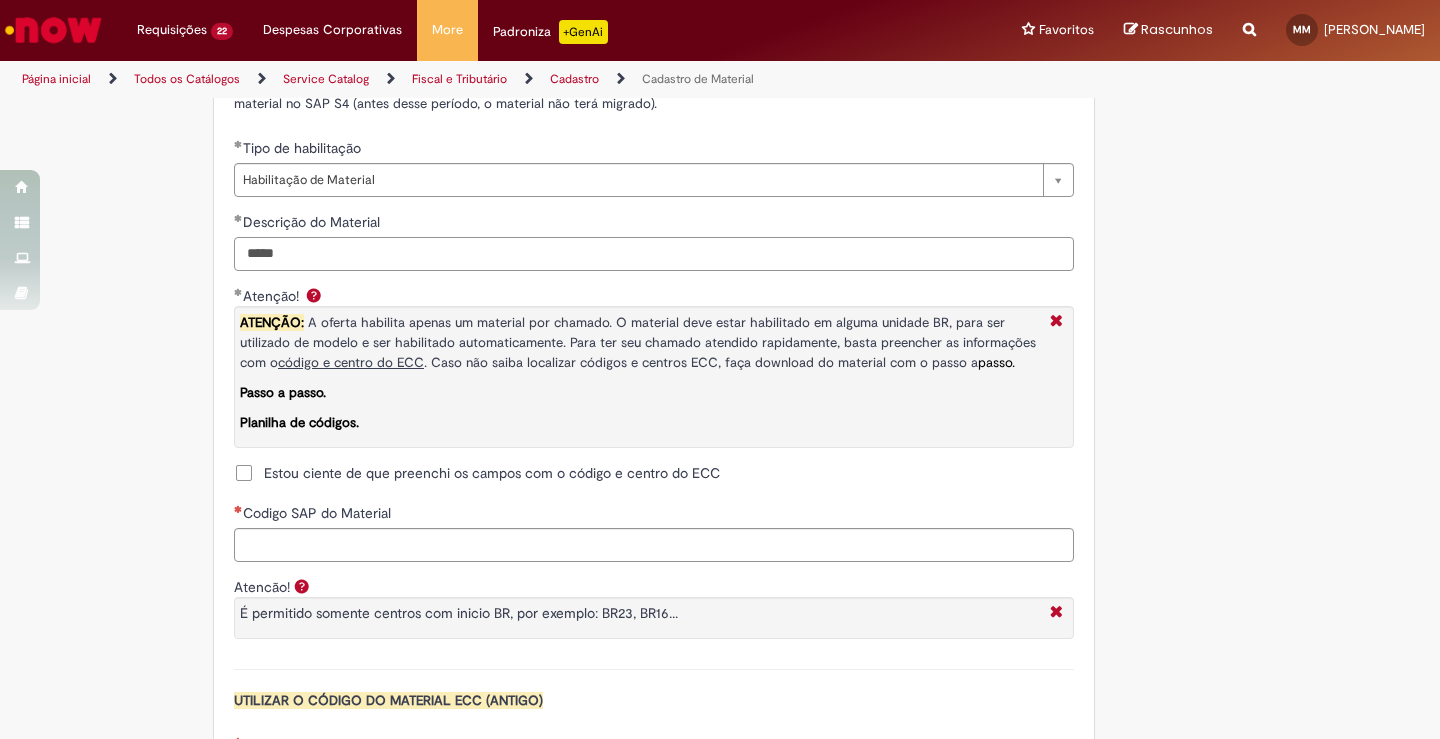 drag, startPoint x: 300, startPoint y: 250, endPoint x: 148, endPoint y: 246, distance: 152.05263 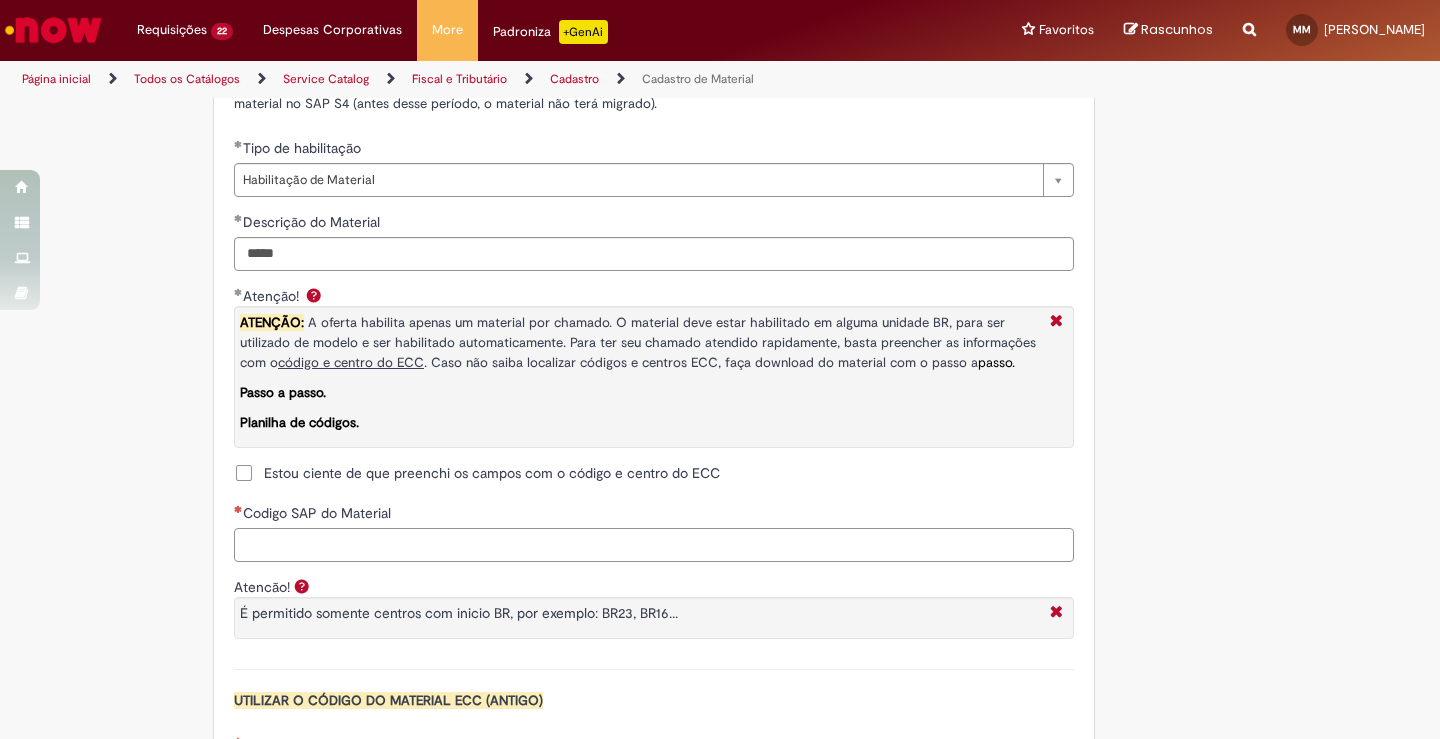 click on "Codigo SAP do Material" at bounding box center [654, 545] 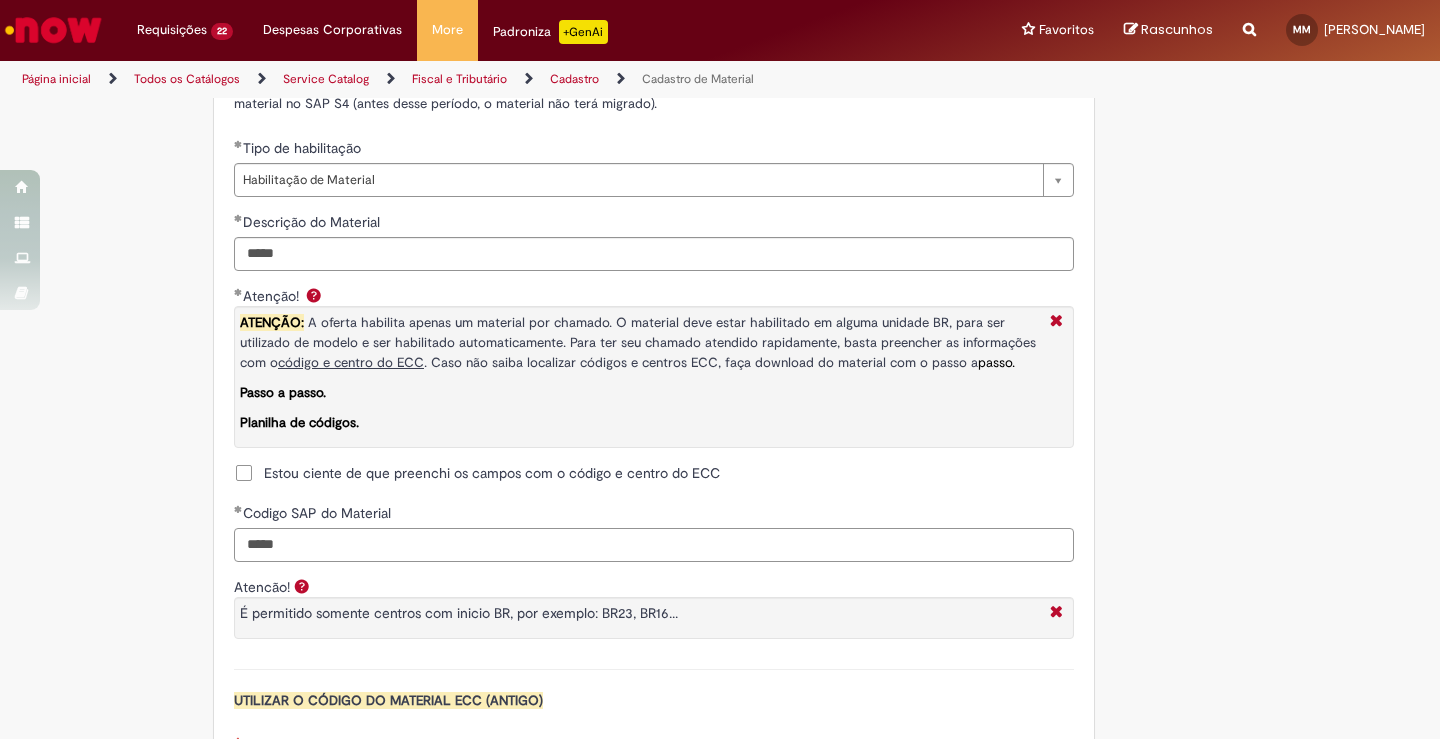 type on "*****" 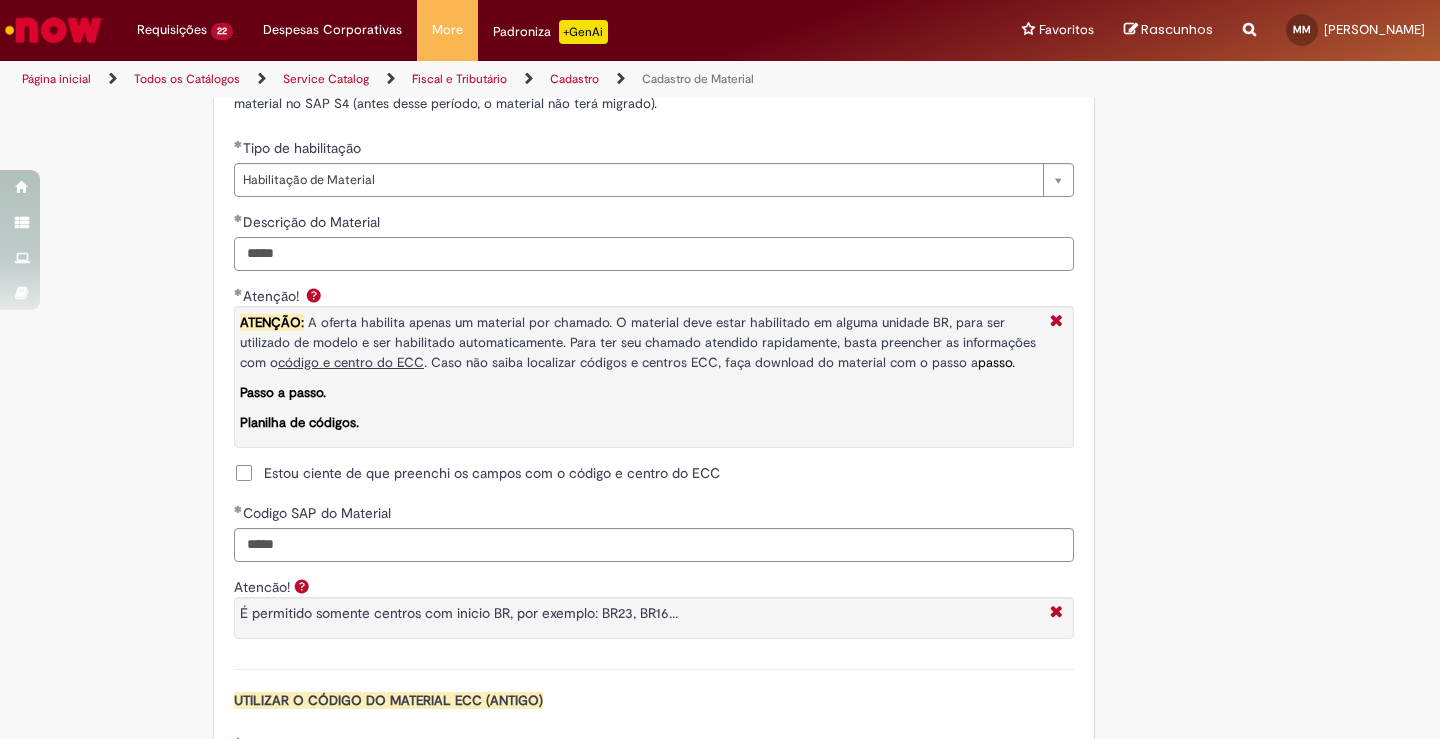 drag, startPoint x: 338, startPoint y: 258, endPoint x: 139, endPoint y: 248, distance: 199.2511 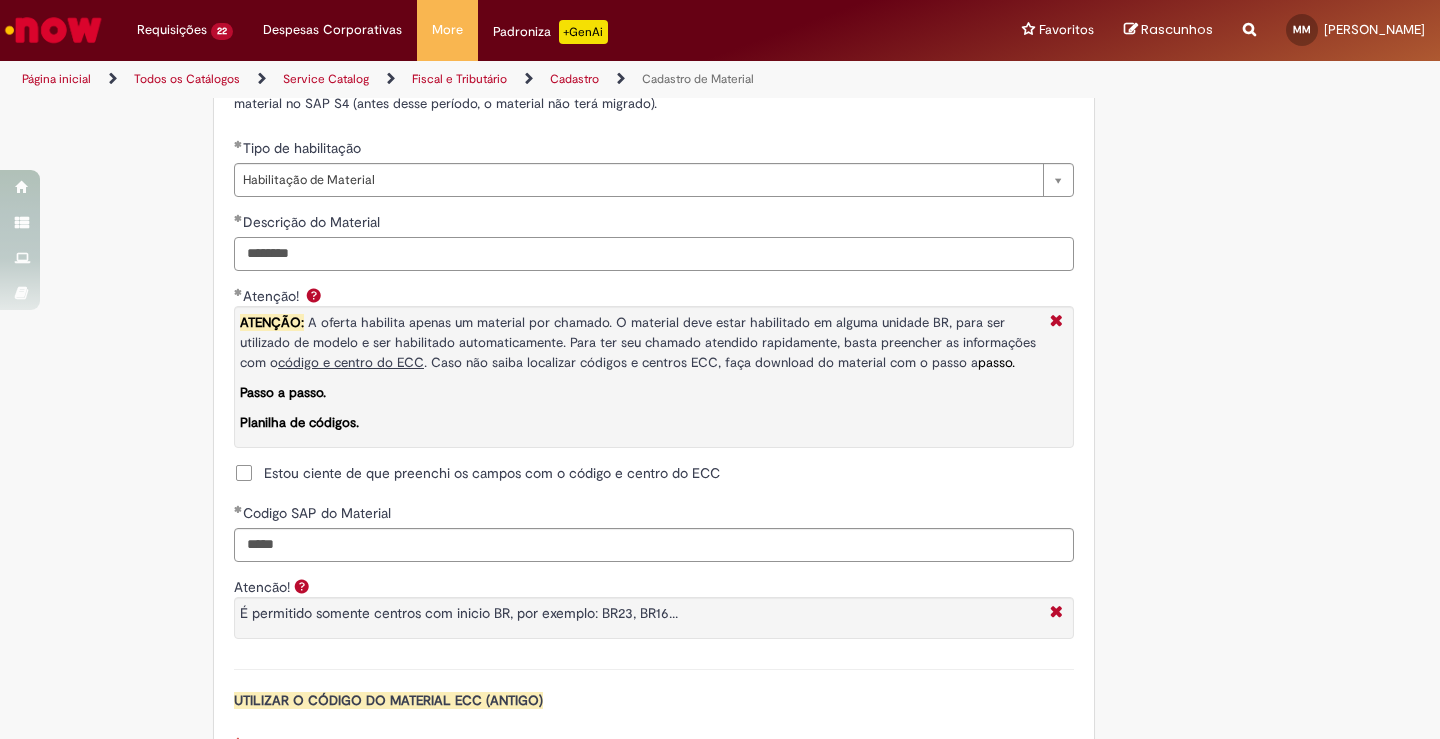 type on "********" 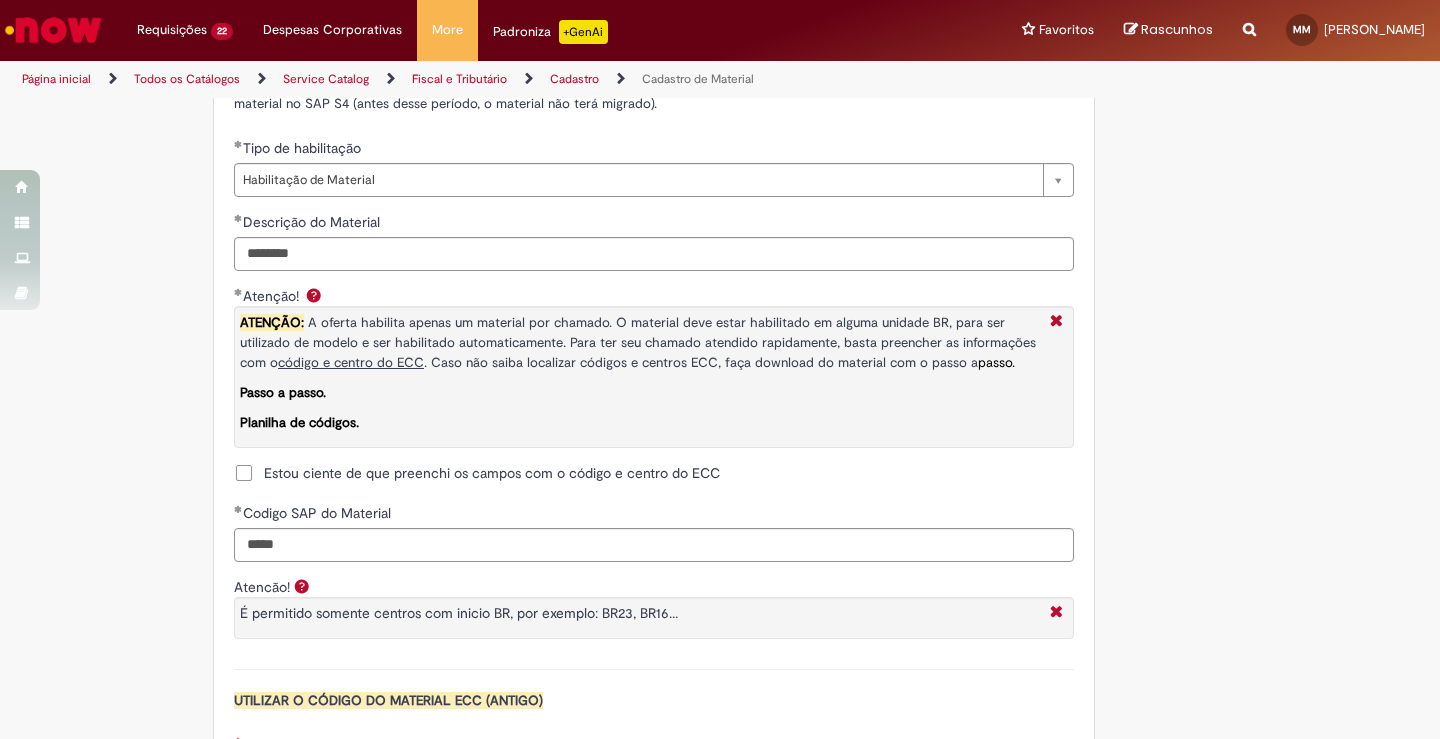 click on "Adicionar a Favoritos
Cadastro de Material
Oferta destinada à solicitações relacionadas ao cadastro de materiais.
Criação de Material  – Tipo de Solicitação destinada para criação de novos códigos dos materiais abaixo:       1.1 – Embalagem Retornável (Ativo de Giro)       1.2 – Embalagem Não Retornável        1.3 – Matéria prima       1.4 – Marketing       1.5 – Cadastro de Protótipo CIT (Cadastro exclusivo do CIT)
Habilitação  – Tipo de Solicitação destinada a Habilitação dos Materiais       2.1 – Habilitação de Material       2.2 - Habilitar Tipo de Avaliação New & Especiais
ATENÇÃO CÓDIGO ECC!   Para solicitação de  HABILITAÇÃO DE MATERIAL  É NECESSÁRIO INFORMAR O CÓDIGO DO  MATERIAL E UNIDADE DO  ECC
NÃO  ocorre.
ATENÇÃO INTERFACE!
Modificação" at bounding box center [720, 3] 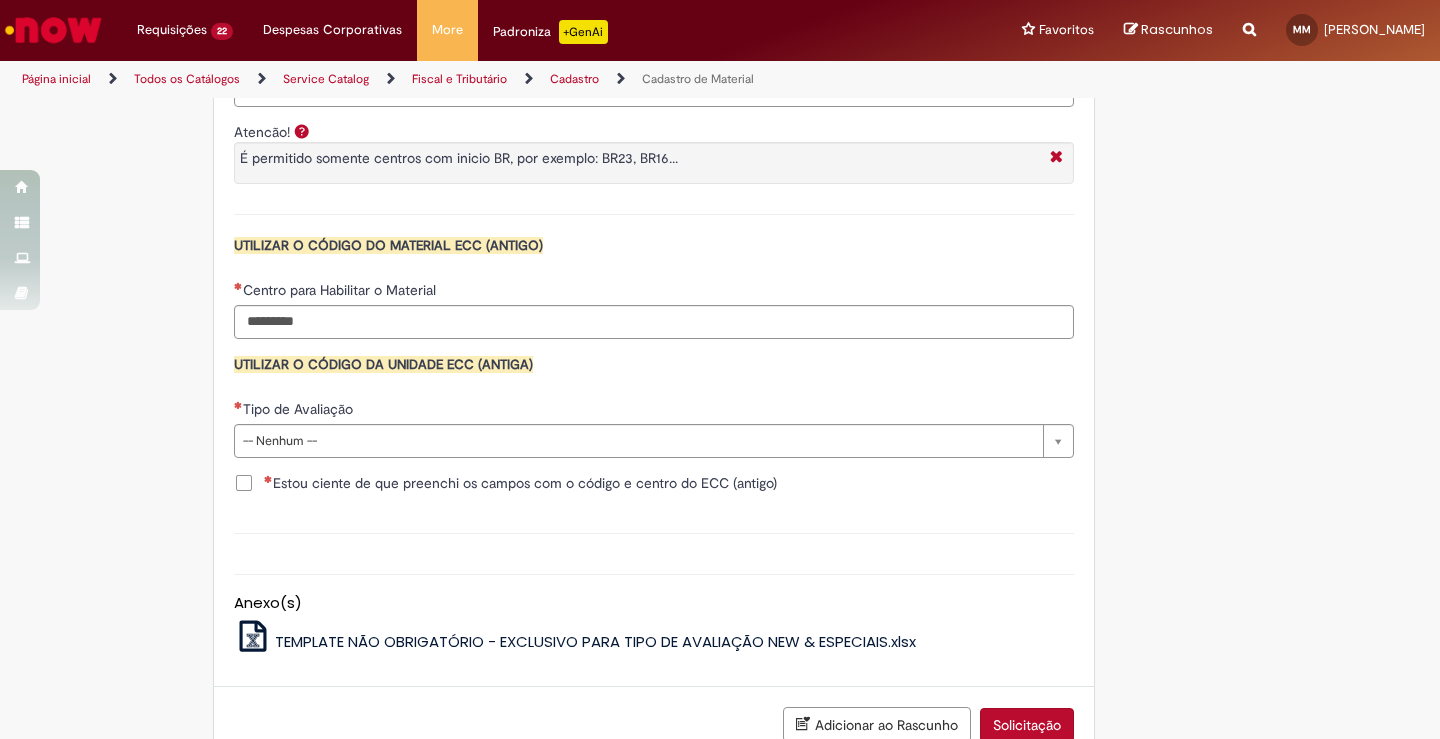scroll, scrollTop: 1950, scrollLeft: 0, axis: vertical 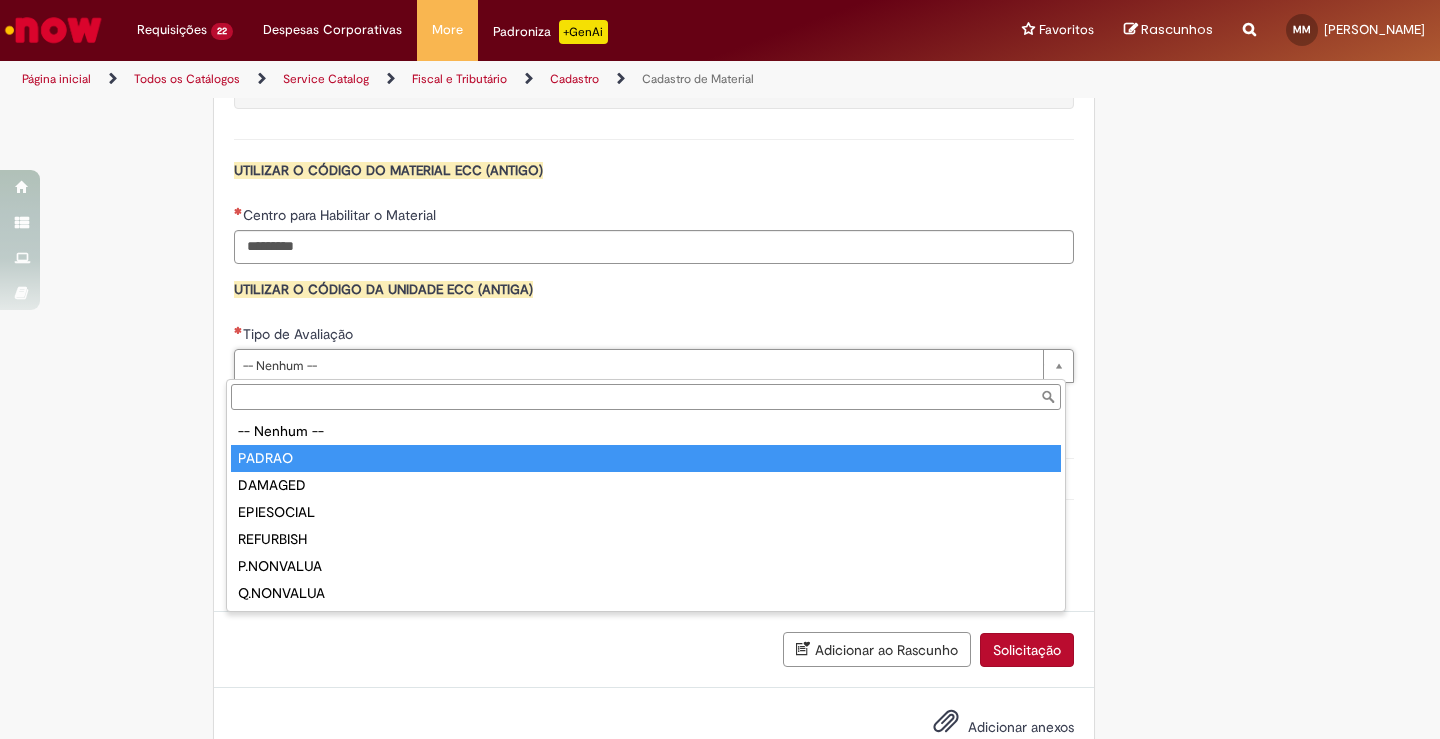 type on "******" 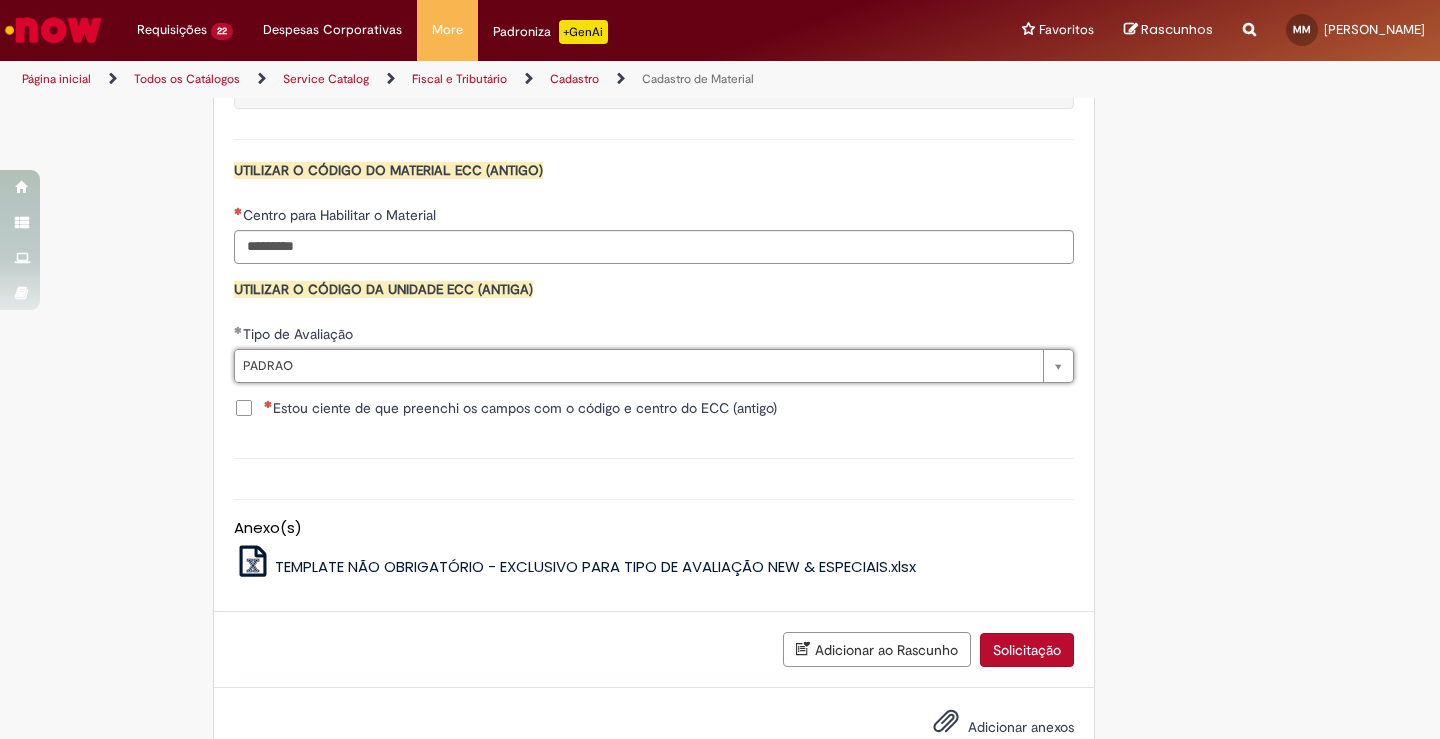 click on "Estou ciente de que preenchi os campos com o código e centro do ECC  (antigo)" at bounding box center [520, 408] 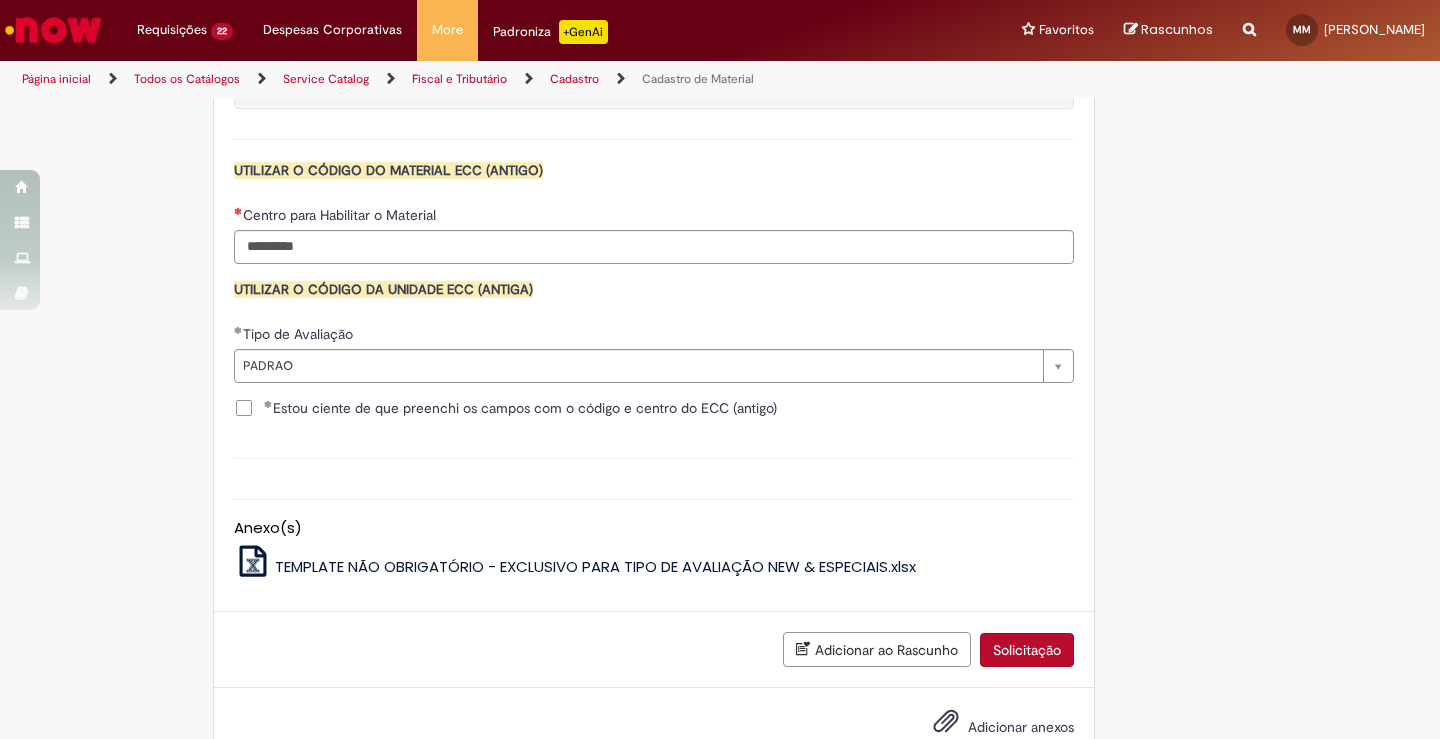click on "Solicitação" at bounding box center [1027, 650] 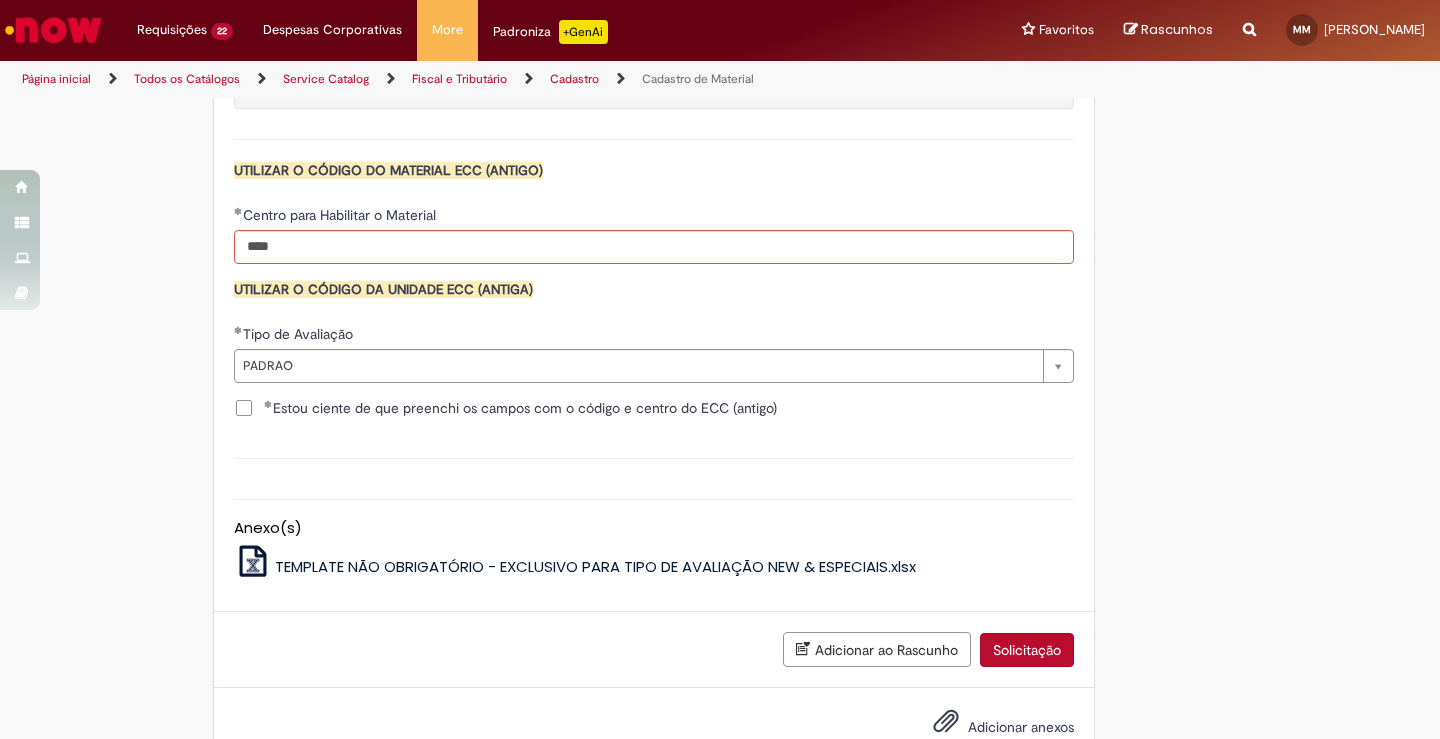 type on "****" 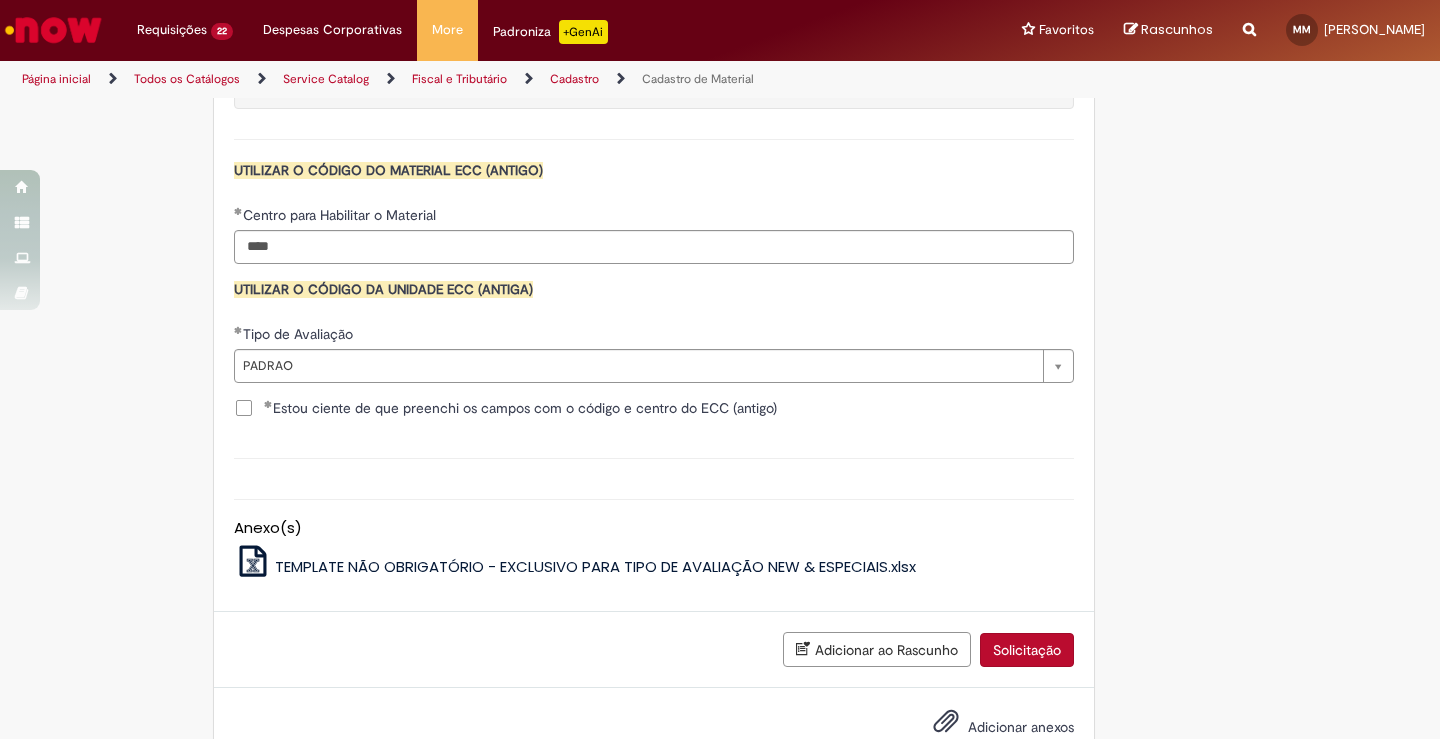 scroll, scrollTop: 1390, scrollLeft: 0, axis: vertical 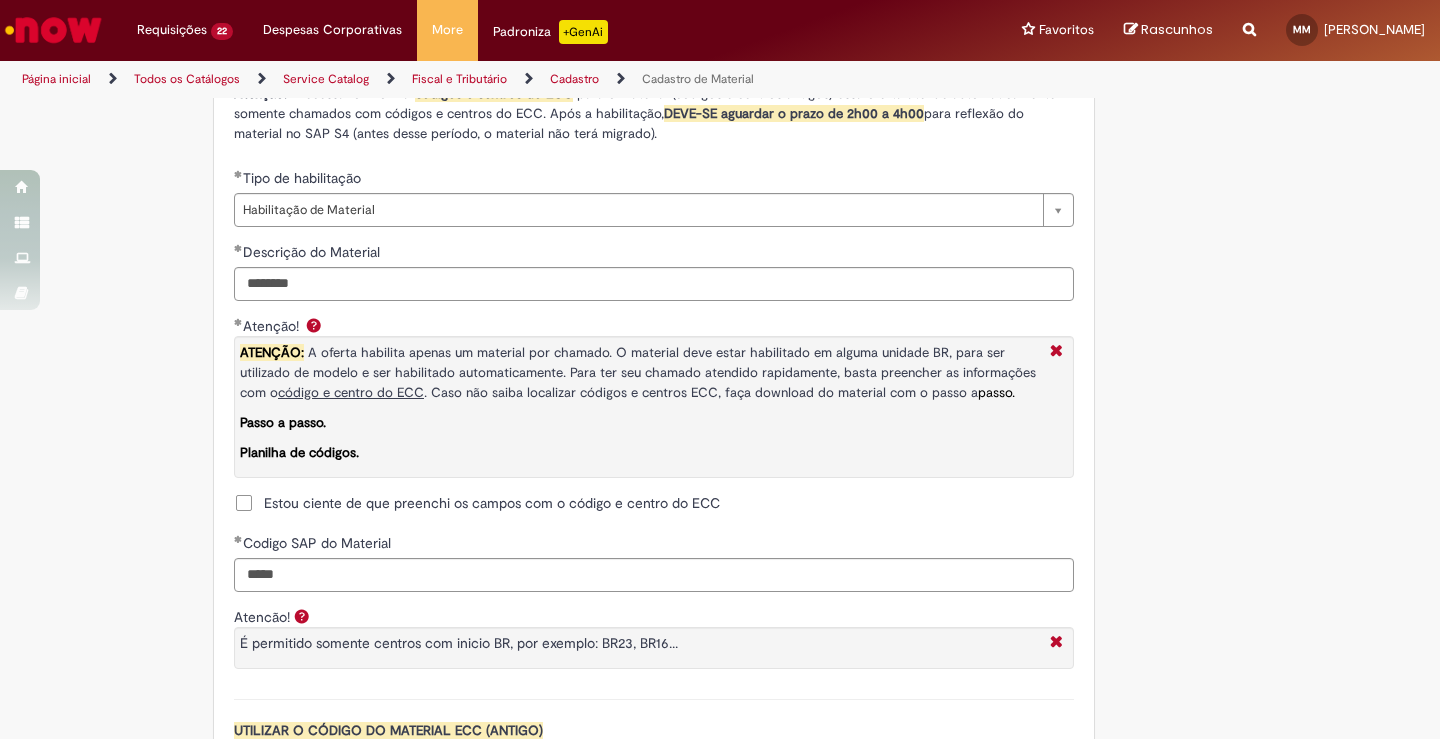 click on "Adicionar a Favoritos
Cadastro de Material
Oferta destinada à solicitações relacionadas ao cadastro de materiais.
Criação de Material  – Tipo de Solicitação destinada para criação de novos códigos dos materiais abaixo:       1.1 – Embalagem Retornável (Ativo de Giro)       1.2 – Embalagem Não Retornável        1.3 – Matéria prima       1.4 – Marketing       1.5 – Cadastro de Protótipo CIT (Cadastro exclusivo do CIT)
Habilitação  – Tipo de Solicitação destinada a Habilitação dos Materiais       2.1 – Habilitação de Material       2.2 - Habilitar Tipo de Avaliação New & Especiais
ATENÇÃO CÓDIGO ECC!   Para solicitação de  HABILITAÇÃO DE MATERIAL  É NECESSÁRIO INFORMAR O CÓDIGO DO  MATERIAL E UNIDADE DO  ECC
NÃO  ocorre.
ATENÇÃO INTERFACE!
Modificação" at bounding box center [720, 33] 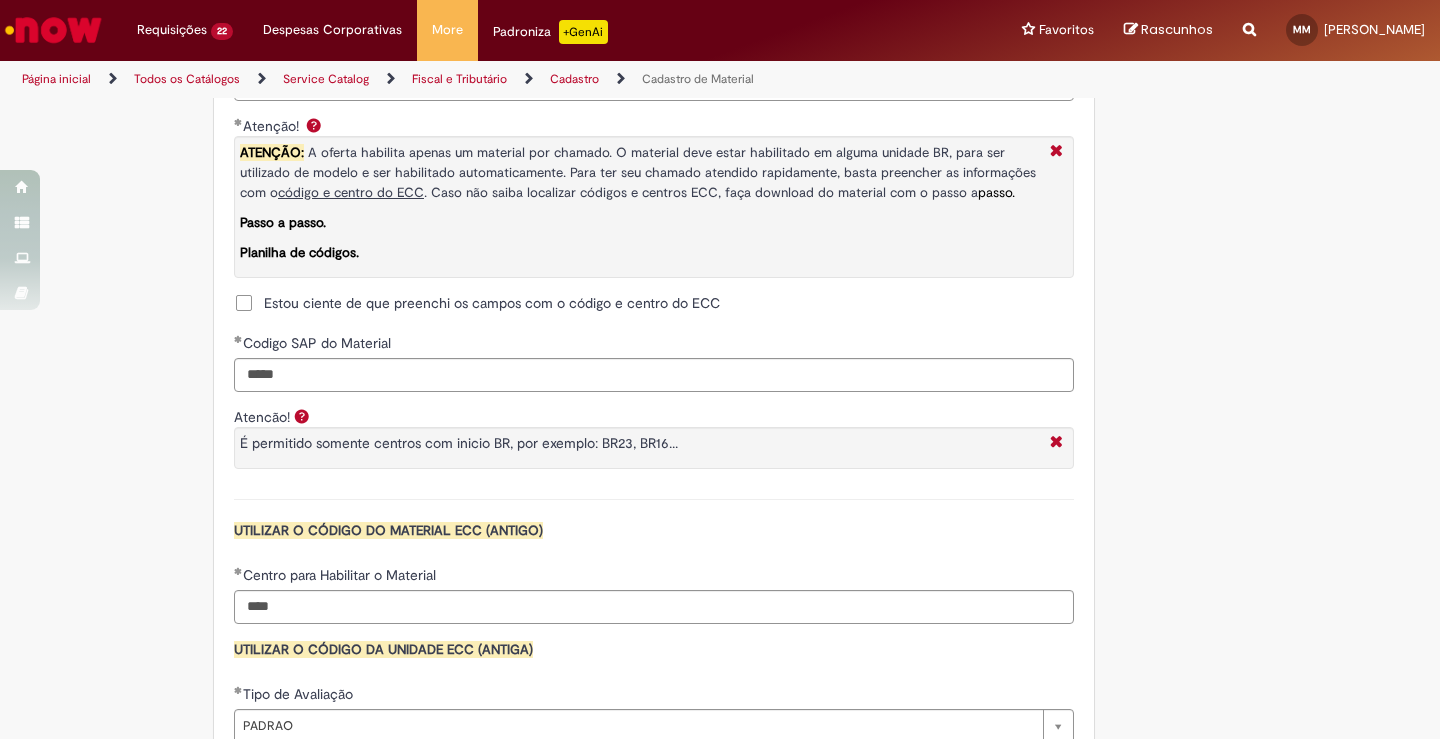 click on "Tire dúvidas com LupiAssist    +GenAI
Oi! Eu sou LupiAssist, uma Inteligência Artificial Generativa em constante aprendizado   Meu conteúdo é monitorado para trazer uma melhor experiência
Dúvidas comuns:
Só mais um instante, estou consultando nossas bases de conhecimento  e escrevendo a melhor resposta pra você!
Title
Lorem ipsum dolor sit amet    Fazer uma nova pergunta
Gerei esta resposta utilizando IA Generativa em conjunto com os nossos padrões. Em caso de divergência, os documentos oficiais prevalecerão.
Saiba mais em:
Ou ligue para:
E aí, te ajudei?
Sim, obrigado!" at bounding box center (720, -166) 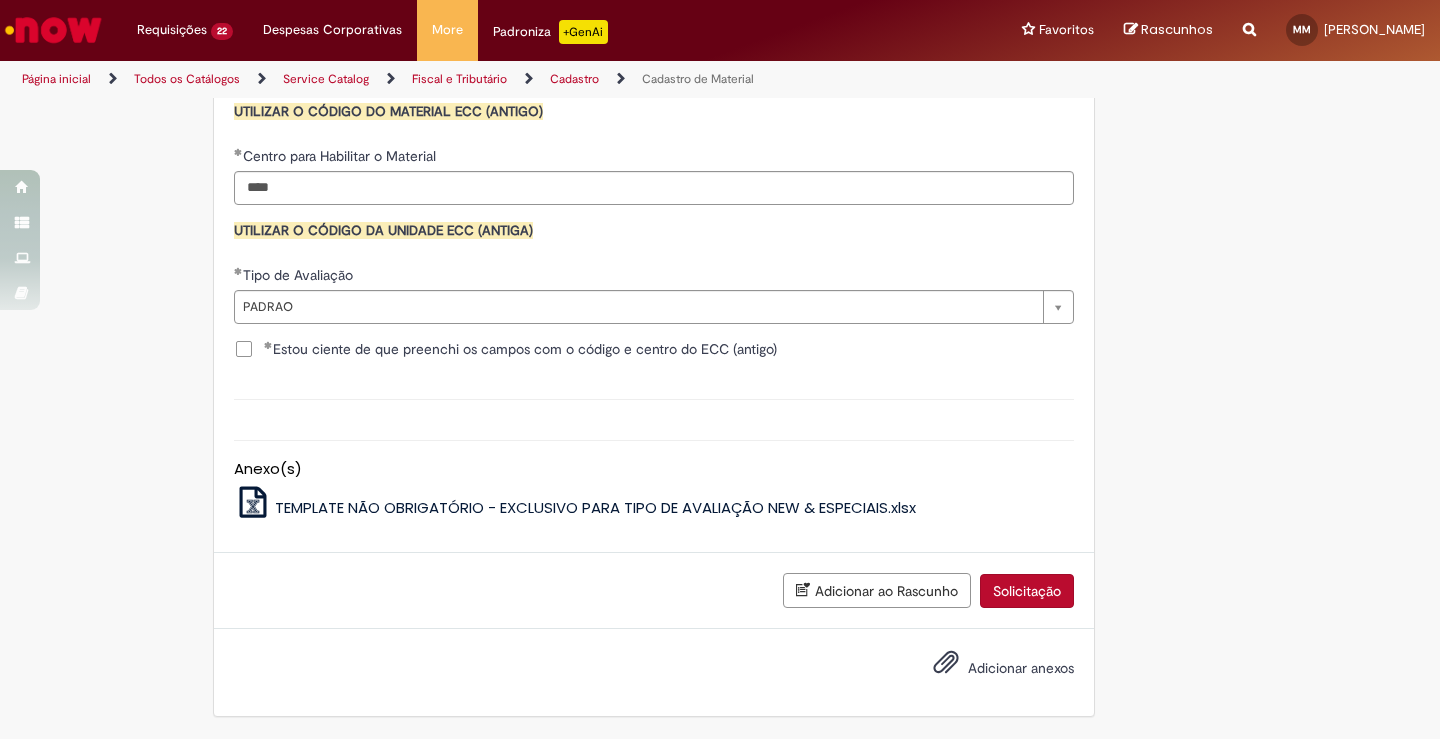 click on "Solicitação" at bounding box center (1027, 591) 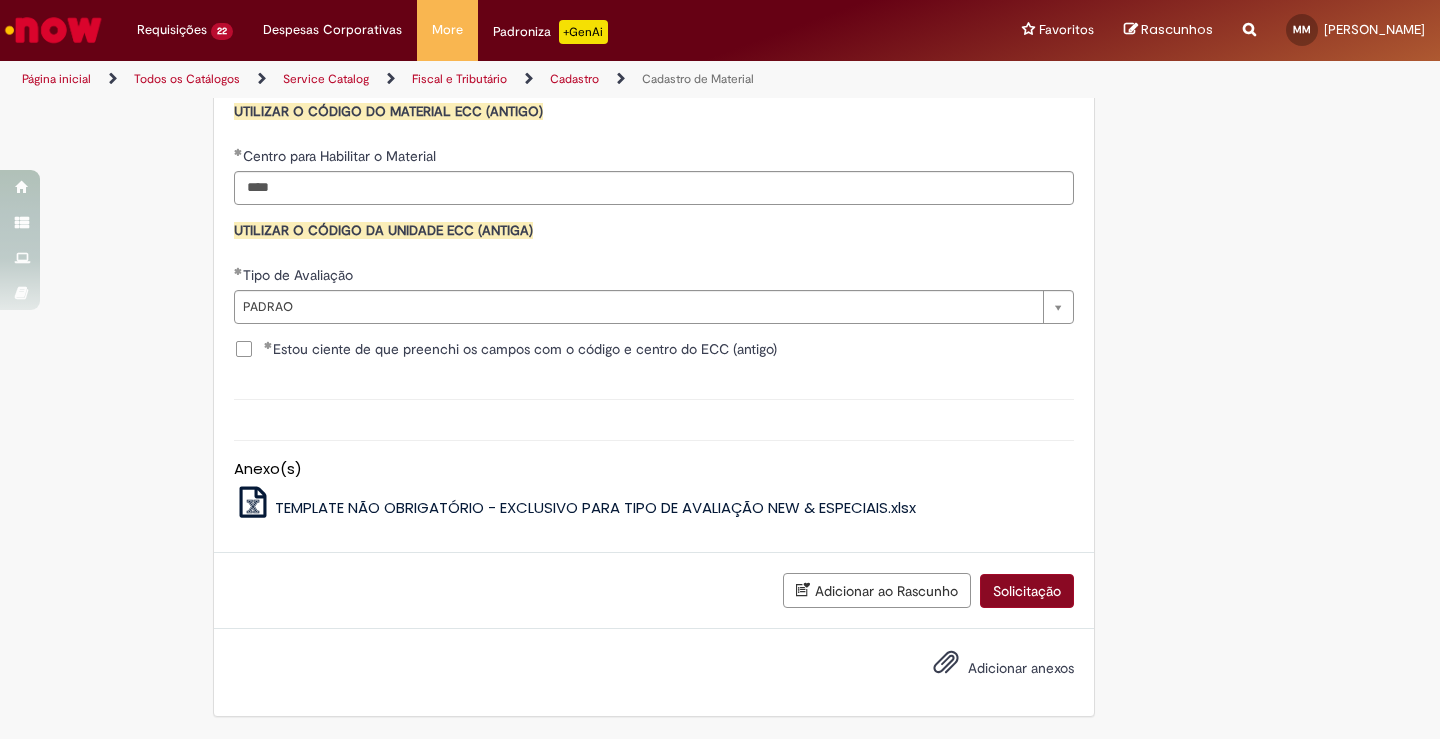 scroll, scrollTop: 1963, scrollLeft: 0, axis: vertical 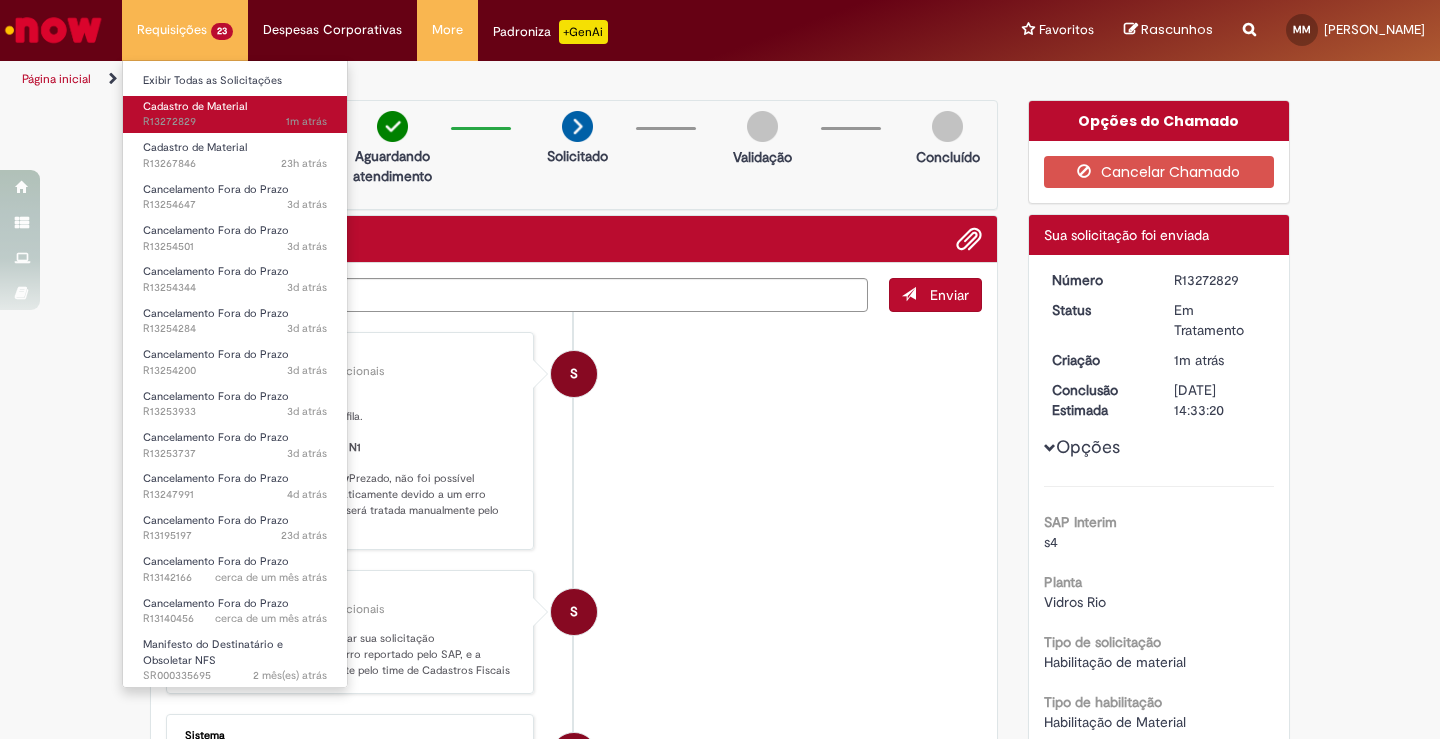 click on "Cadastro de Material" at bounding box center (195, 106) 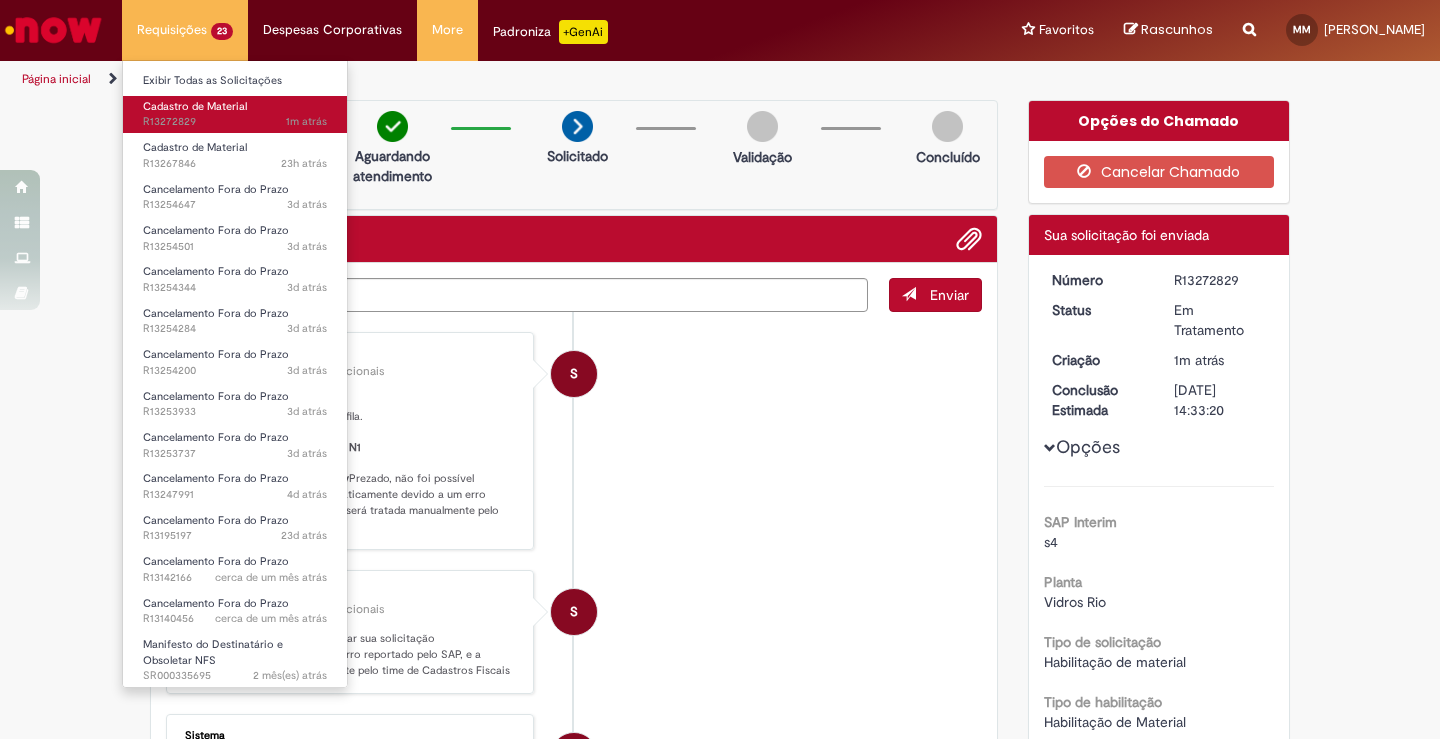 click on "Cadastro de Material" at bounding box center [195, 106] 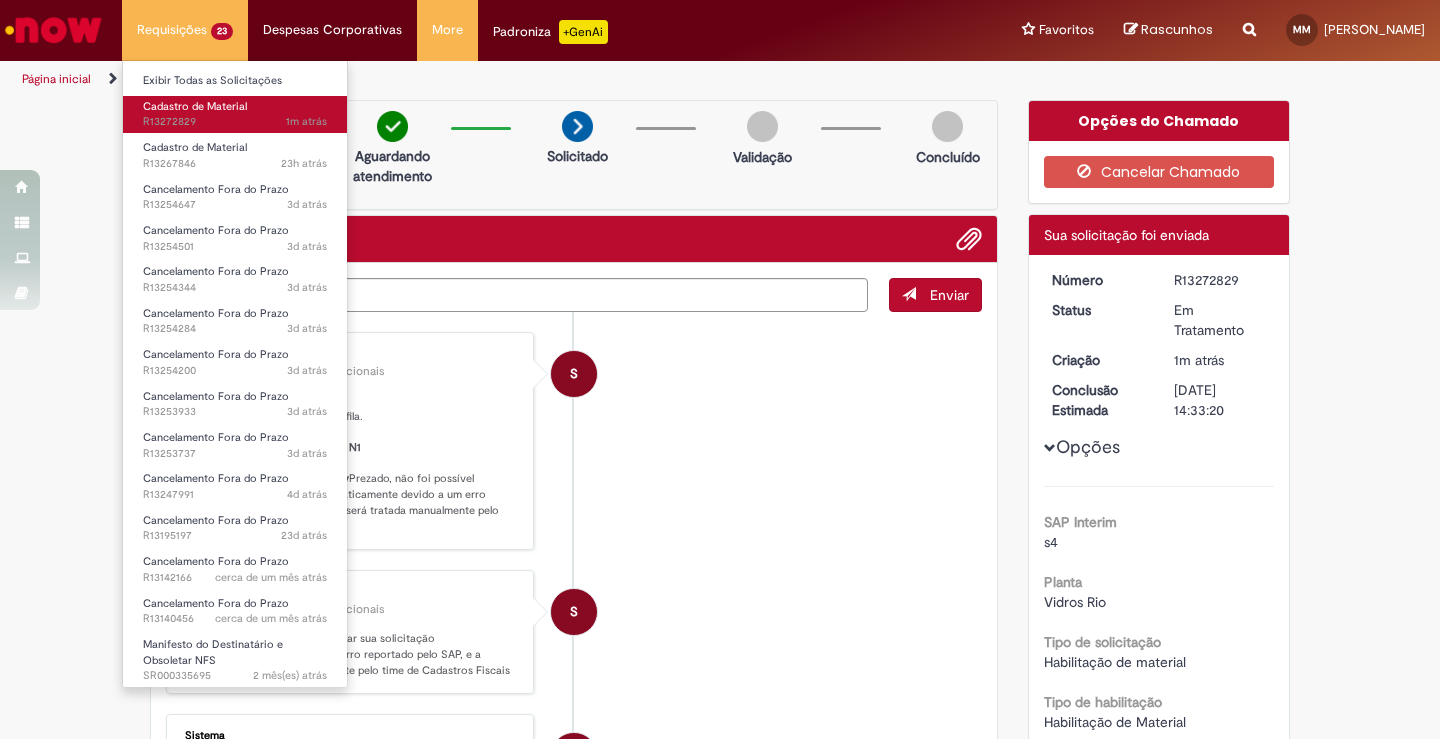 click on "Cadastro de Material" at bounding box center [195, 106] 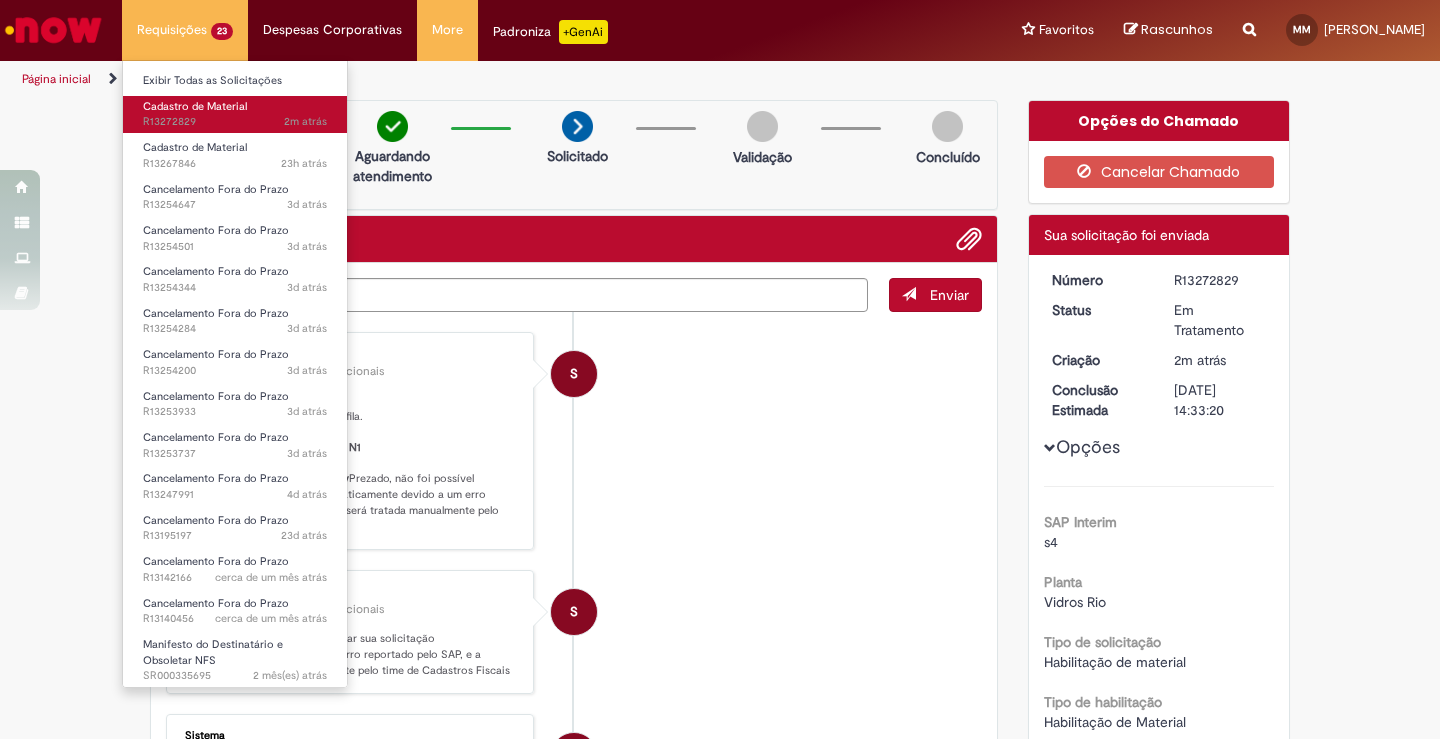 click on "2m atrás 2 minutos atrás  R13272829" at bounding box center (235, 122) 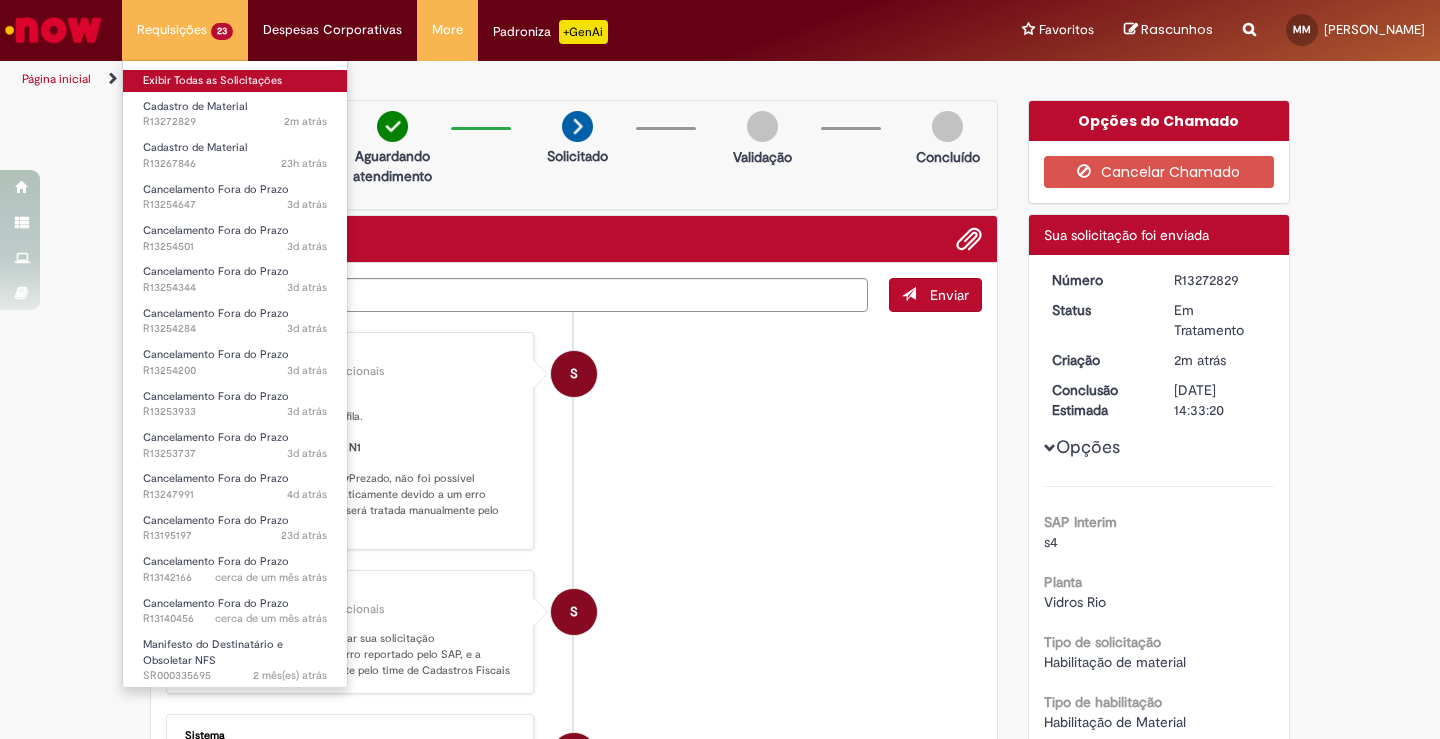click on "Exibir Todas as Solicitações" at bounding box center [235, 81] 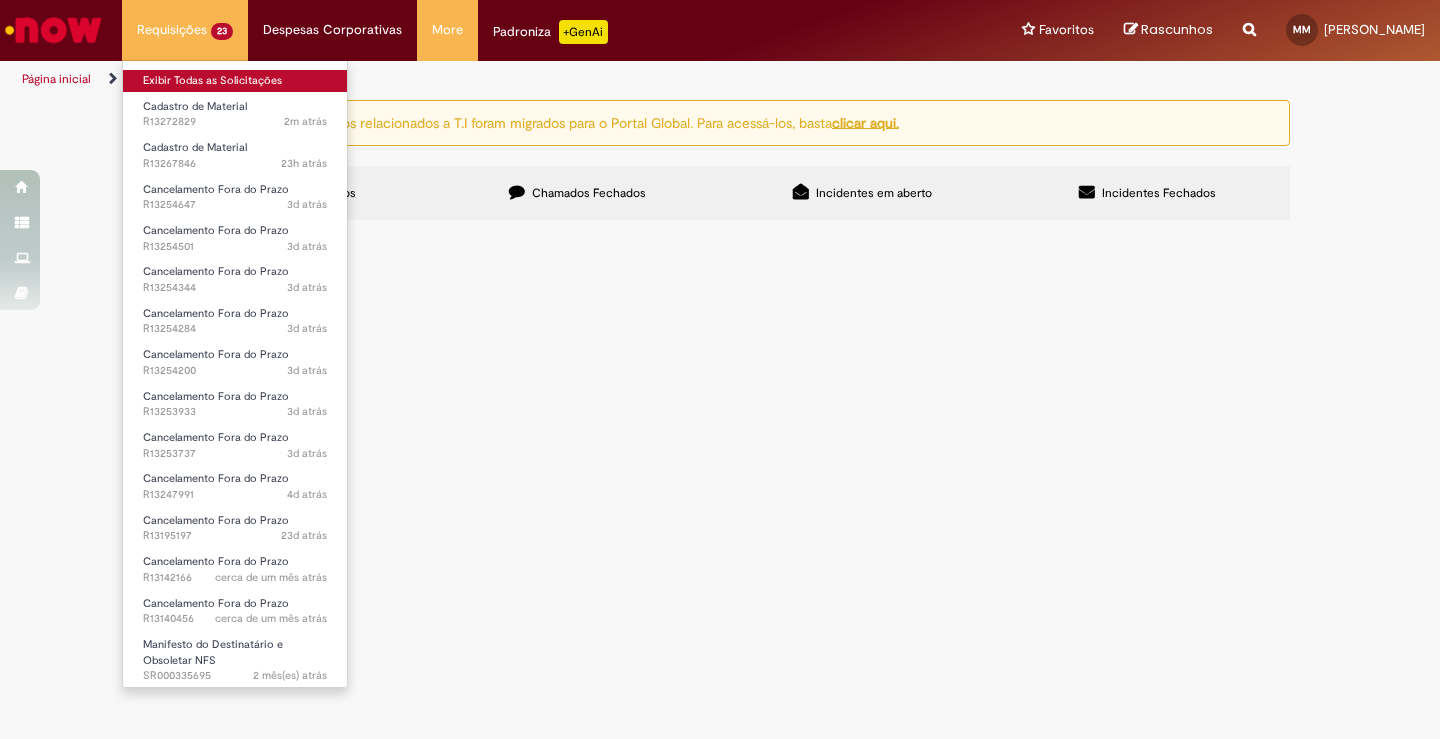 click on "Exibir Todas as Solicitações" at bounding box center [235, 81] 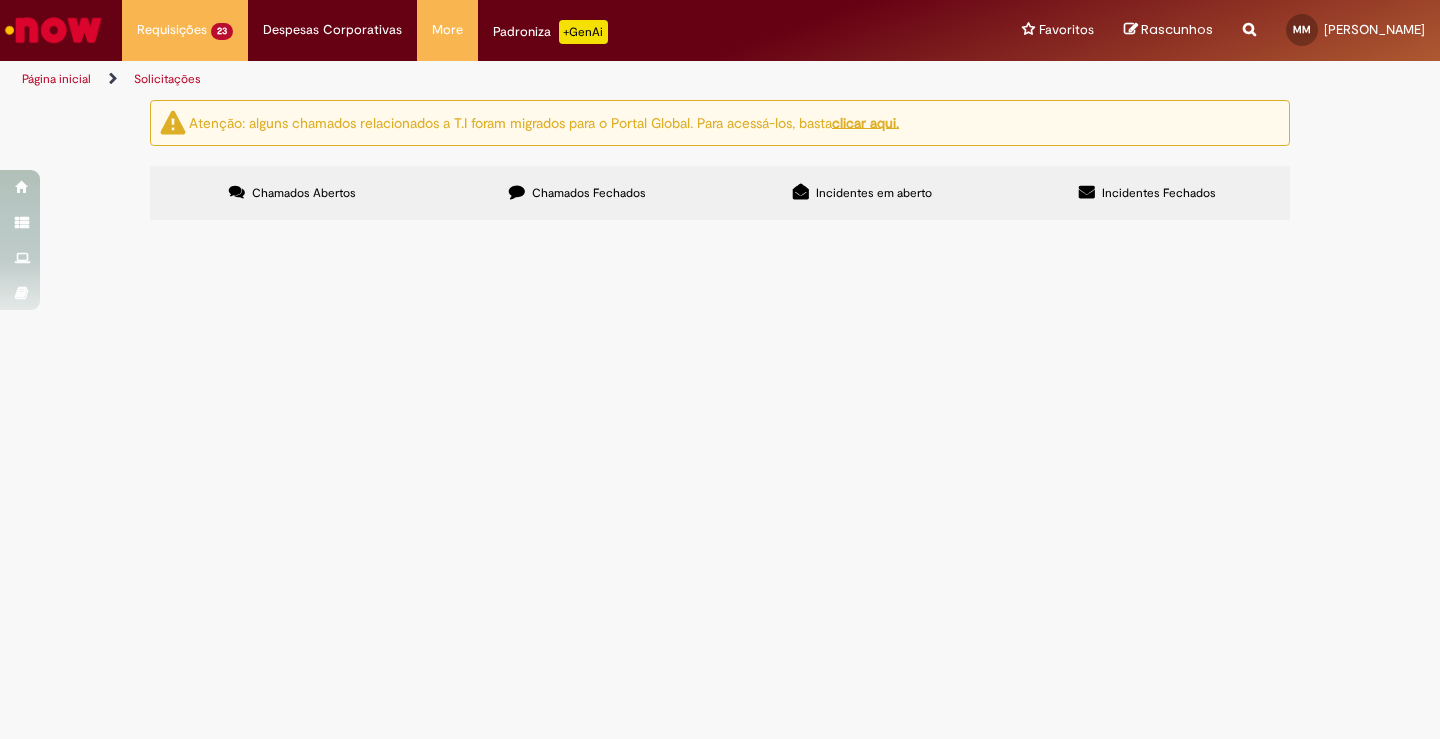 click on "Cadastro de Material" at bounding box center (0, 0) 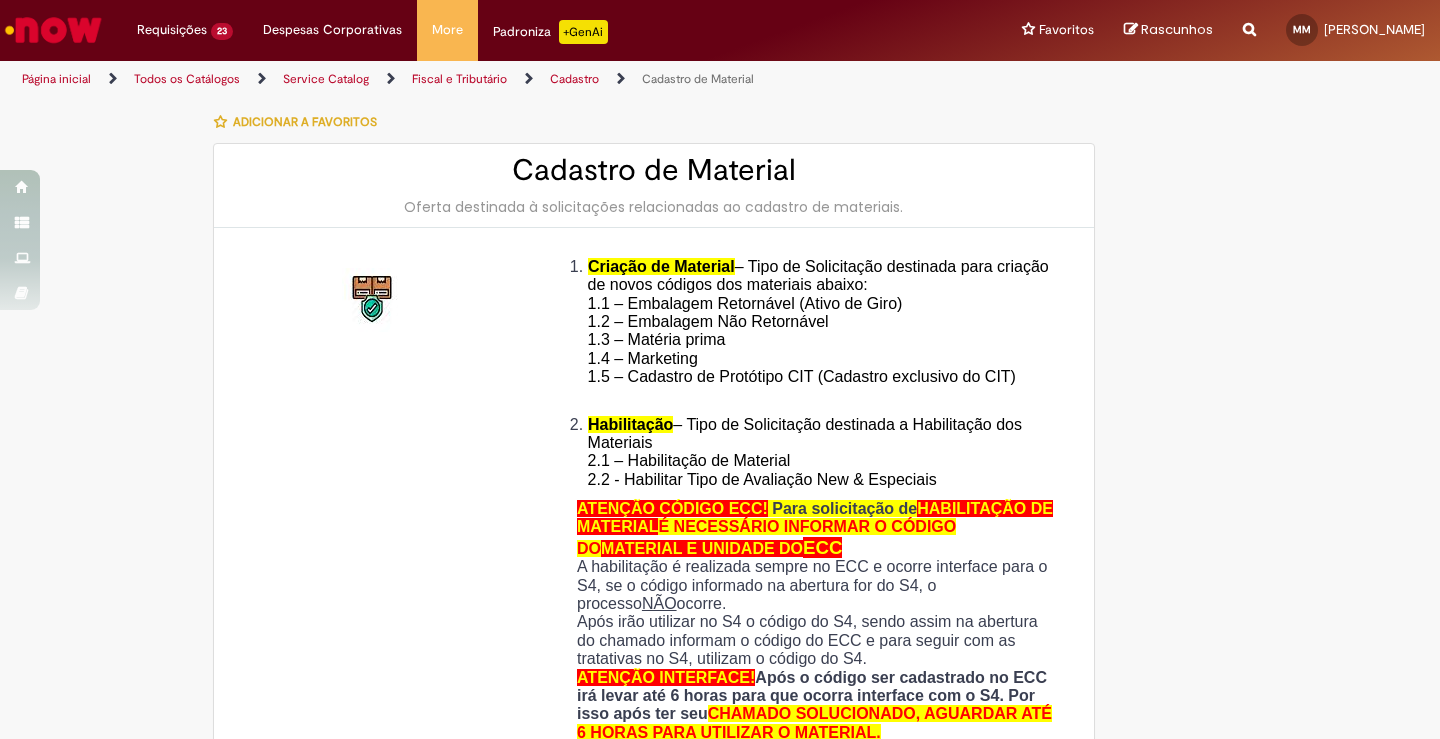 type on "**********" 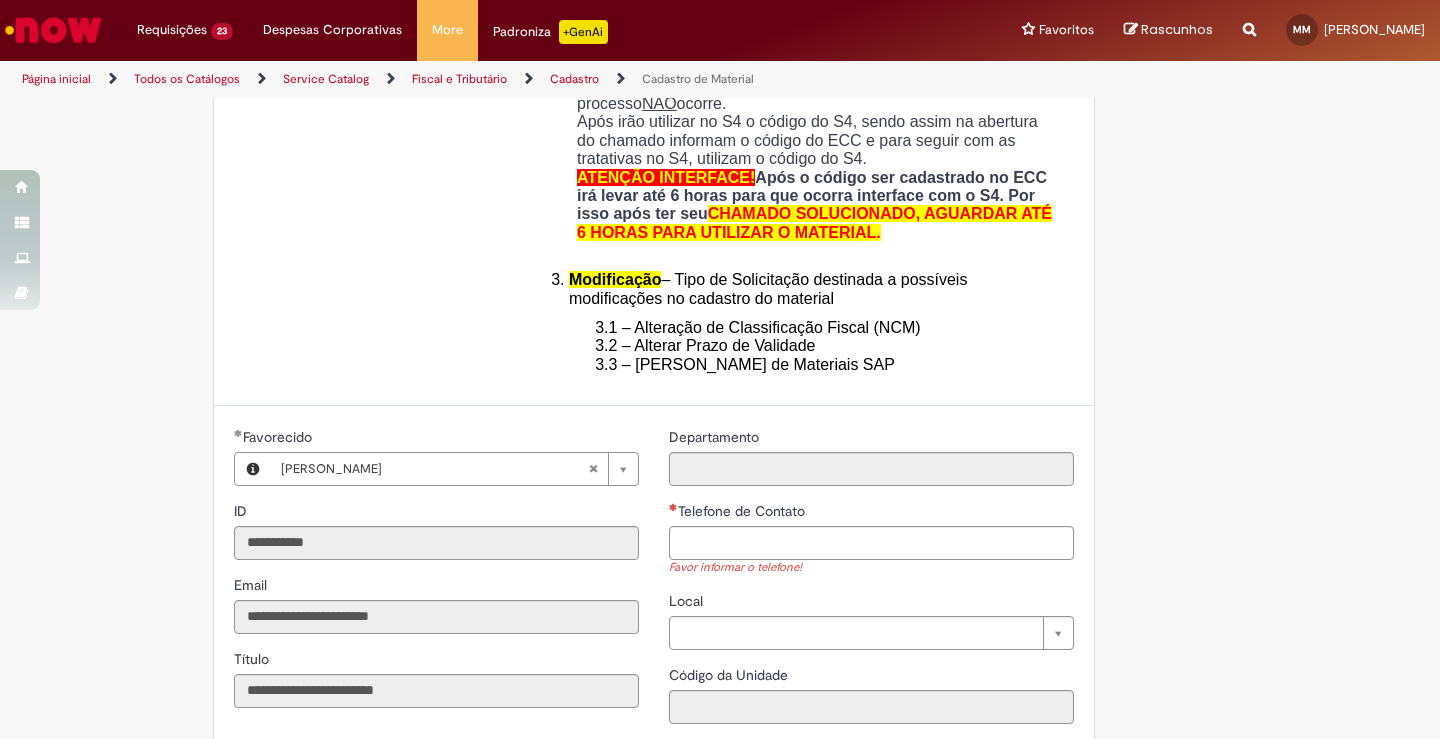 scroll, scrollTop: 900, scrollLeft: 0, axis: vertical 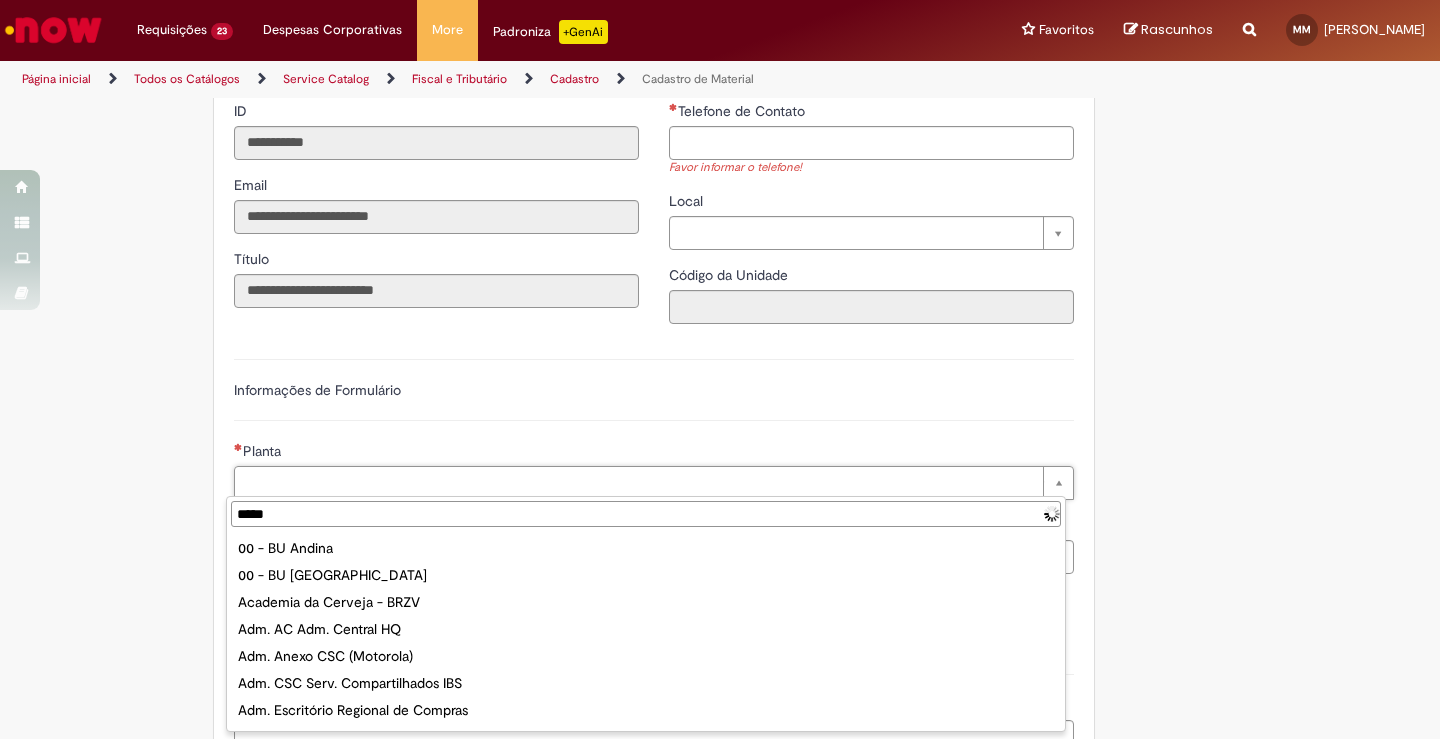 type on "******" 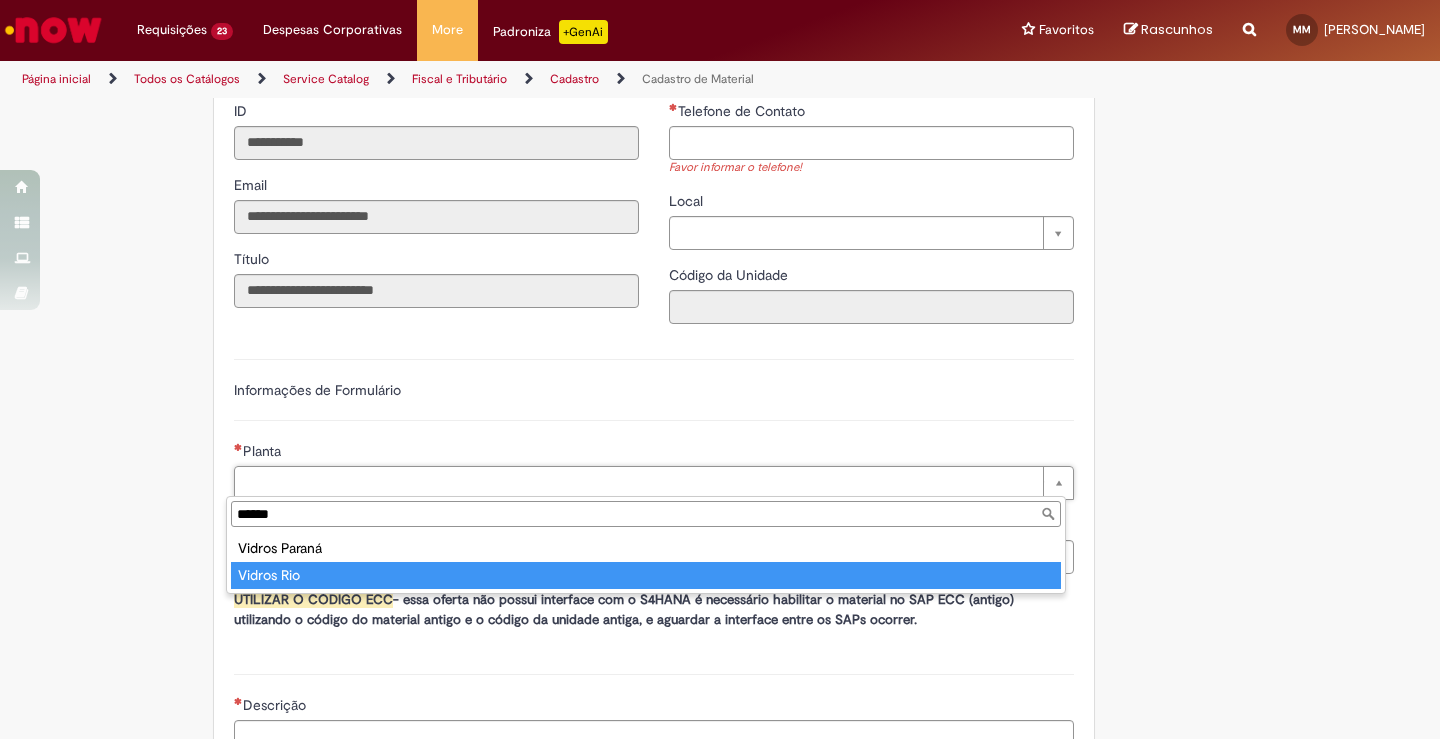 type on "**********" 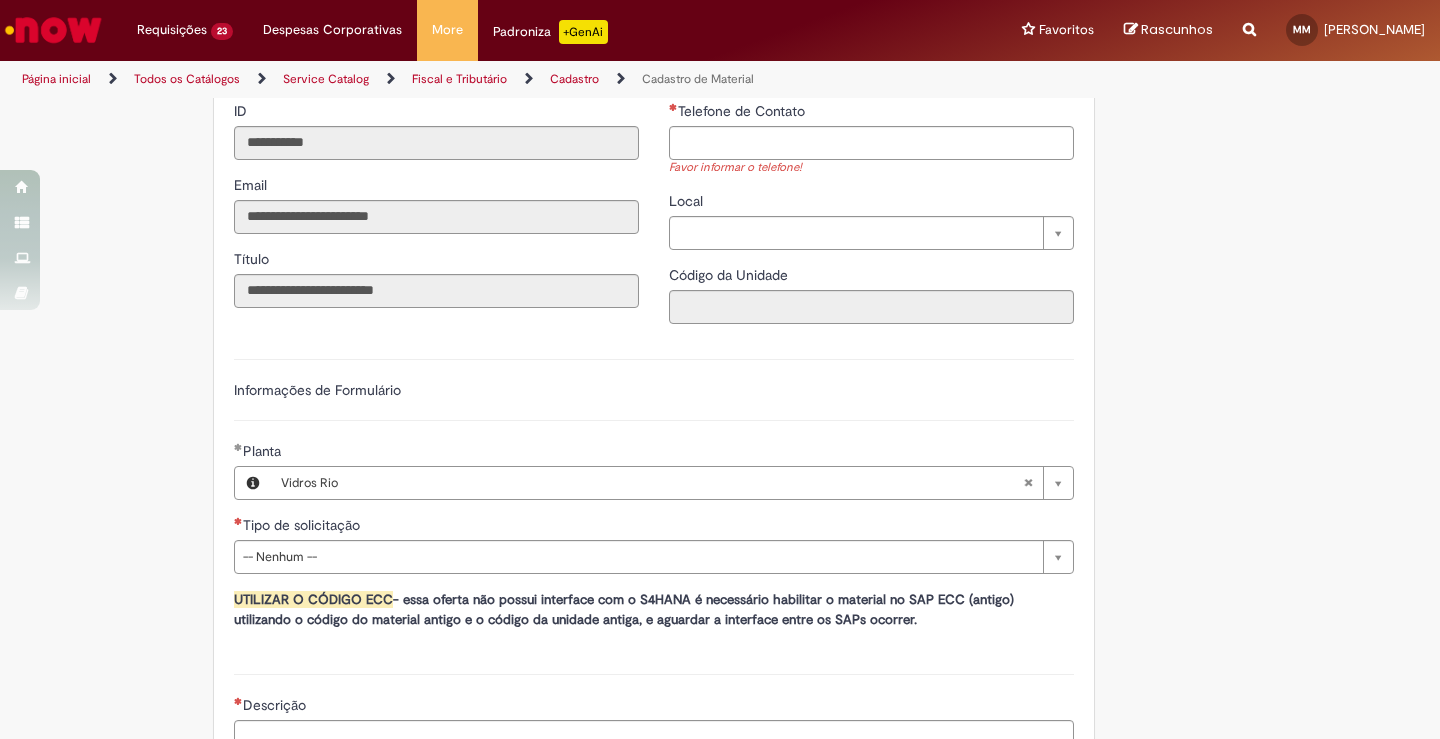 click on "Adicionar a Favoritos
Cadastro de Material
Oferta destinada à solicitações relacionadas ao cadastro de materiais.
Criação de Material  – Tipo de Solicitação destinada para criação de novos códigos dos materiais abaixo:       1.1 – Embalagem Retornável (Ativo de Giro)       1.2 – Embalagem Não Retornável        1.3 – Matéria prima       1.4 – Marketing       1.5 – Cadastro de Protótipo CIT (Cadastro exclusivo do CIT)
Habilitação  – Tipo de Solicitação destinada a Habilitação dos Materiais       2.1 – Habilitação de Material       2.2 - Habilitar Tipo de Avaliação New & Especiais
ATENÇÃO CÓDIGO ECC!   Para solicitação de  HABILITAÇÃO DE MATERIAL  É NECESSÁRIO INFORMAR O CÓDIGO DO  MATERIAL E UNIDADE DO  ECC
NÃO  ocorre.
ATENÇÃO INTERFACE!
Modificação" at bounding box center [622, 153] 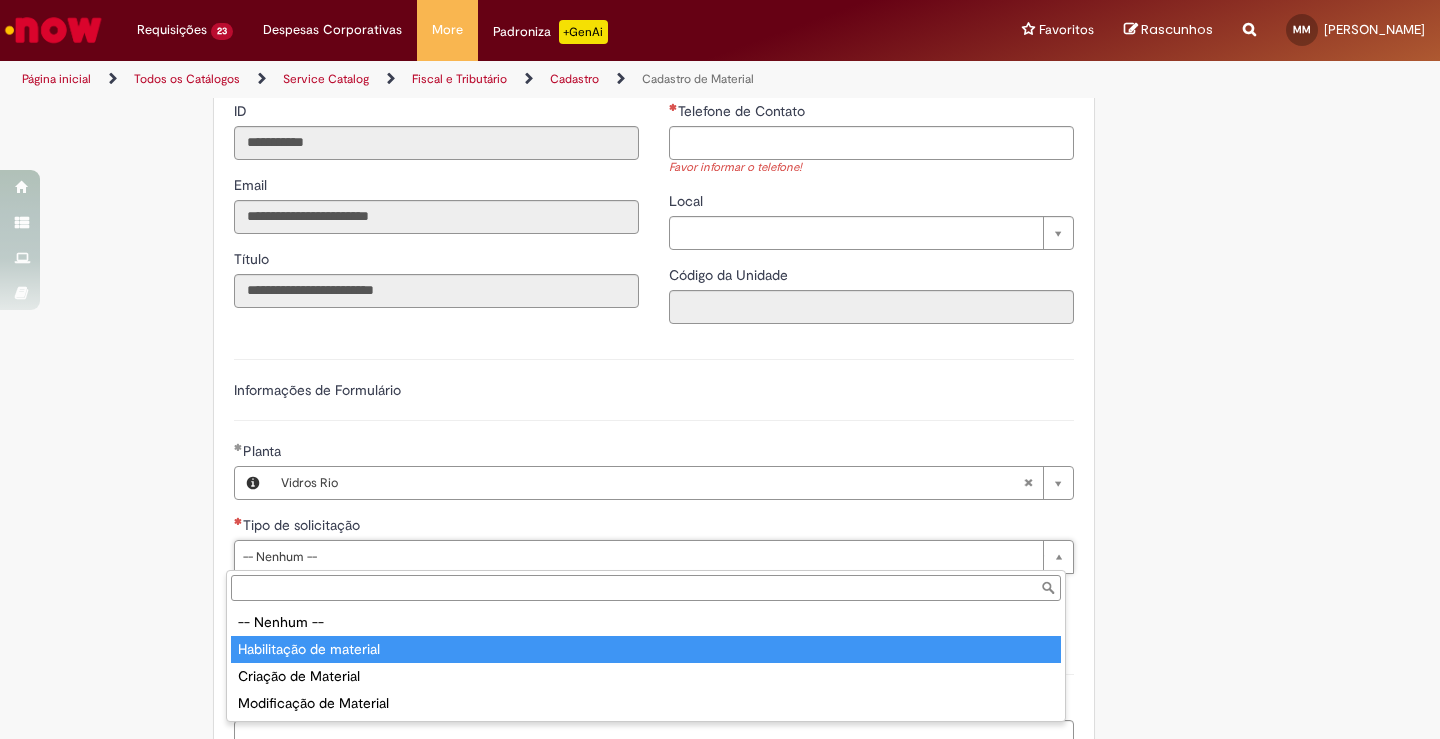 type on "**********" 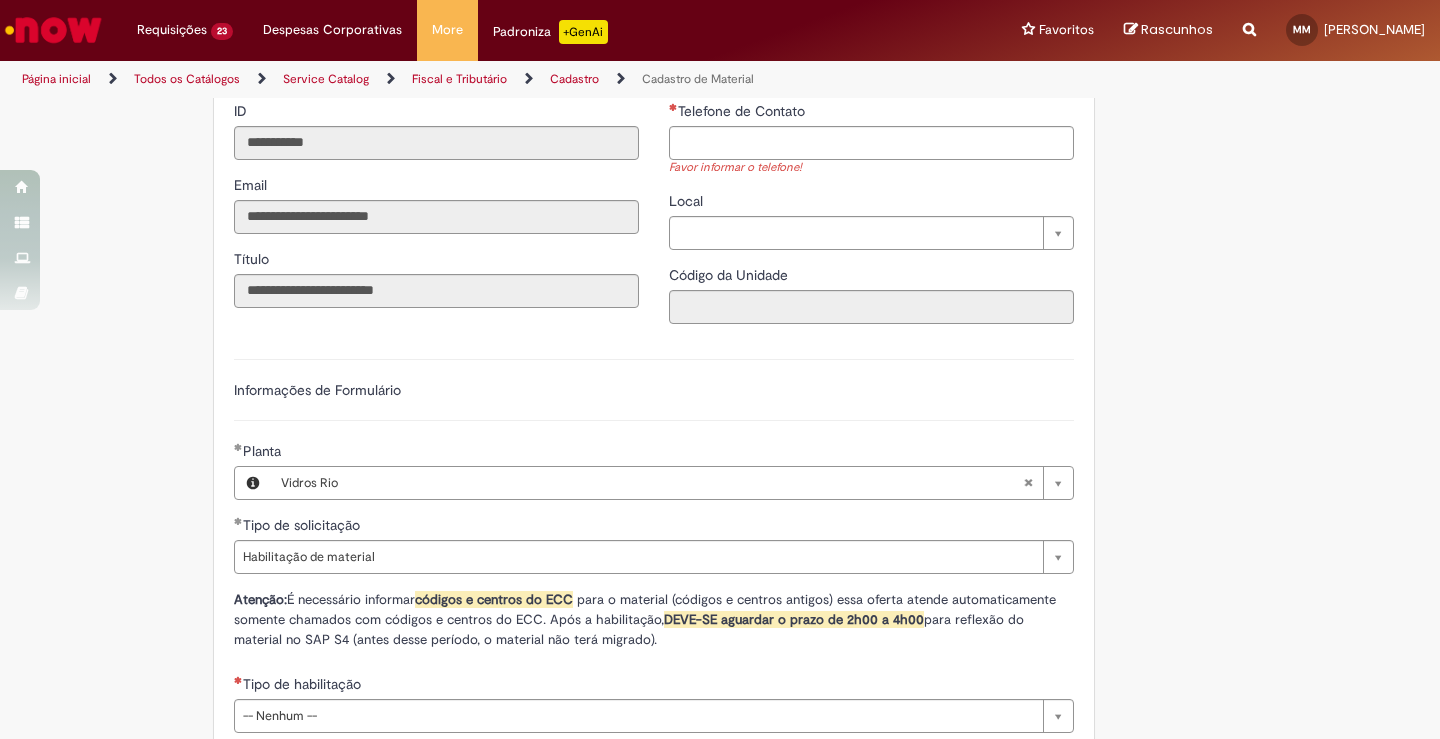click on "Adicionar a Favoritos
Cadastro de Material
Oferta destinada à solicitações relacionadas ao cadastro de materiais.
Criação de Material  – Tipo de Solicitação destinada para criação de novos códigos dos materiais abaixo:       1.1 – Embalagem Retornável (Ativo de Giro)       1.2 – Embalagem Não Retornável        1.3 – Matéria prima       1.4 – Marketing       1.5 – Cadastro de Protótipo CIT (Cadastro exclusivo do CIT)
Habilitação  – Tipo de Solicitação destinada a Habilitação dos Materiais       2.1 – Habilitação de Material       2.2 - Habilitar Tipo de Avaliação New & Especiais
ATENÇÃO CÓDIGO ECC!   Para solicitação de  HABILITAÇÃO DE MATERIAL  É NECESSÁRIO INFORMAR O CÓDIGO DO  MATERIAL E UNIDADE DO  ECC
NÃO  ocorre.
ATENÇÃO INTERFACE!
Modificação" at bounding box center (622, 260) 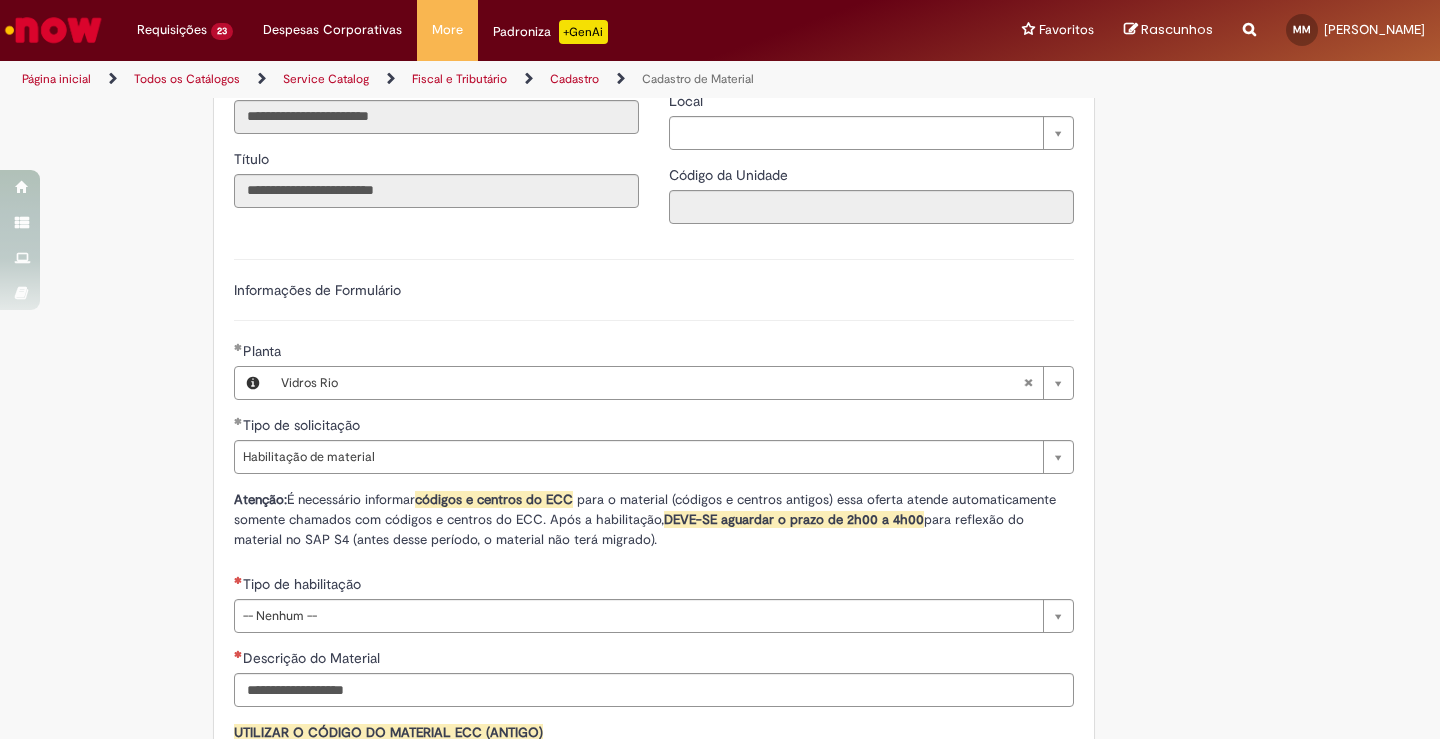 scroll, scrollTop: 1100, scrollLeft: 0, axis: vertical 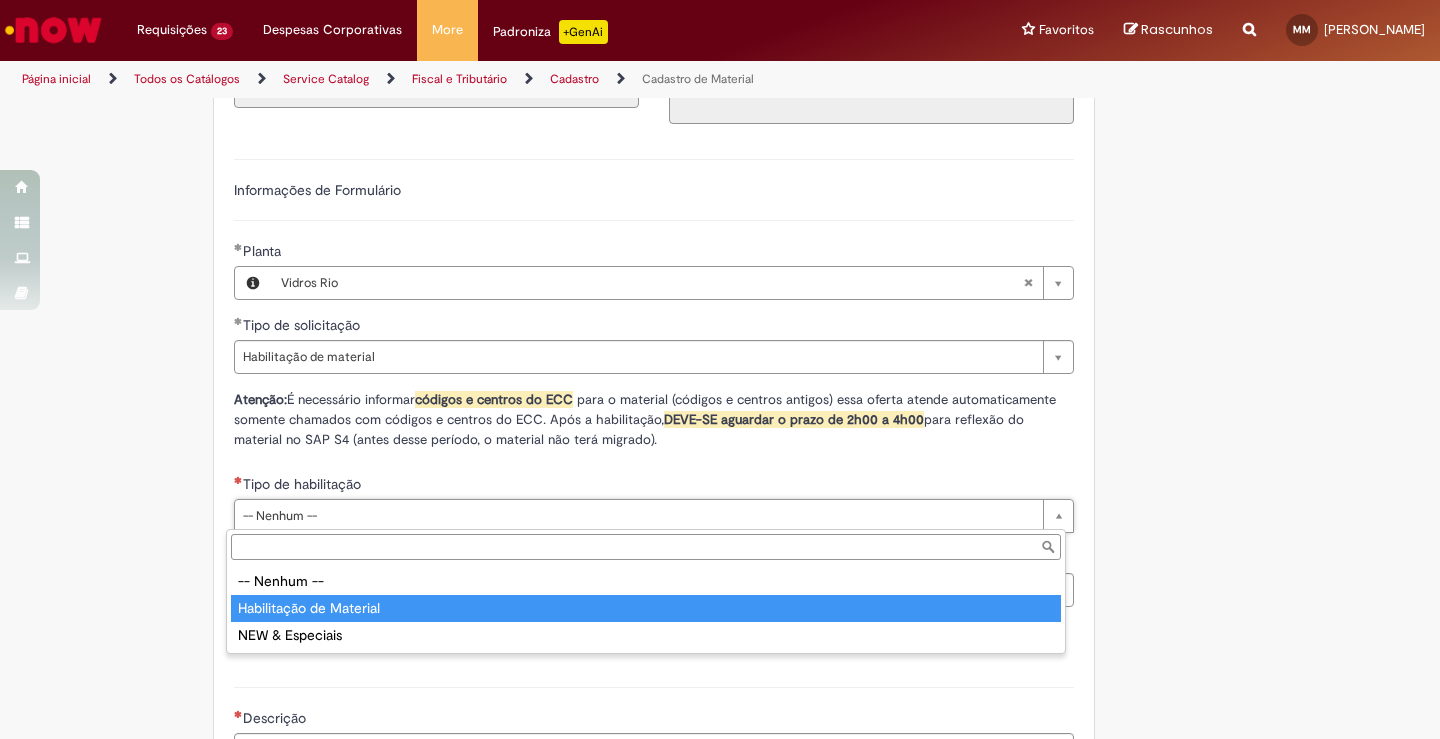 type on "**********" 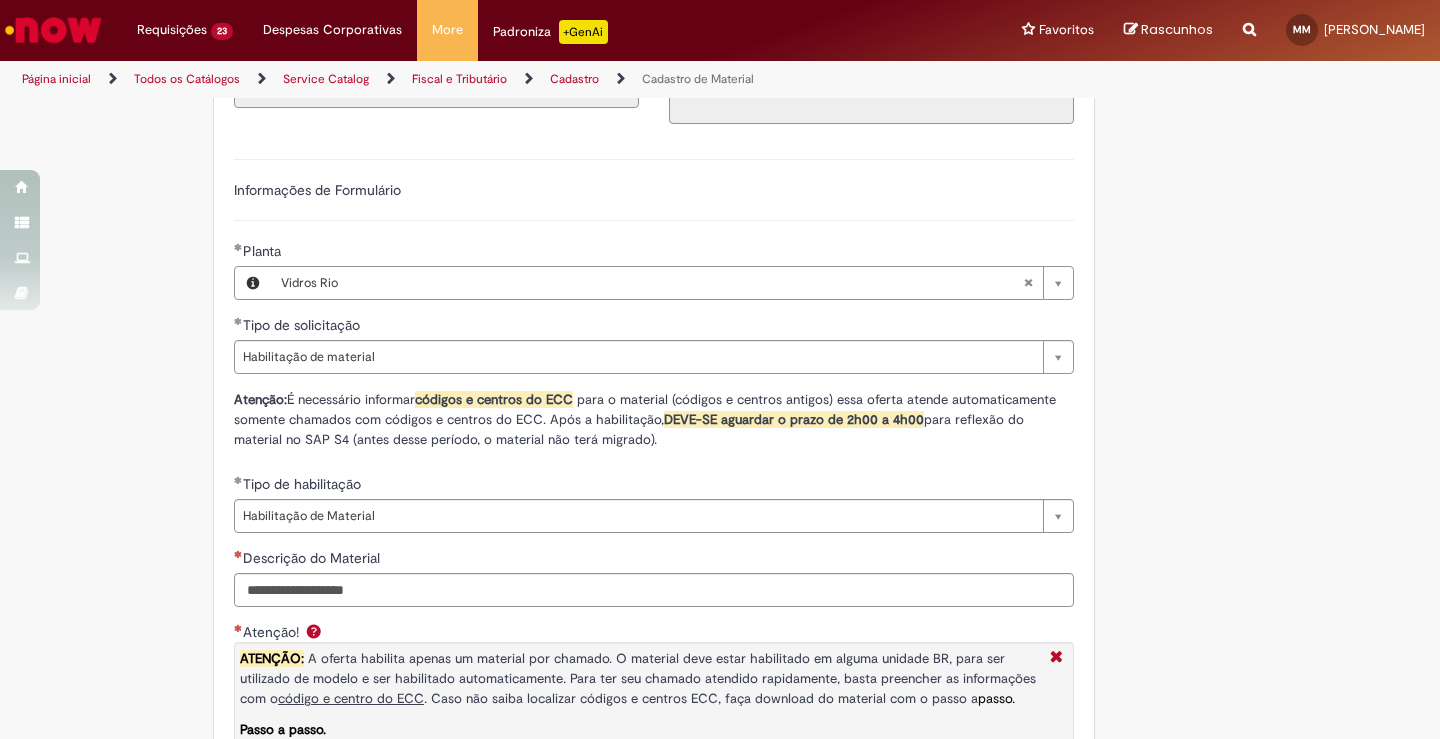 drag, startPoint x: 115, startPoint y: 563, endPoint x: 171, endPoint y: 580, distance: 58.5235 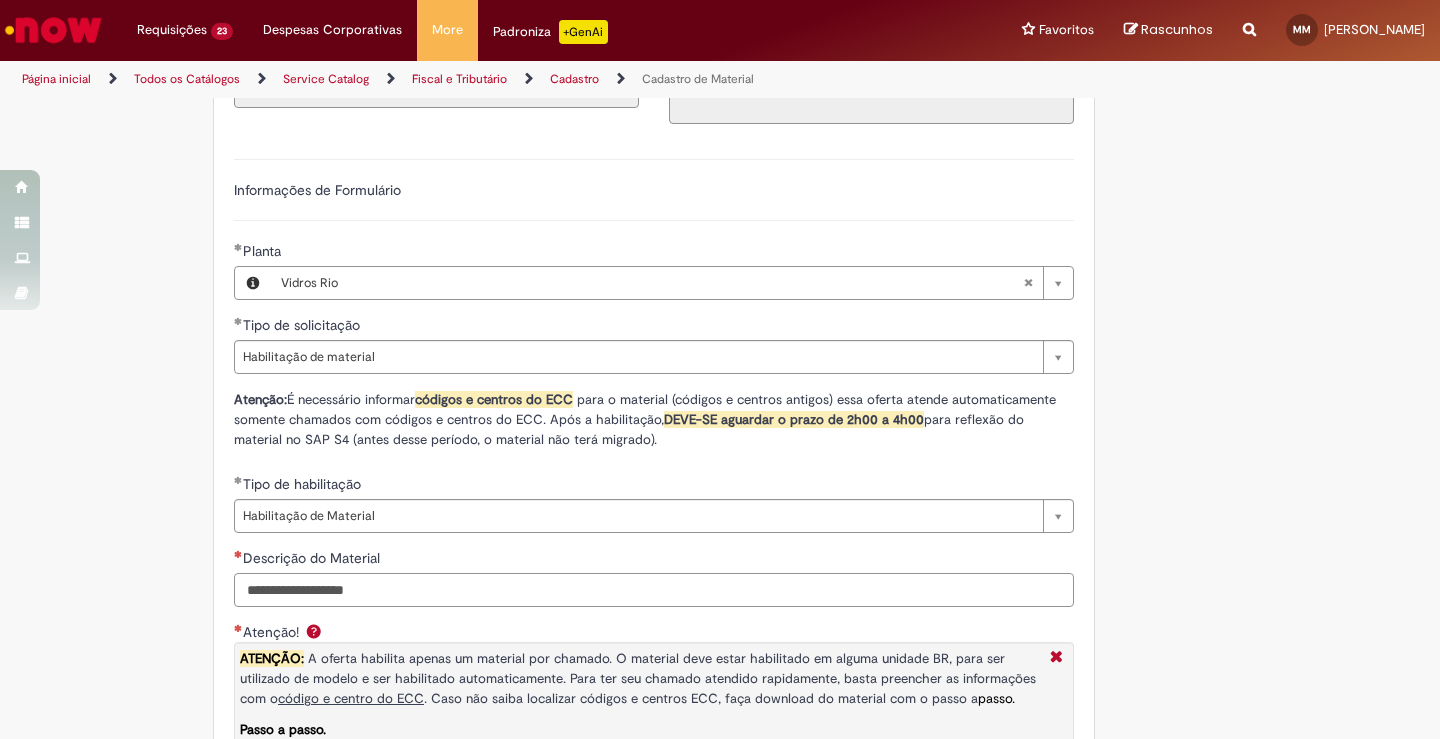 click on "Descrição do Material" at bounding box center (654, 590) 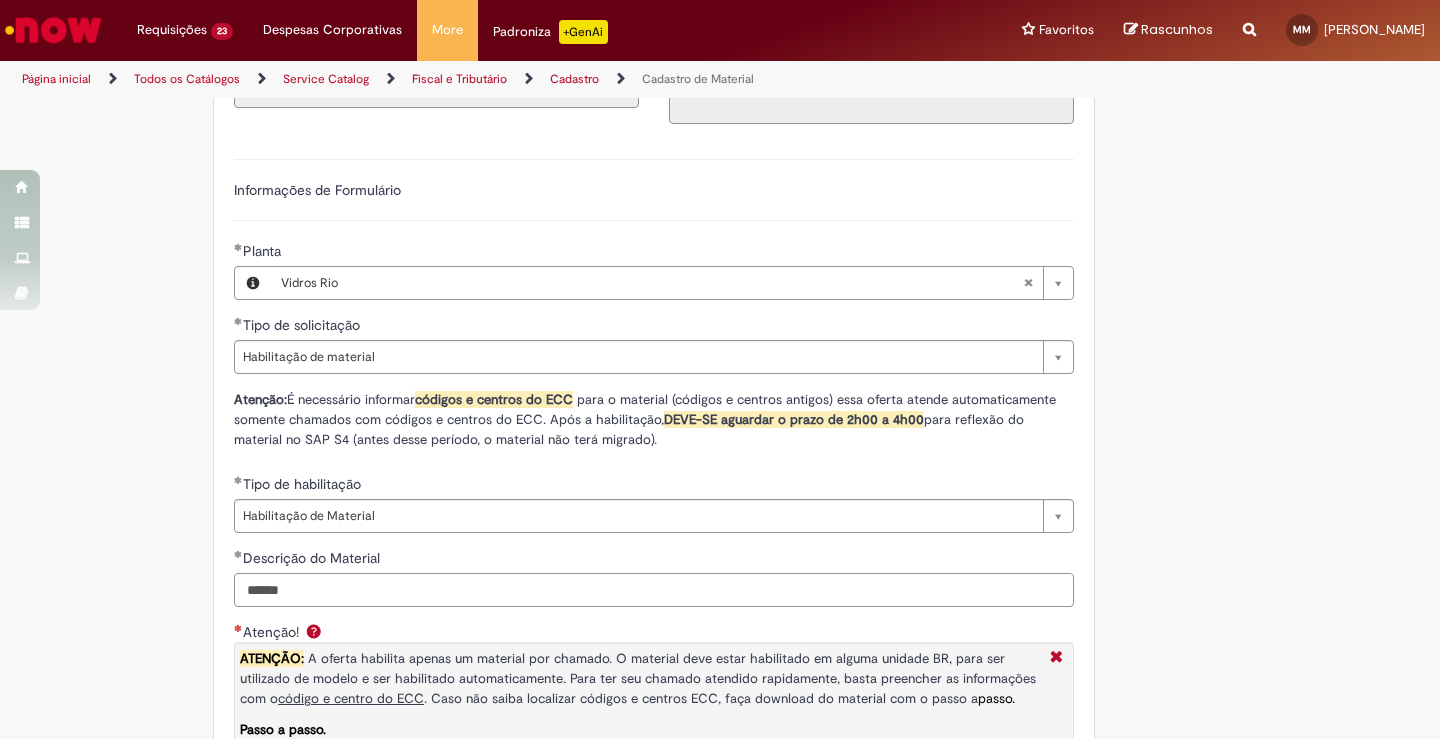 type on "******" 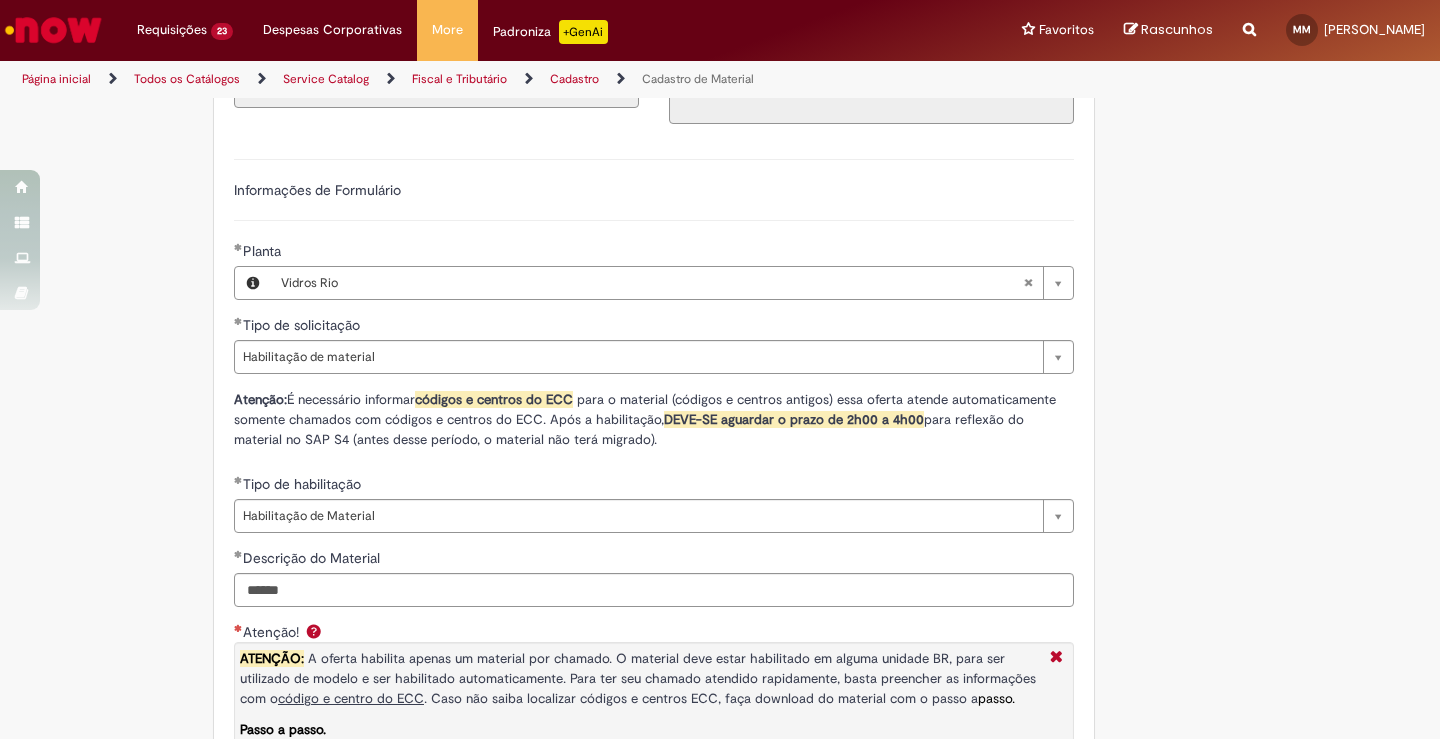 click on "Adicionar a Favoritos
Cadastro de Material
Oferta destinada à solicitações relacionadas ao cadastro de materiais.
Criação de Material  – Tipo de Solicitação destinada para criação de novos códigos dos materiais abaixo:       1.1 – Embalagem Retornável (Ativo de Giro)       1.2 – Embalagem Não Retornável        1.3 – Matéria prima       1.4 – Marketing       1.5 – Cadastro de Protótipo CIT (Cadastro exclusivo do CIT)
Habilitação  – Tipo de Solicitação destinada a Habilitação dos Materiais       2.1 – Habilitação de Material       2.2 - Habilitar Tipo de Avaliação New & Especiais
ATENÇÃO CÓDIGO ECC!   Para solicitação de  HABILITAÇÃO DE MATERIAL  É NECESSÁRIO INFORMAR O CÓDIGO DO  MATERIAL E UNIDADE DO  ECC
NÃO  ocorre.
ATENÇÃO INTERFACE!
Modificação" at bounding box center (720, 332) 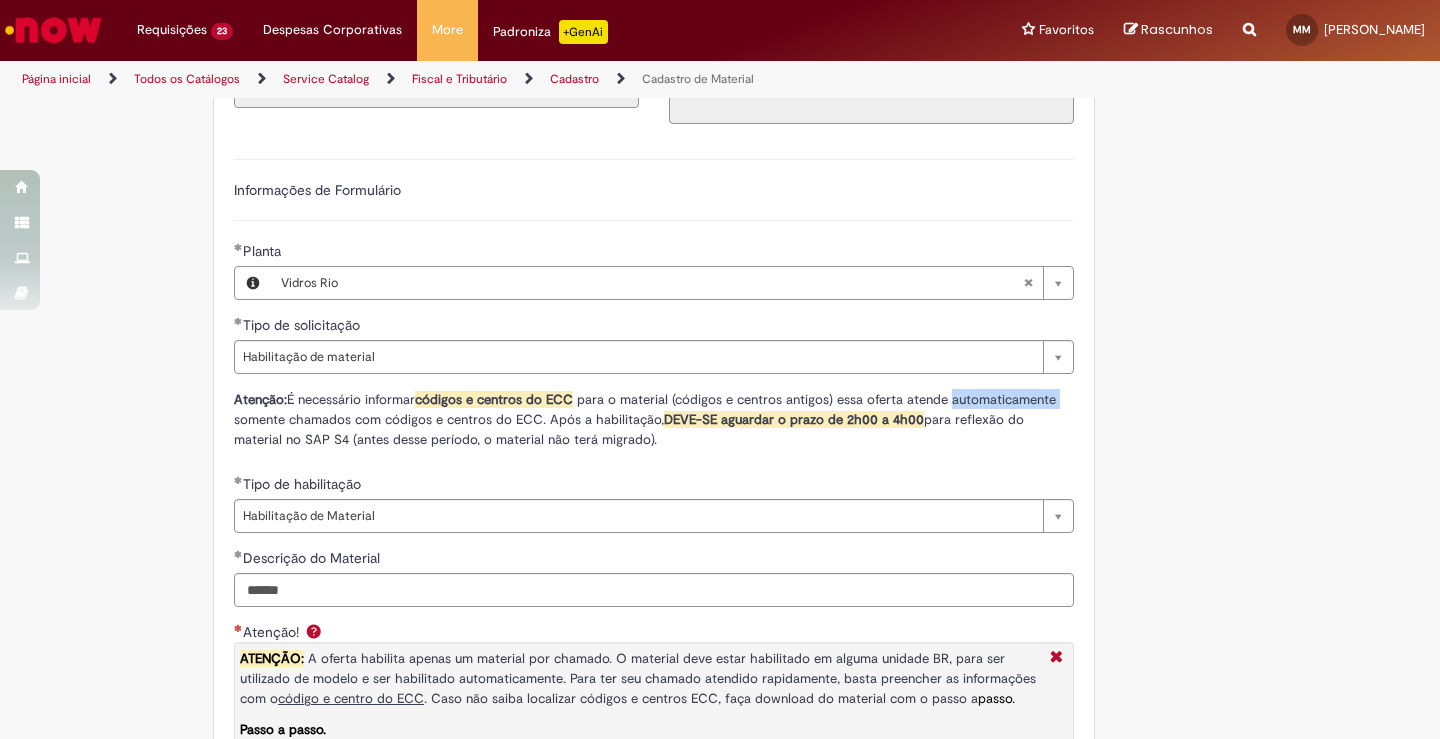 click on "Adicionar a Favoritos
Cadastro de Material
Oferta destinada à solicitações relacionadas ao cadastro de materiais.
Criação de Material  – Tipo de Solicitação destinada para criação de novos códigos dos materiais abaixo:       1.1 – Embalagem Retornável (Ativo de Giro)       1.2 – Embalagem Não Retornável        1.3 – Matéria prima       1.4 – Marketing       1.5 – Cadastro de Protótipo CIT (Cadastro exclusivo do CIT)
Habilitação  – Tipo de Solicitação destinada a Habilitação dos Materiais       2.1 – Habilitação de Material       2.2 - Habilitar Tipo de Avaliação New & Especiais
ATENÇÃO CÓDIGO ECC!   Para solicitação de  HABILITAÇÃO DE MATERIAL  É NECESSÁRIO INFORMAR O CÓDIGO DO  MATERIAL E UNIDADE DO  ECC
NÃO  ocorre.
ATENÇÃO INTERFACE!
Modificação" at bounding box center (720, 332) 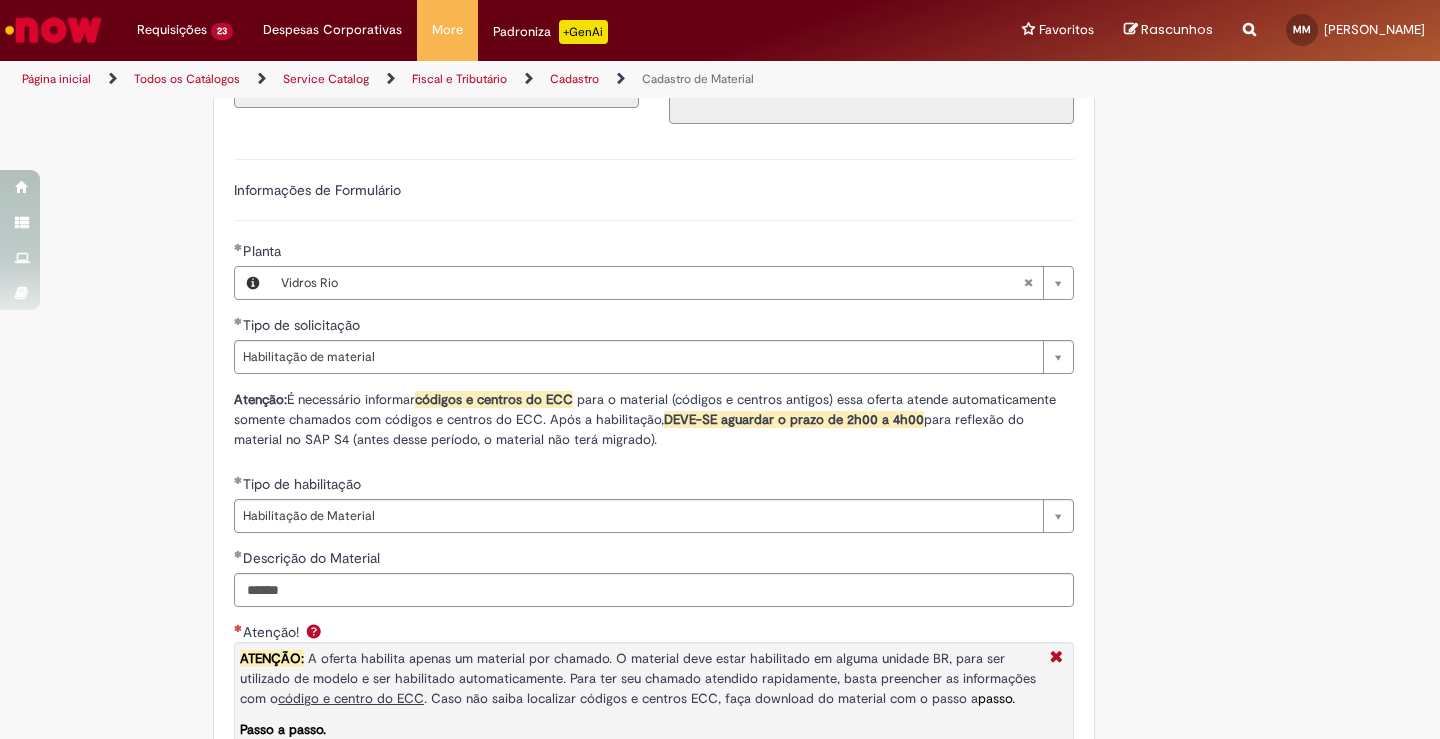 click on "Adicionar a Favoritos
Cadastro de Material
Oferta destinada à solicitações relacionadas ao cadastro de materiais.
Criação de Material  – Tipo de Solicitação destinada para criação de novos códigos dos materiais abaixo:       1.1 – Embalagem Retornável (Ativo de Giro)       1.2 – Embalagem Não Retornável        1.3 – Matéria prima       1.4 – Marketing       1.5 – Cadastro de Protótipo CIT (Cadastro exclusivo do CIT)
Habilitação  – Tipo de Solicitação destinada a Habilitação dos Materiais       2.1 – Habilitação de Material       2.2 - Habilitar Tipo de Avaliação New & Especiais
ATENÇÃO CÓDIGO ECC!   Para solicitação de  HABILITAÇÃO DE MATERIAL  É NECESSÁRIO INFORMAR O CÓDIGO DO  MATERIAL E UNIDADE DO  ECC
NÃO  ocorre.
ATENÇÃO INTERFACE!
Modificação" at bounding box center [720, 332] 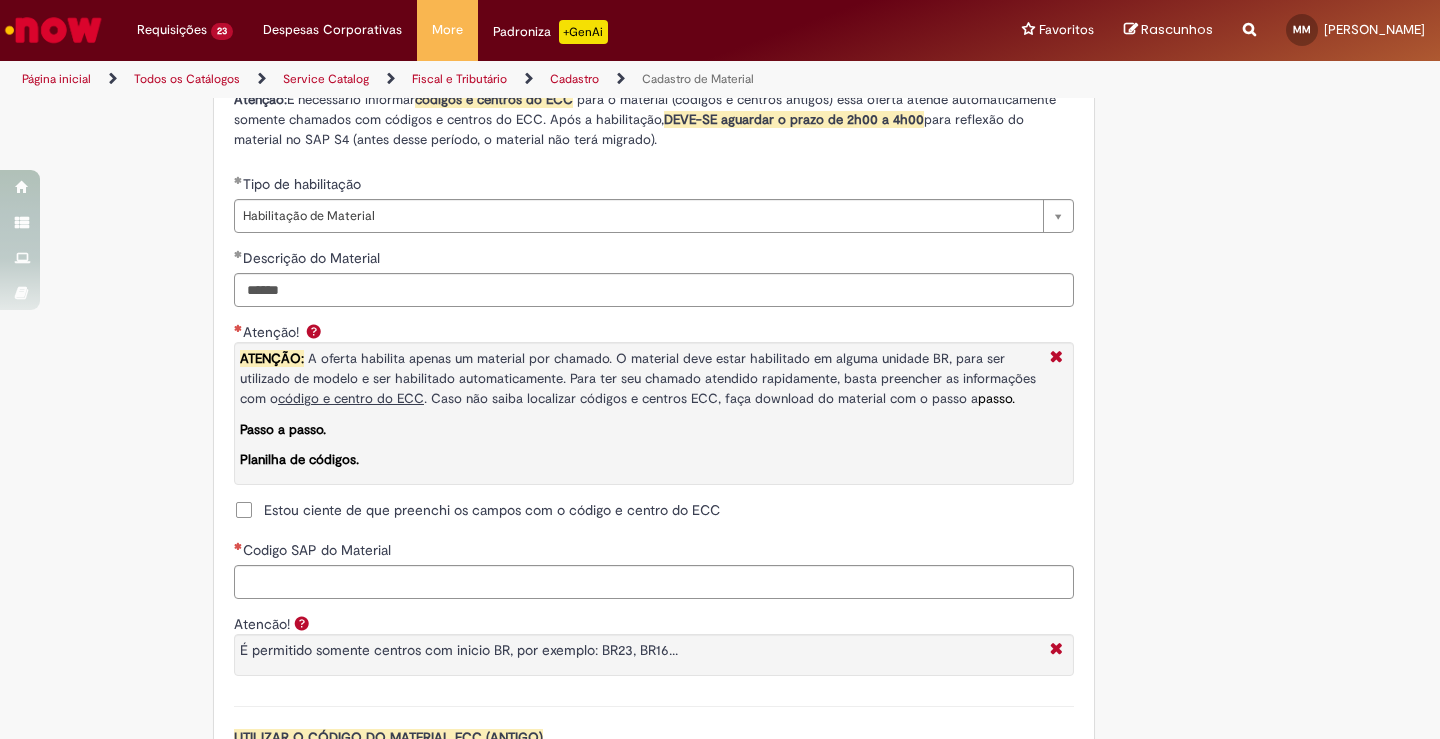 scroll, scrollTop: 1500, scrollLeft: 0, axis: vertical 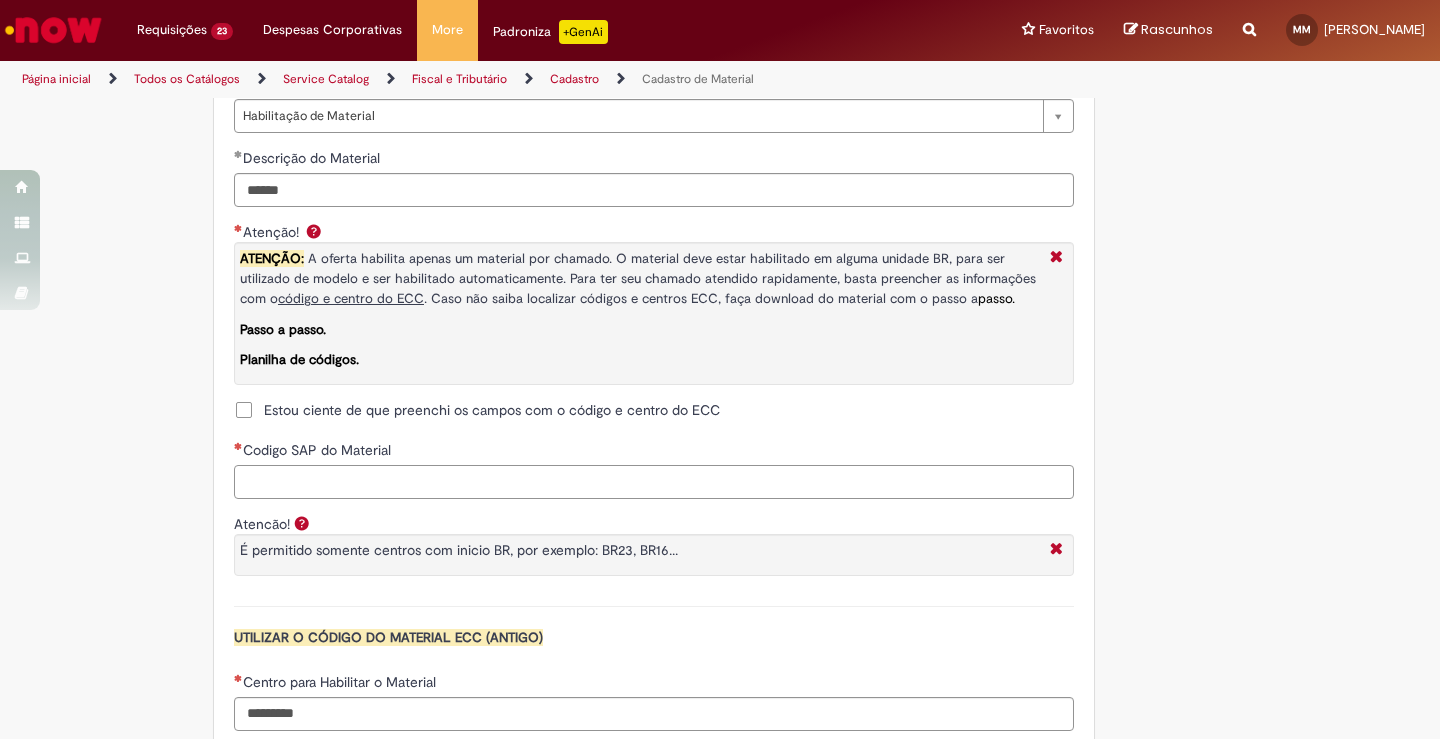 click on "Codigo SAP do Material" at bounding box center (654, 482) 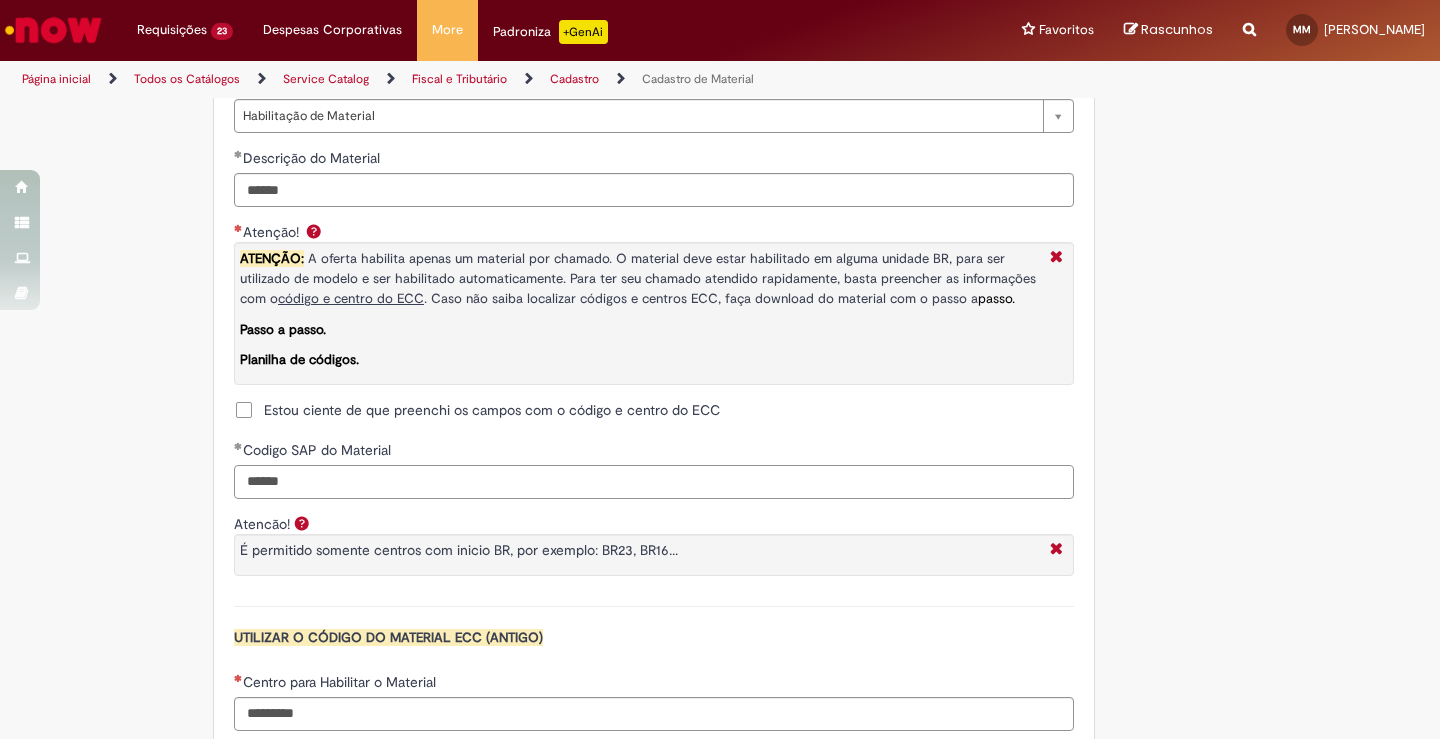 type on "*****" 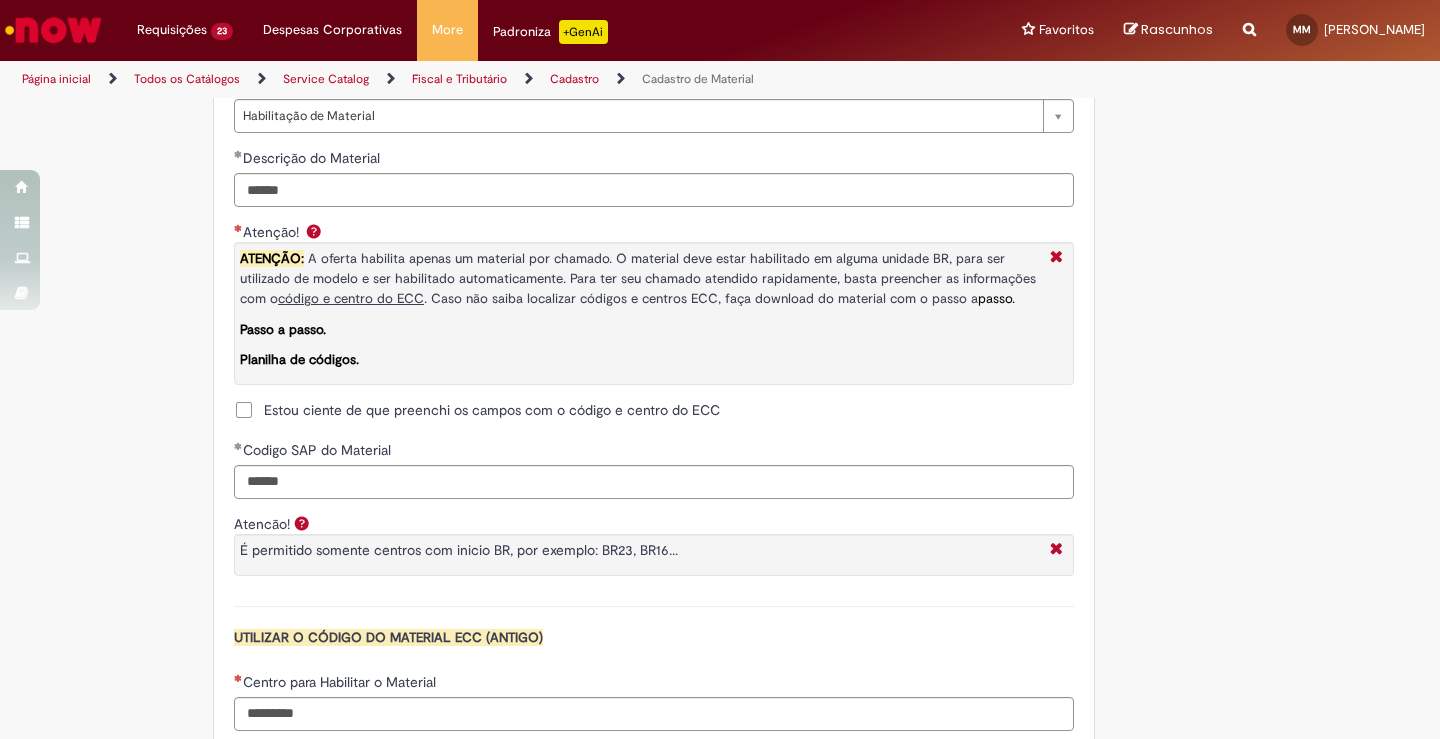 click on "Tire dúvidas com LupiAssist    +GenAI
Oi! Eu sou LupiAssist, uma Inteligência Artificial Generativa em constante aprendizado   Meu conteúdo é monitorado para trazer uma melhor experiência
Dúvidas comuns:
Só mais um instante, estou consultando nossas bases de conhecimento  e escrevendo a melhor resposta pra você!
Title
Lorem ipsum dolor sit amet    Fazer uma nova pergunta
Gerei esta resposta utilizando IA Generativa em conjunto com os nossos padrões. Em caso de divergência, os documentos oficiais prevalecerão.
Saiba mais em:
Ou ligue para:
E aí, te ajudei?
Sim, obrigado!" at bounding box center (720, -68) 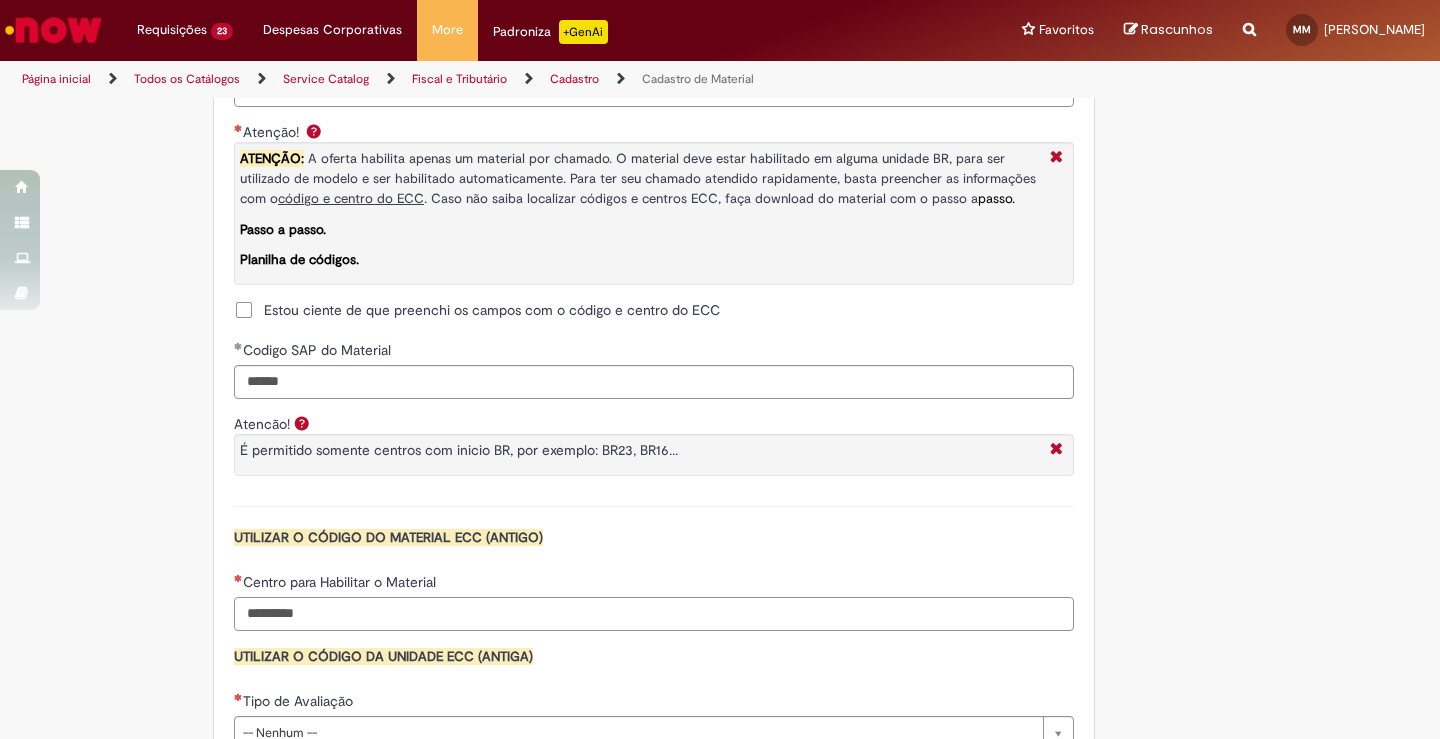 click on "Centro para Habilitar o Material" at bounding box center [654, 614] 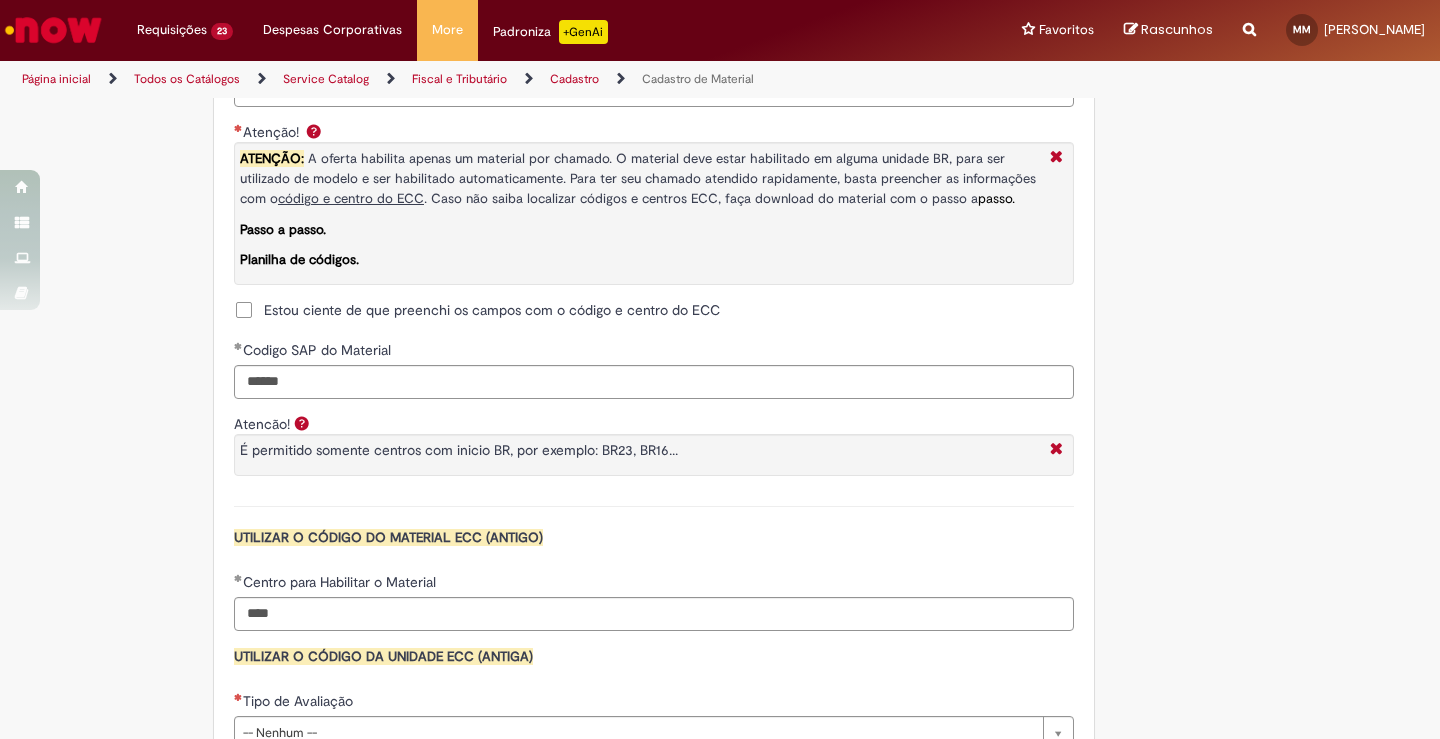 click on "Tire dúvidas com LupiAssist    +GenAI
Oi! Eu sou LupiAssist, uma Inteligência Artificial Generativa em constante aprendizado   Meu conteúdo é monitorado para trazer uma melhor experiência
Dúvidas comuns:
Só mais um instante, estou consultando nossas bases de conhecimento  e escrevendo a melhor resposta pra você!
Title
Lorem ipsum dolor sit amet    Fazer uma nova pergunta
Gerei esta resposta utilizando IA Generativa em conjunto com os nossos padrões. Em caso de divergência, os documentos oficiais prevalecerão.
Saiba mais em:
Ou ligue para:
E aí, te ajudei?
Sim, obrigado!" at bounding box center (720, -168) 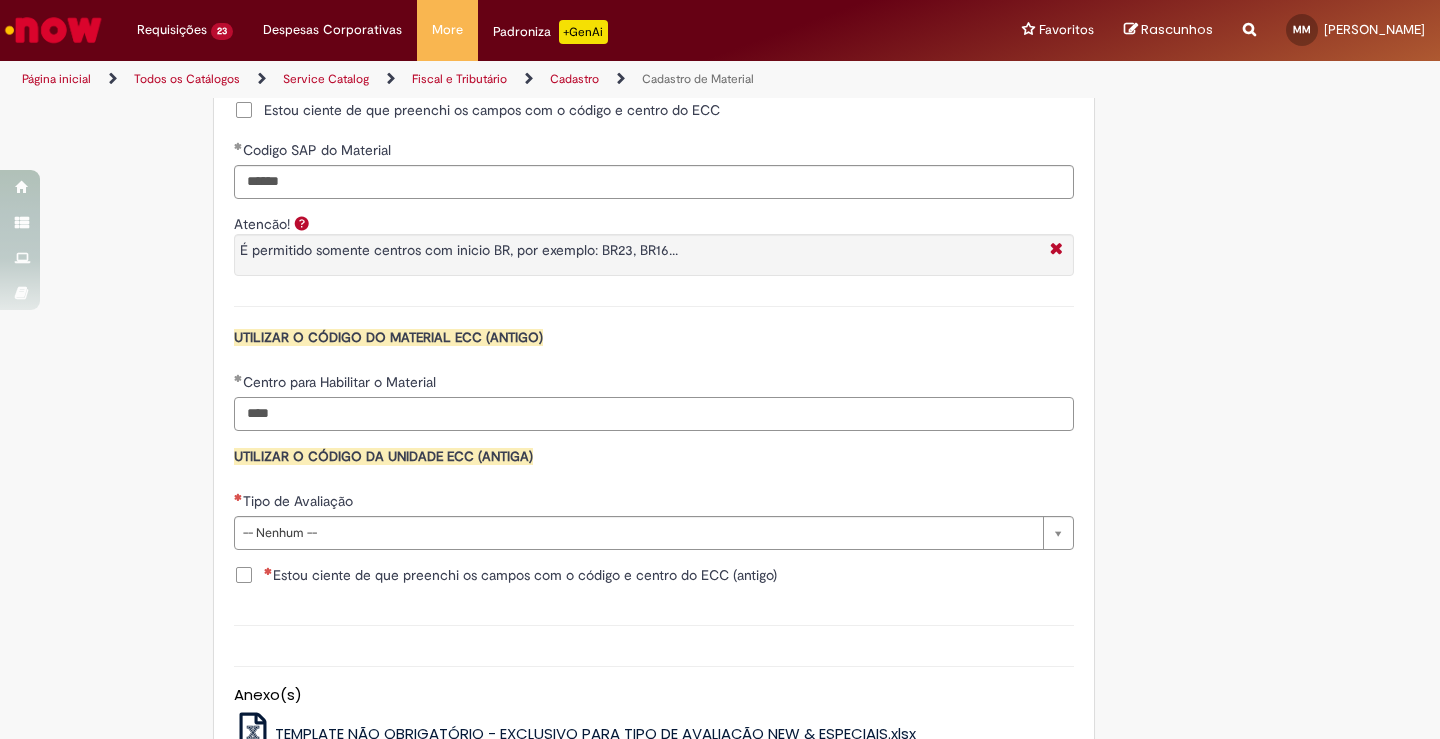click on "****" at bounding box center [654, 414] 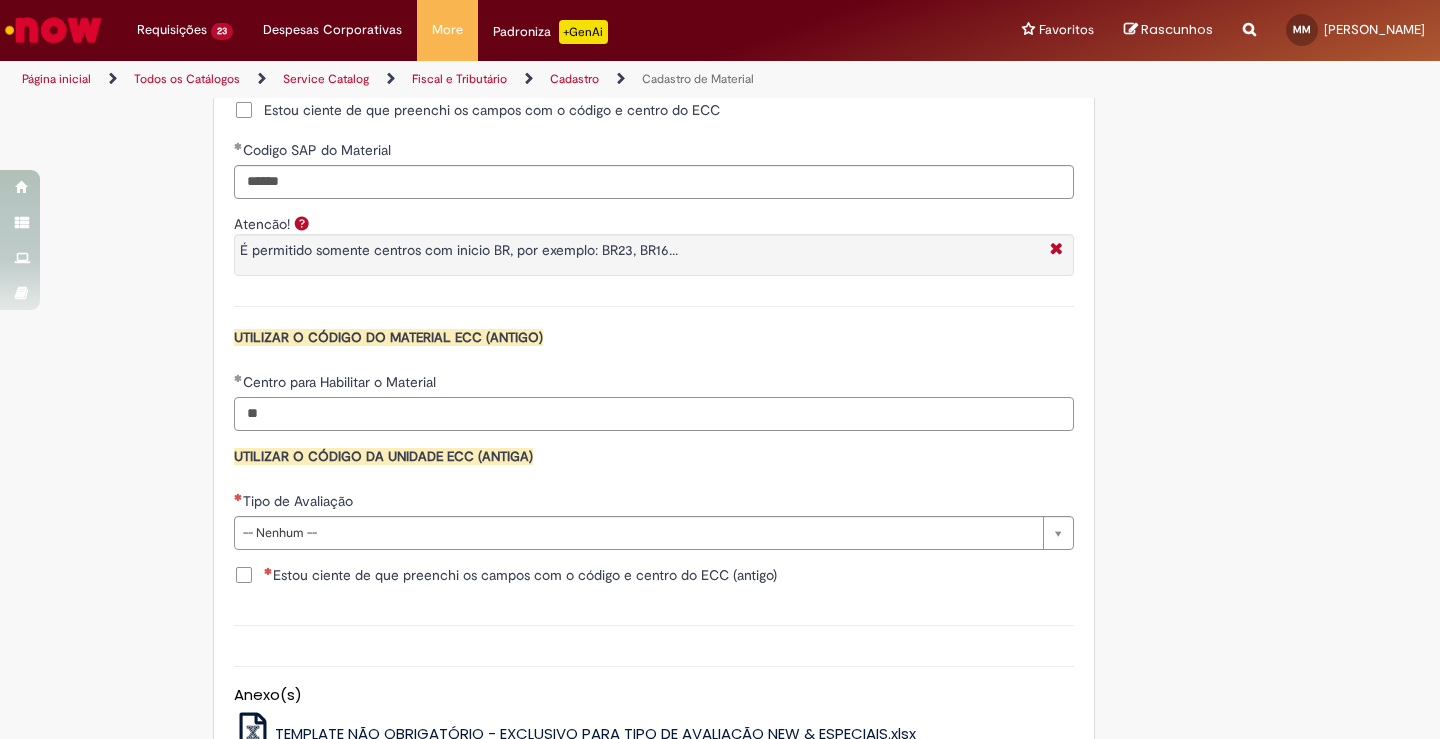 type on "*" 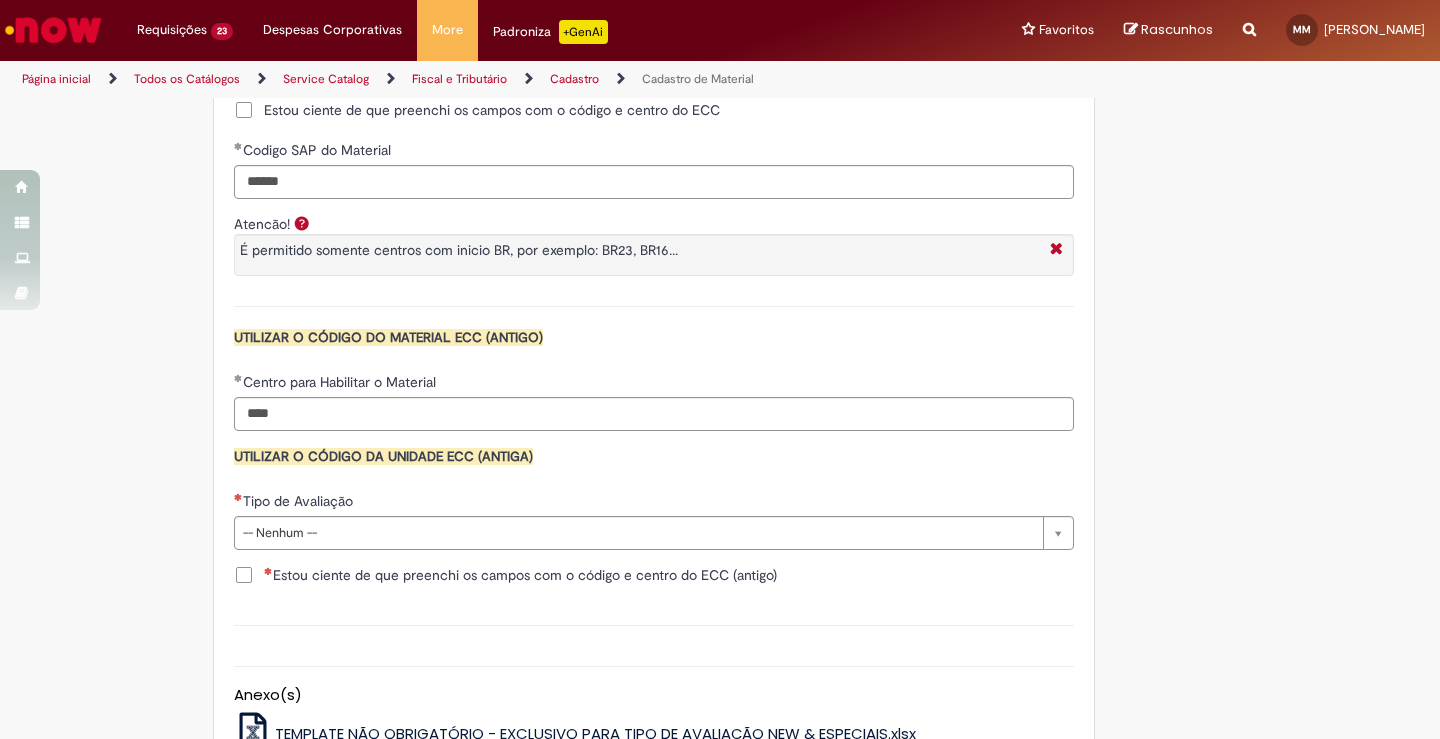 type on "****" 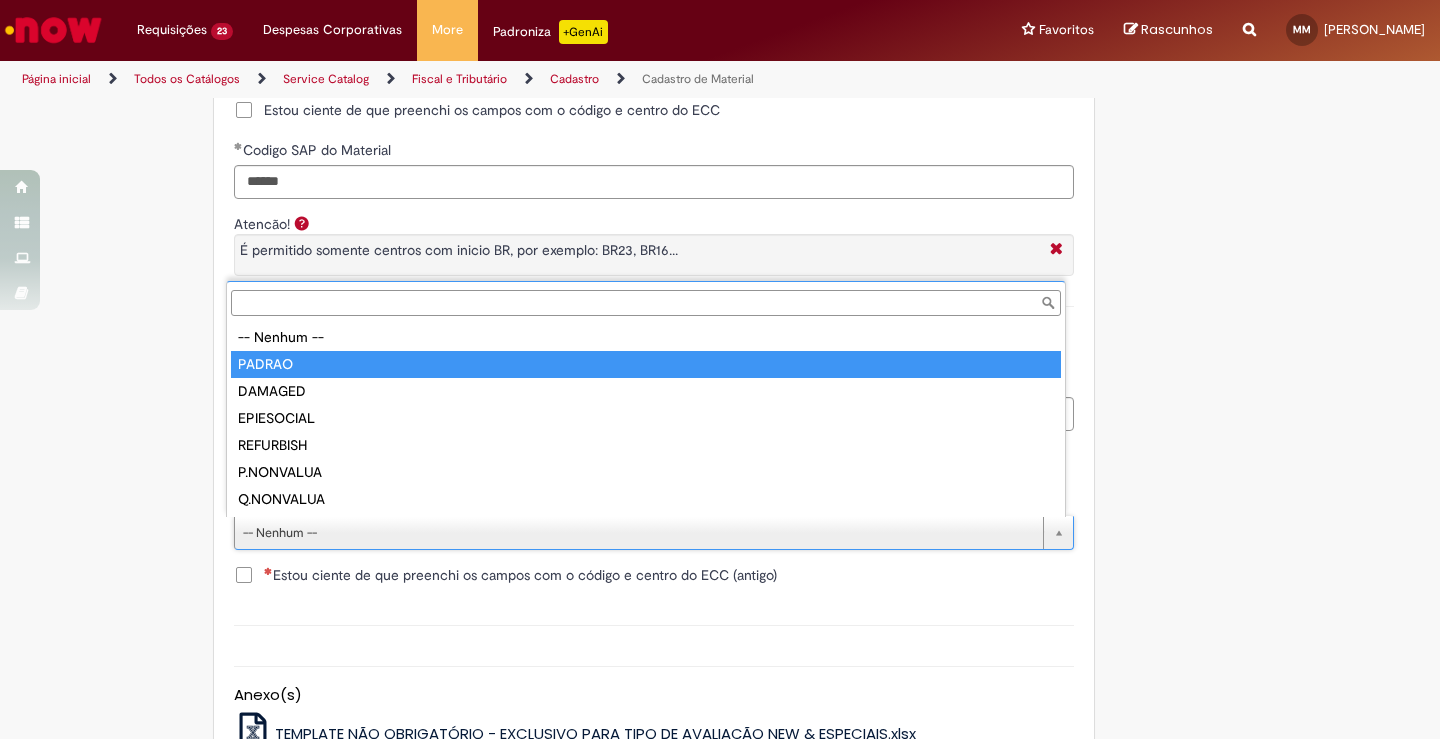 type on "******" 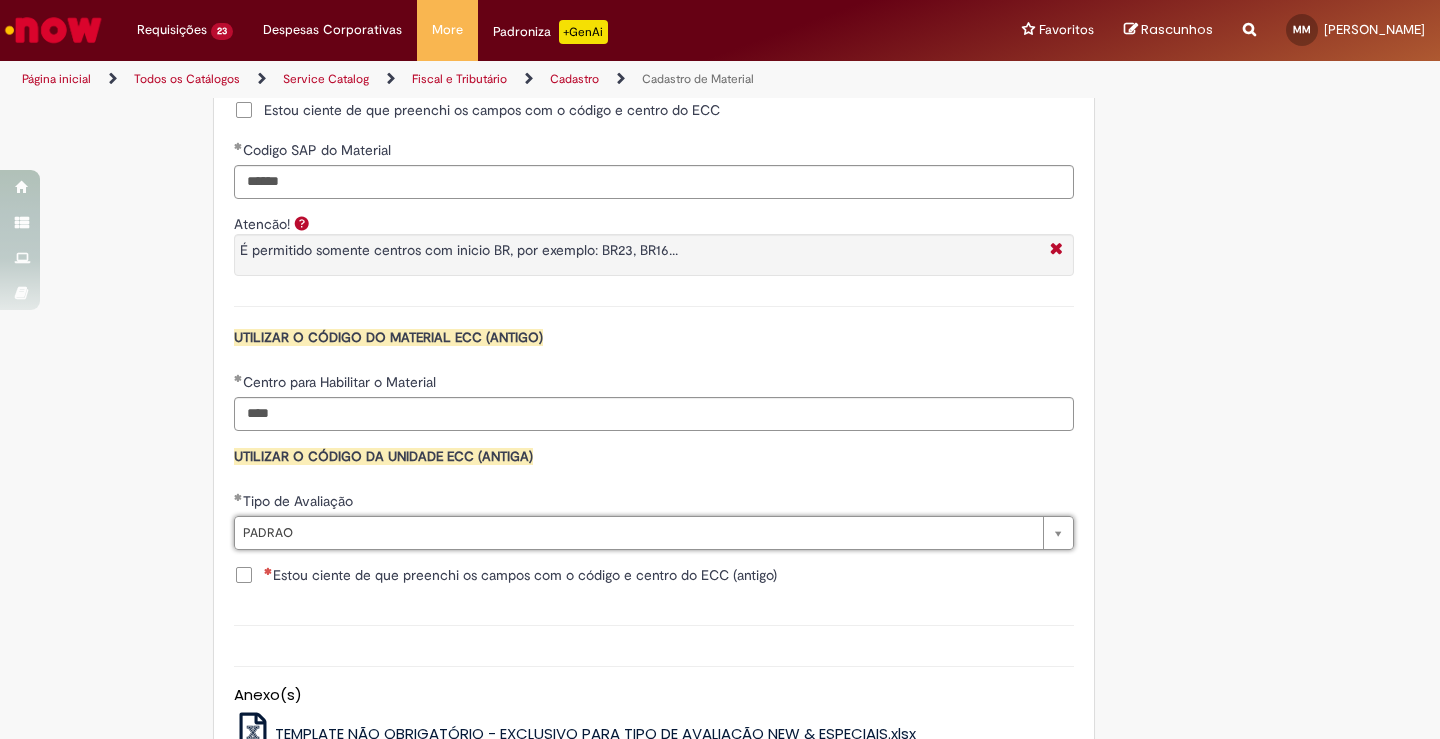 click on "Estou ciente de que preenchi os campos com o código e centro do ECC  (antigo)" at bounding box center (520, 575) 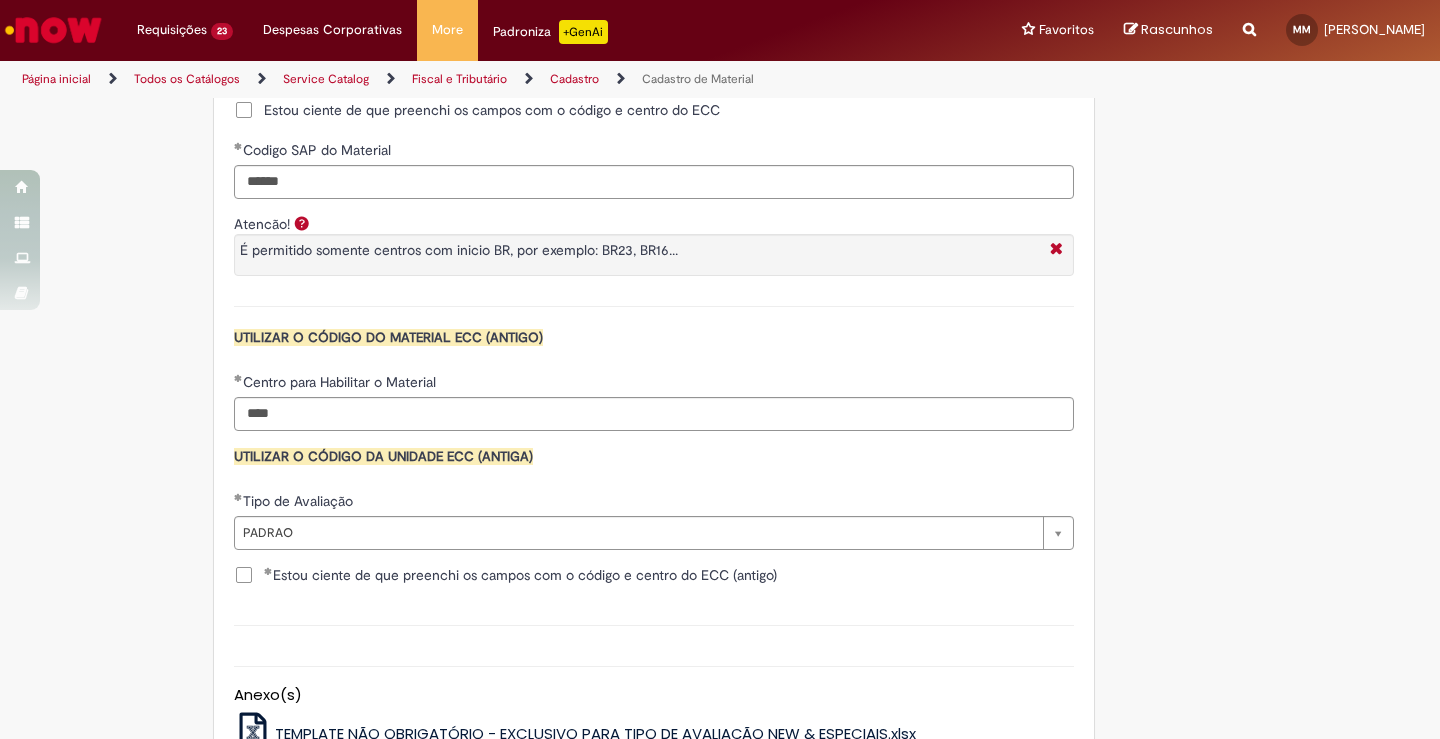 click on "Adicionar a Favoritos
Cadastro de Material
Oferta destinada à solicitações relacionadas ao cadastro de materiais.
Criação de Material  – Tipo de Solicitação destinada para criação de novos códigos dos materiais abaixo:       1.1 – Embalagem Retornável (Ativo de Giro)       1.2 – Embalagem Não Retornável        1.3 – Matéria prima       1.4 – Marketing       1.5 – Cadastro de Protótipo CIT (Cadastro exclusivo do CIT)
Habilitação  – Tipo de Solicitação destinada a Habilitação dos Materiais       2.1 – Habilitação de Material       2.2 - Habilitar Tipo de Avaliação New & Especiais
ATENÇÃO CÓDIGO ECC!   Para solicitação de  HABILITAÇÃO DE MATERIAL  É NECESSÁRIO INFORMAR O CÓDIGO DO  MATERIAL E UNIDADE DO  ECC
NÃO  ocorre.
ATENÇÃO INTERFACE!
Modificação" at bounding box center (720, -368) 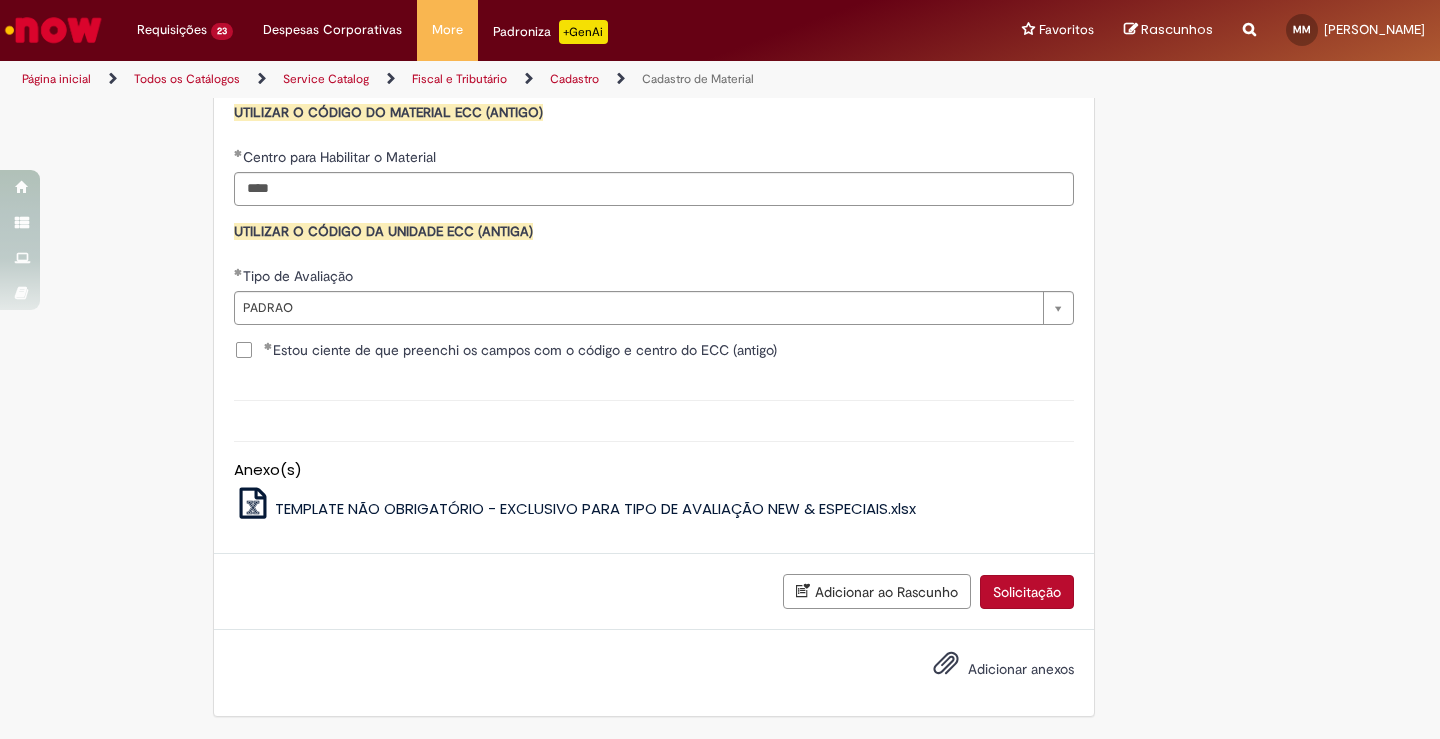 click on "Solicitação" at bounding box center (1027, 592) 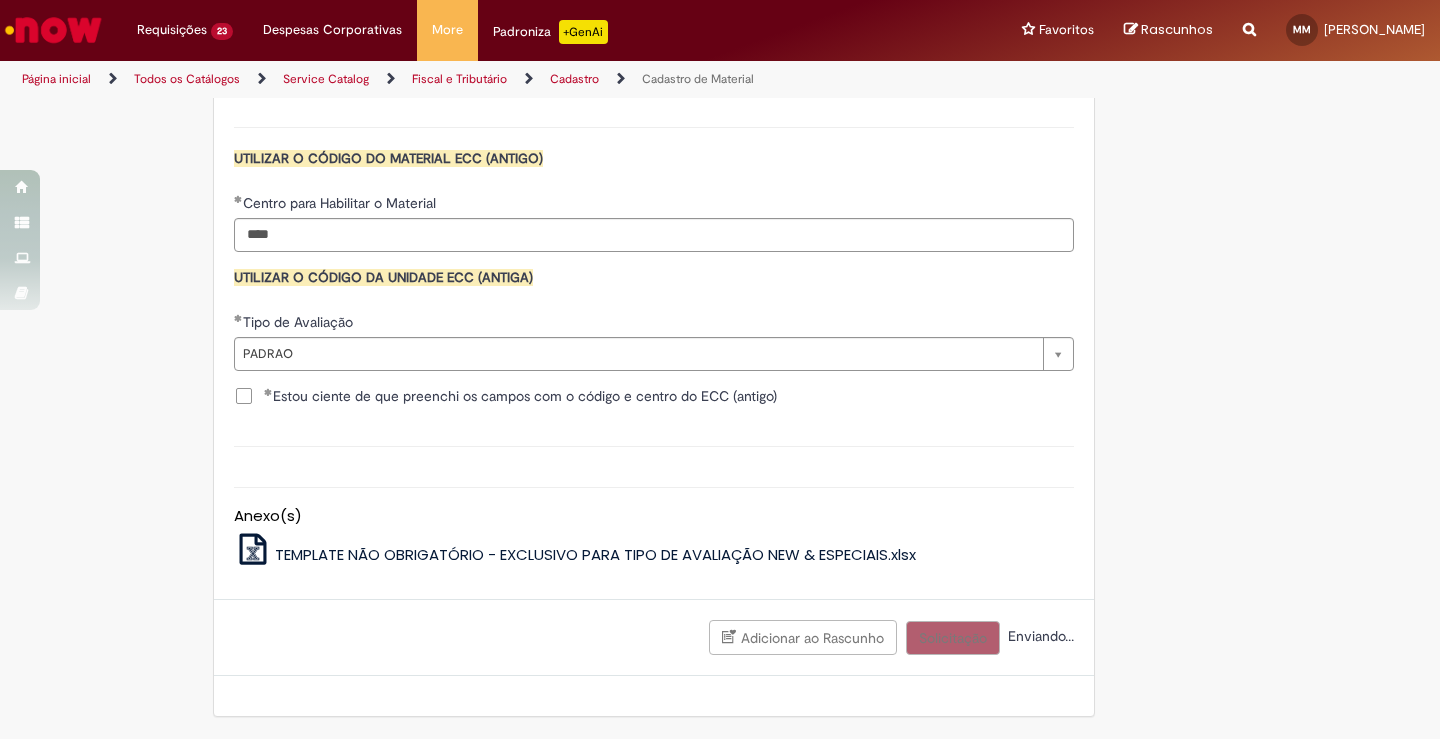 scroll, scrollTop: 624, scrollLeft: 0, axis: vertical 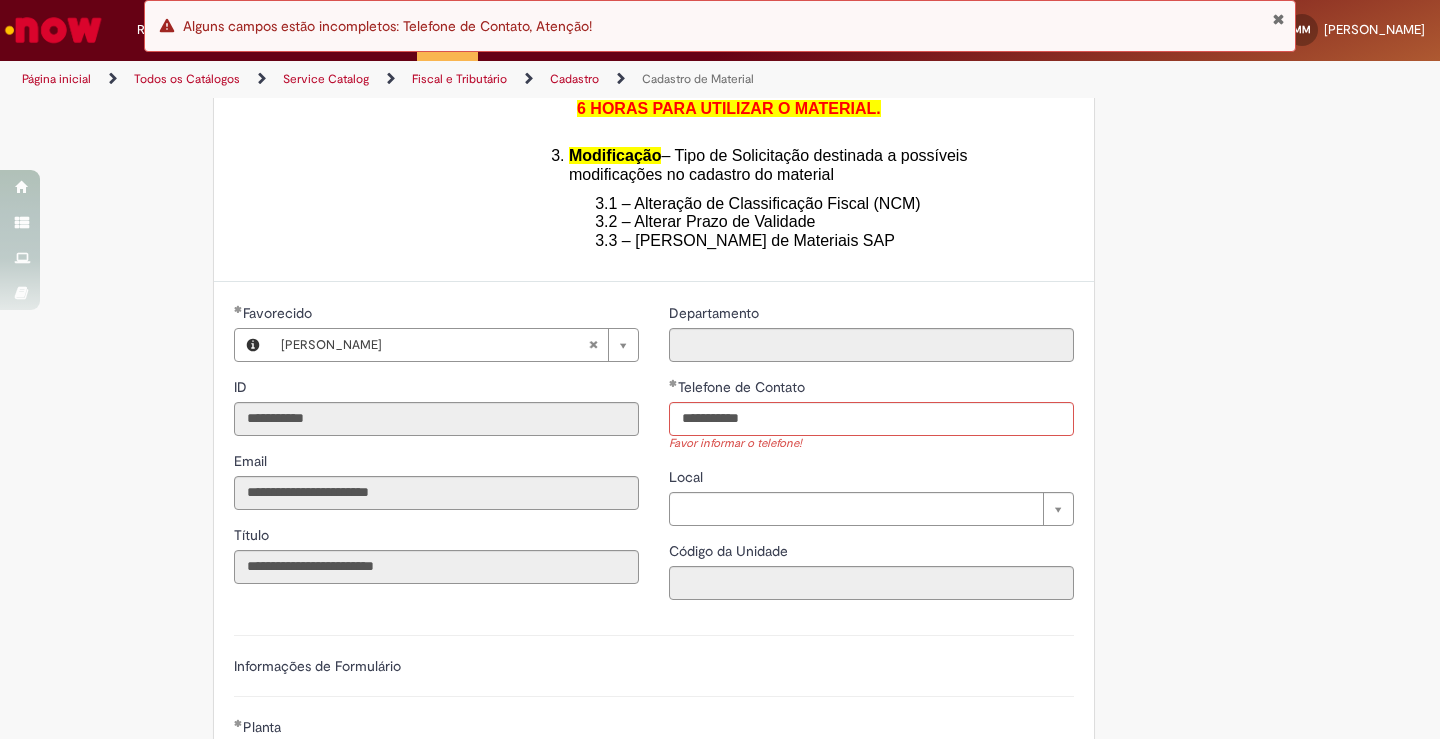 type on "**********" 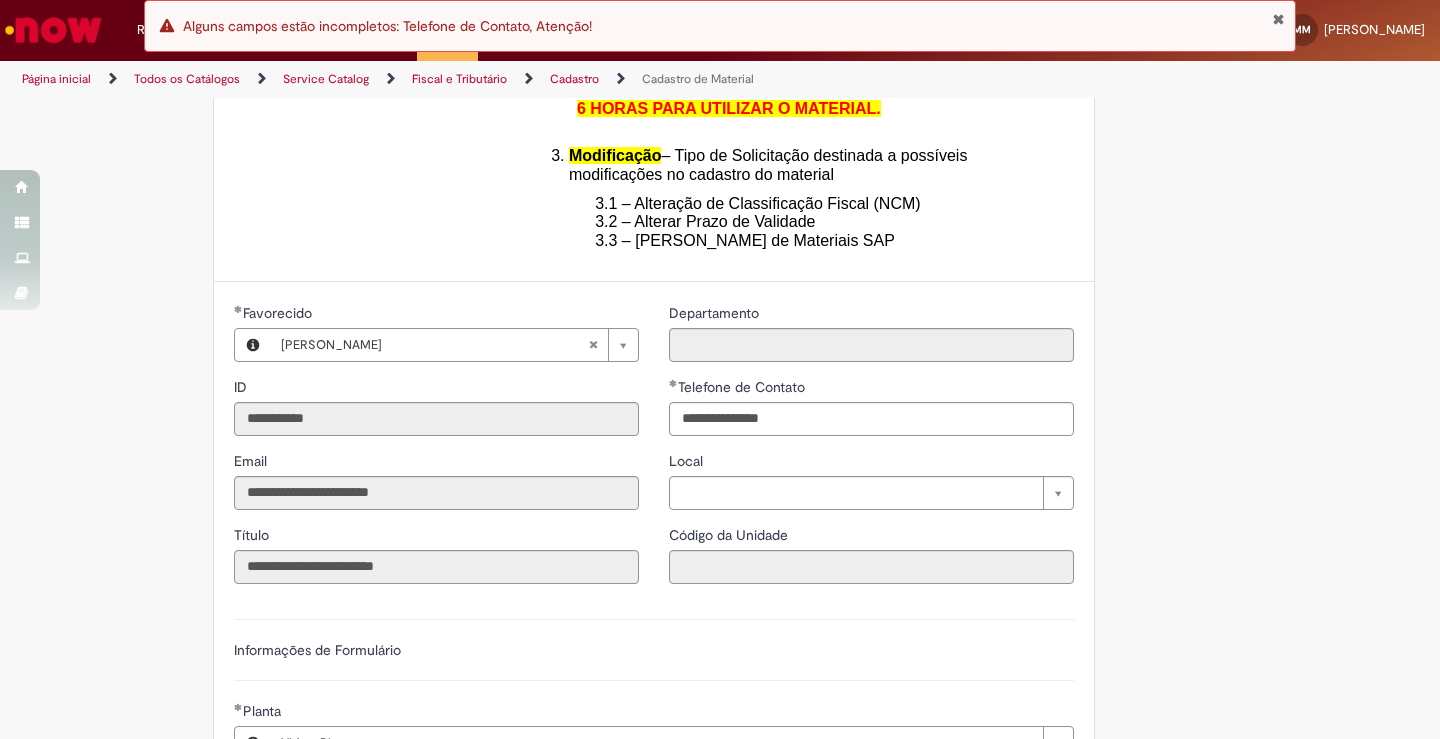 click on "Tire dúvidas com LupiAssist    +GenAI
Oi! Eu sou LupiAssist, uma Inteligência Artificial Generativa em constante aprendizado   Meu conteúdo é monitorado para trazer uma melhor experiência
Dúvidas comuns:
Só mais um instante, estou consultando nossas bases de conhecimento  e escrevendo a melhor resposta pra você!
Title
Lorem ipsum dolor sit amet    Fazer uma nova pergunta
Gerei esta resposta utilizando IA Generativa em conjunto com os nossos padrões. Em caso de divergência, os documentos oficiais prevalecerão.
Saiba mais em:
Ou ligue para:
E aí, te ajudei?
Sim, obrigado!" at bounding box center (720, 800) 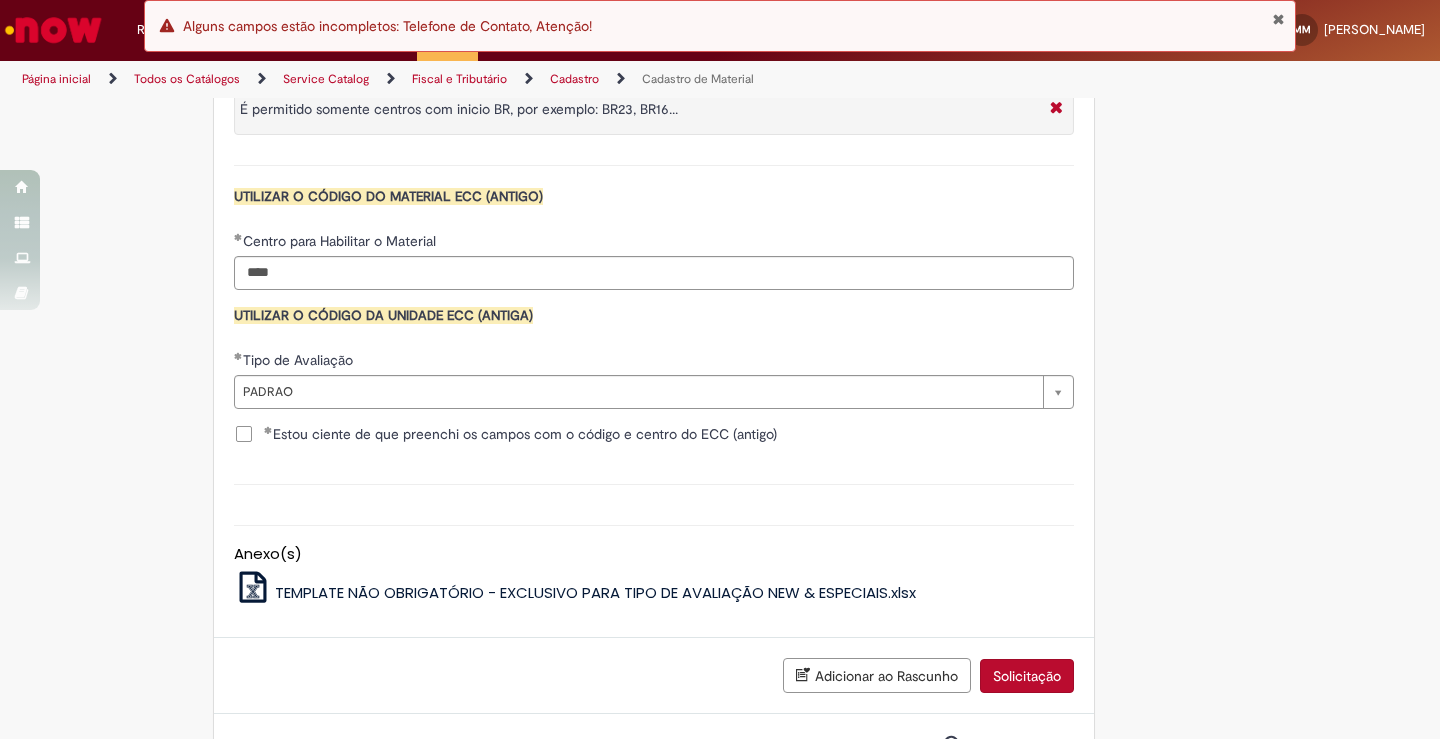 scroll, scrollTop: 2009, scrollLeft: 0, axis: vertical 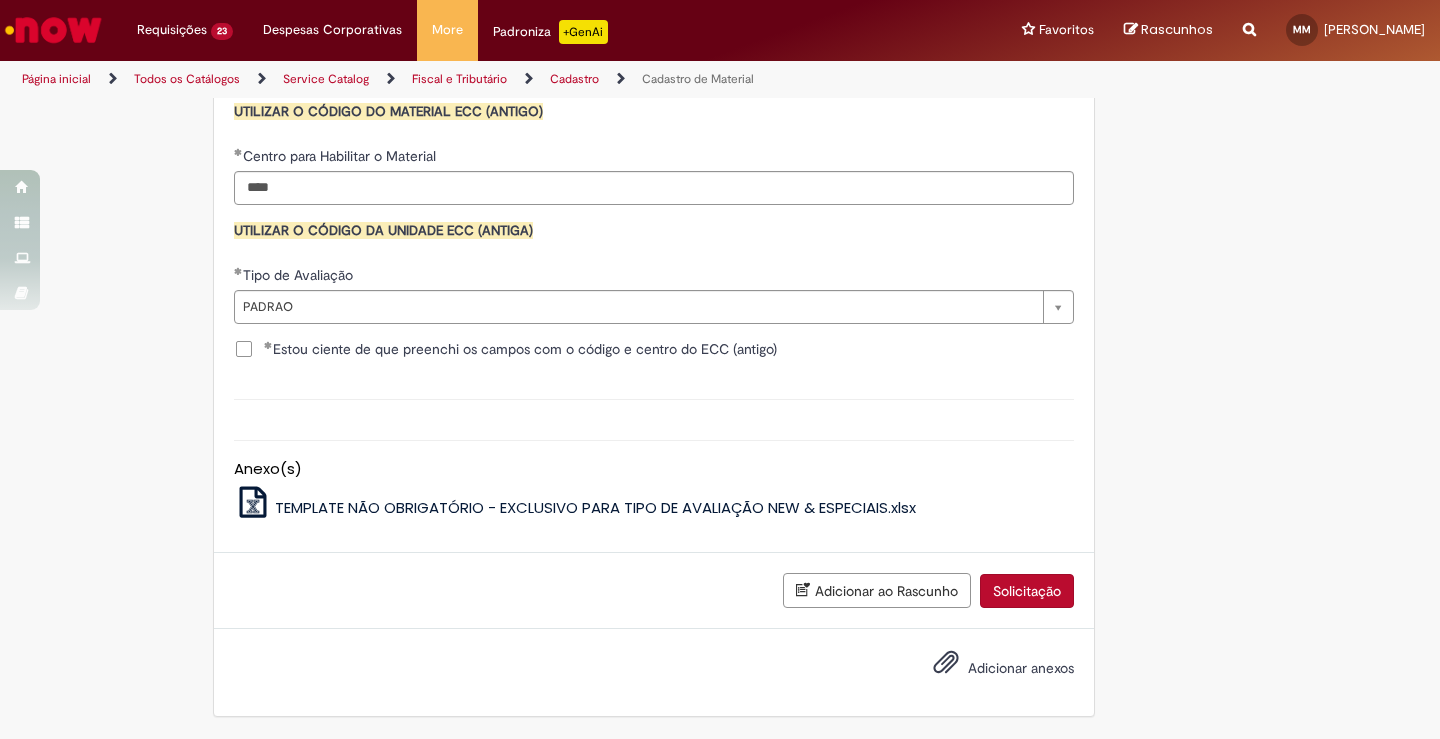 click on "Solicitação" at bounding box center [1027, 591] 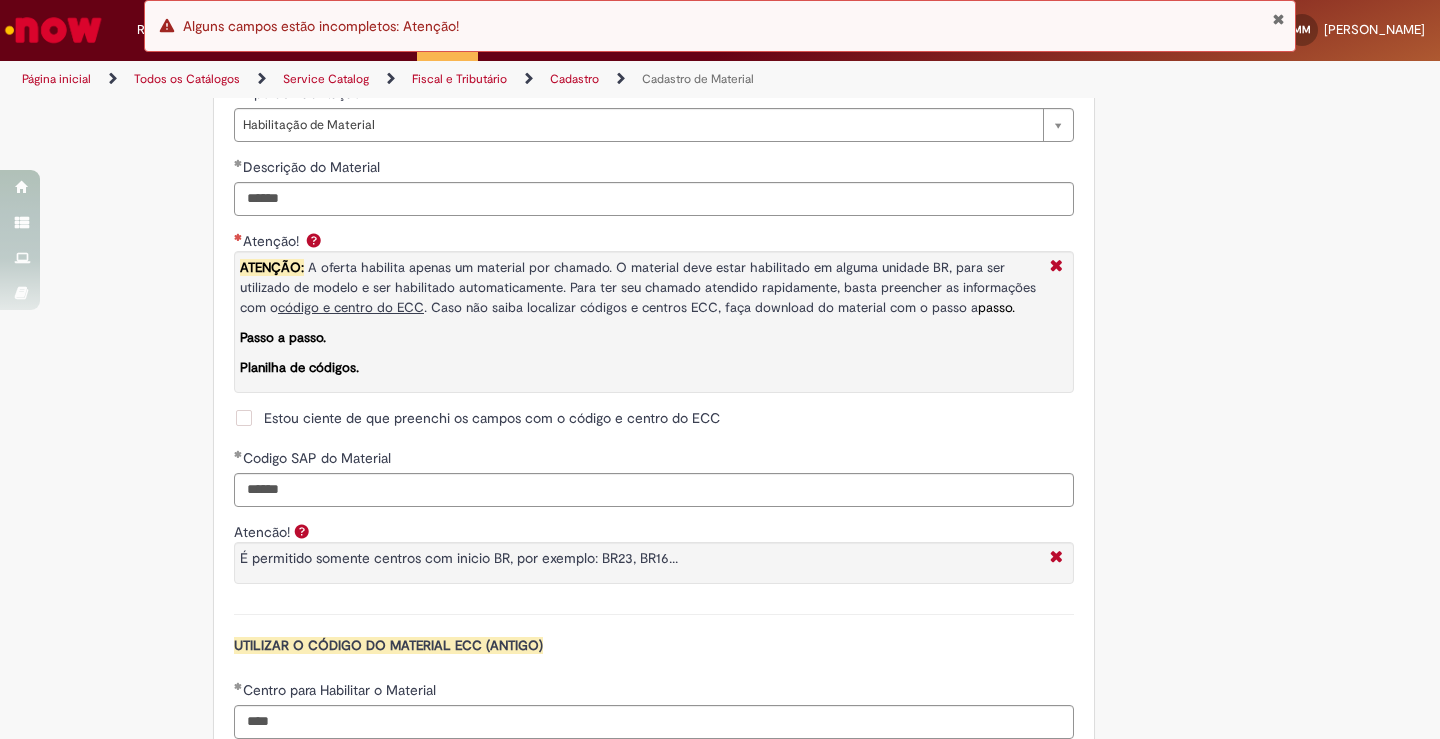 scroll, scrollTop: 1375, scrollLeft: 0, axis: vertical 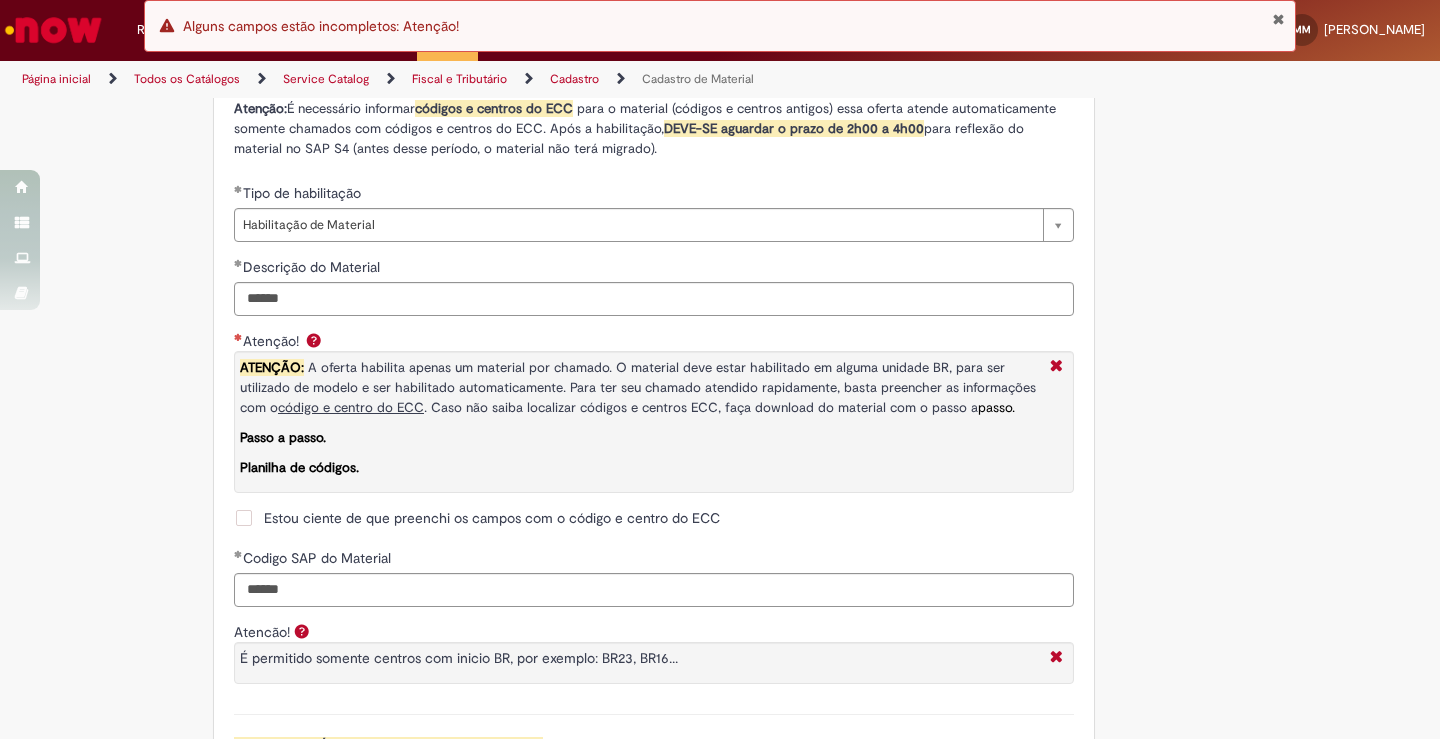 click on "Estou ciente de que preenchi os campos com o código e centro do ECC" at bounding box center (492, 518) 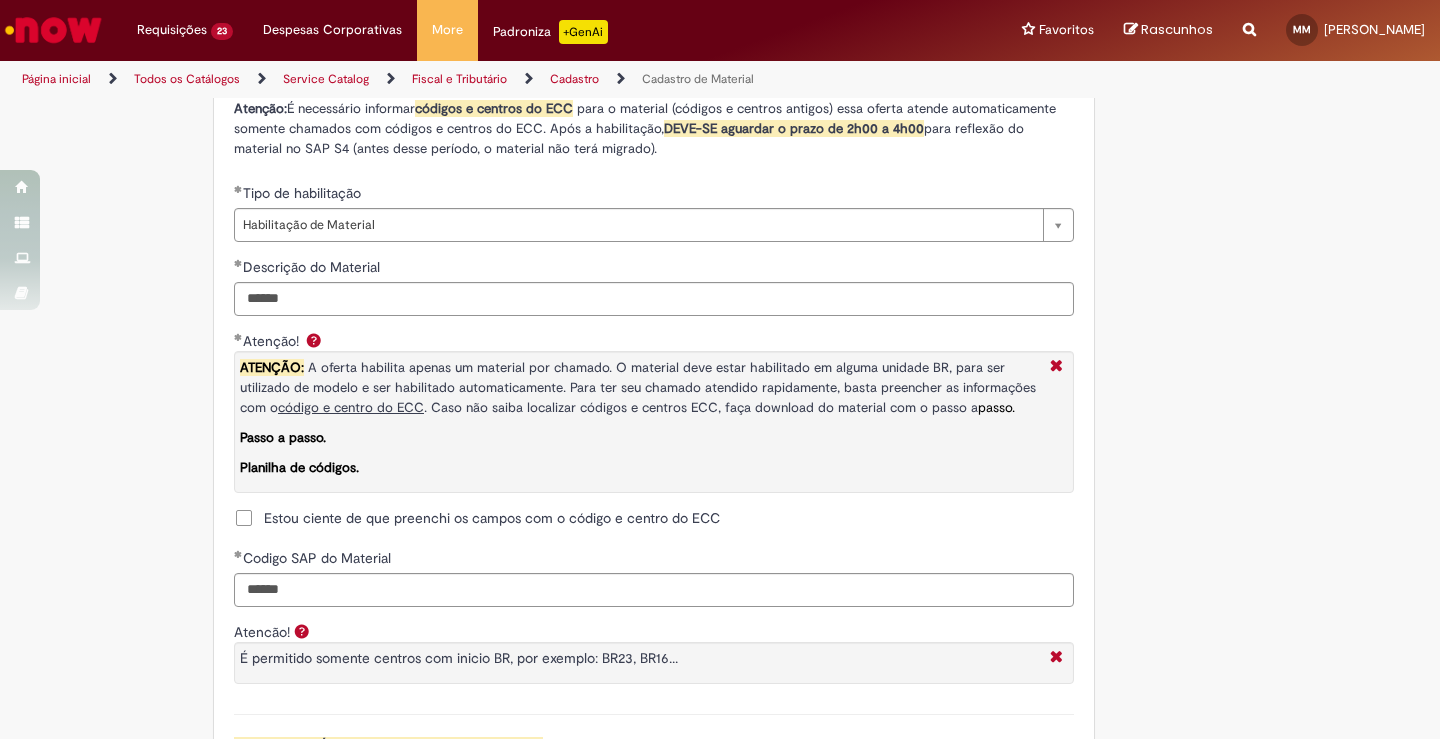 click on "Adicionar a Favoritos
Cadastro de Material
Oferta destinada à solicitações relacionadas ao cadastro de materiais.
Criação de Material  – Tipo de Solicitação destinada para criação de novos códigos dos materiais abaixo:       1.1 – Embalagem Retornável (Ativo de Giro)       1.2 – Embalagem Não Retornável        1.3 – Matéria prima       1.4 – Marketing       1.5 – Cadastro de Protótipo CIT (Cadastro exclusivo do CIT)
Habilitação  – Tipo de Solicitação destinada a Habilitação dos Materiais       2.1 – Habilitação de Material       2.2 - Habilitar Tipo de Avaliação New & Especiais
ATENÇÃO CÓDIGO ECC!   Para solicitação de  HABILITAÇÃO DE MATERIAL  É NECESSÁRIO INFORMAR O CÓDIGO DO  MATERIAL E UNIDADE DO  ECC
NÃO  ocorre.
ATENÇÃO INTERFACE!
Modificação" at bounding box center (720, 48) 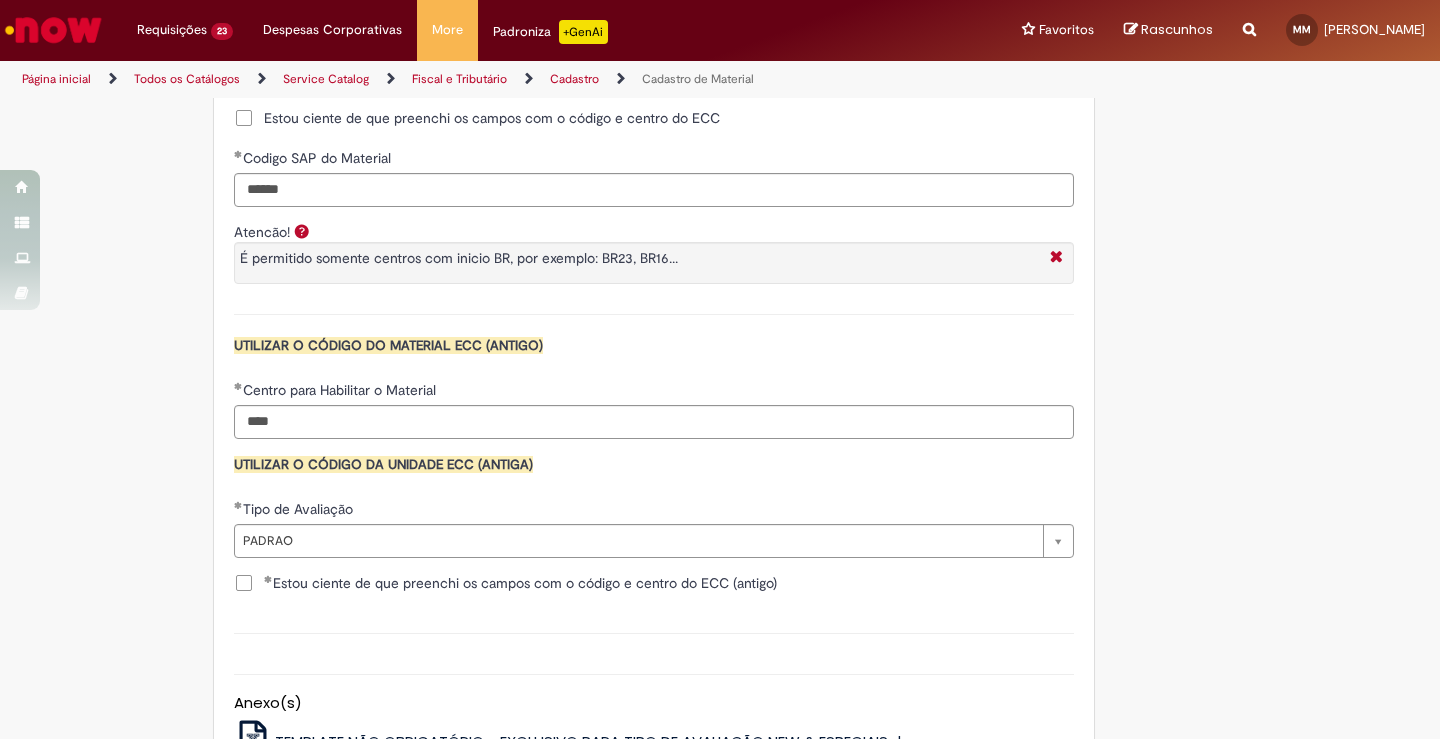scroll, scrollTop: 2009, scrollLeft: 0, axis: vertical 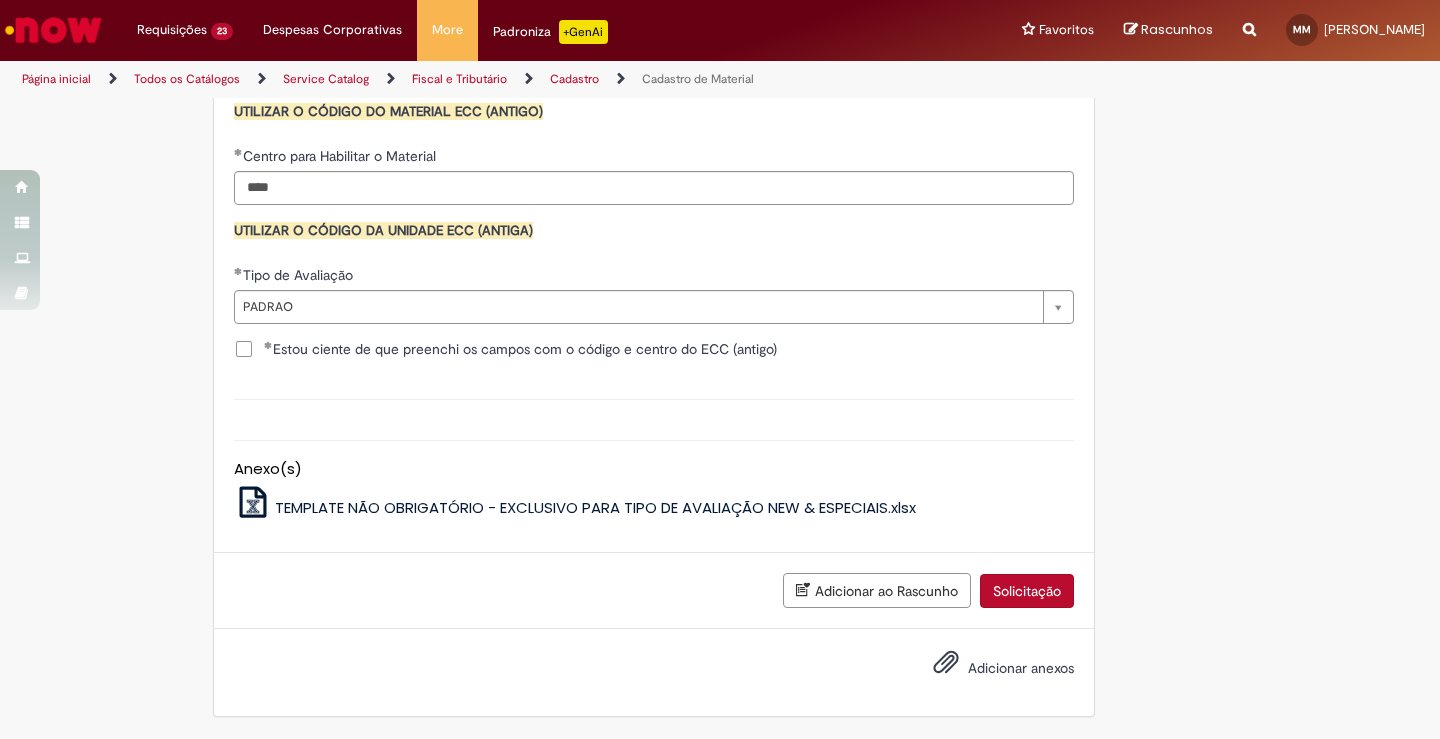 click on "Solicitação" at bounding box center [1027, 591] 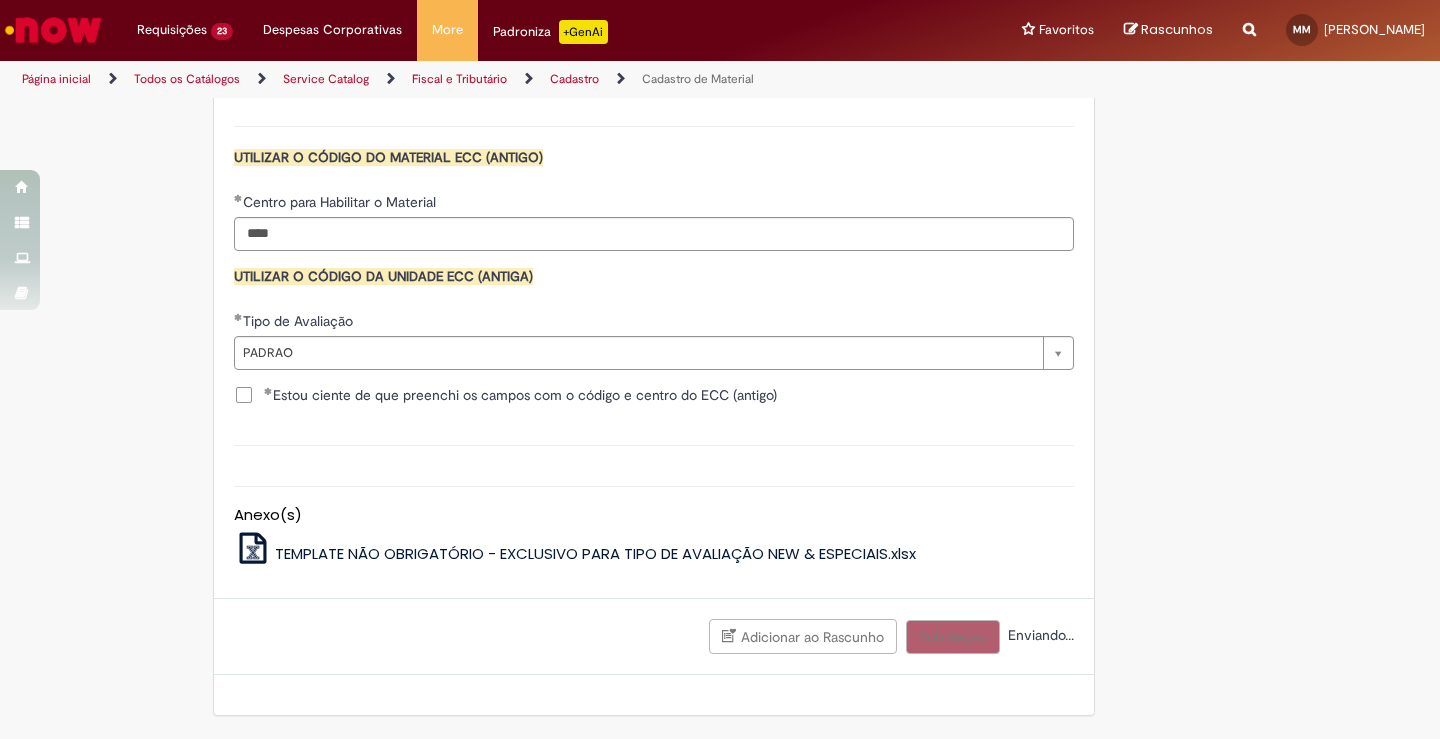 scroll, scrollTop: 1963, scrollLeft: 0, axis: vertical 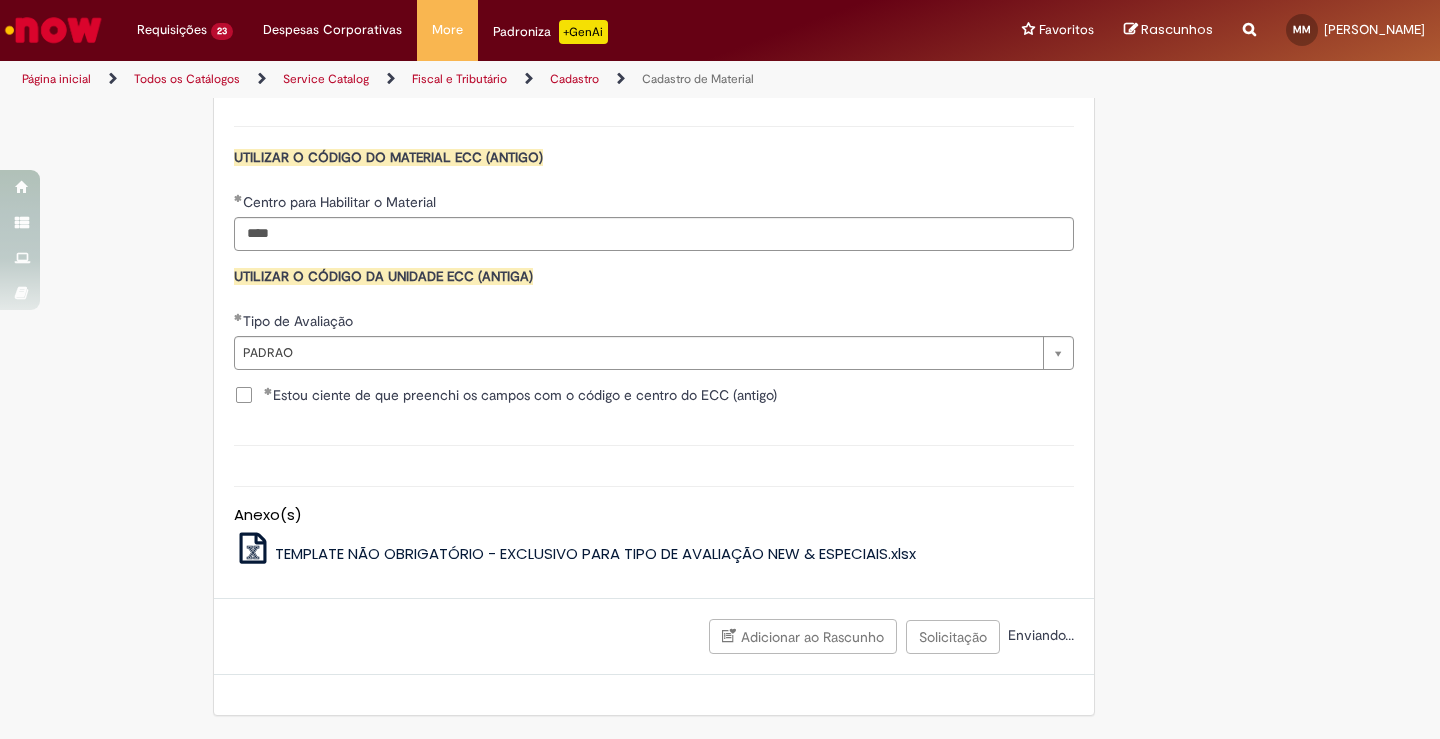 click on "Tire dúvidas com LupiAssist    +GenAI
Oi! Eu sou LupiAssist, uma Inteligência Artificial Generativa em constante aprendizado   Meu conteúdo é monitorado para trazer uma melhor experiência
Dúvidas comuns:
Só mais um instante, estou consultando nossas bases de conhecimento  e escrevendo a melhor resposta pra você!
Title
Lorem ipsum dolor sit amet    Fazer uma nova pergunta
Gerei esta resposta utilizando IA Generativa em conjunto com os nossos padrões. Em caso de divergência, os documentos oficiais prevalecerão.
Saiba mais em:
Ou ligue para:
E aí, te ajudei?
Sim, obrigado!" at bounding box center (720, -562) 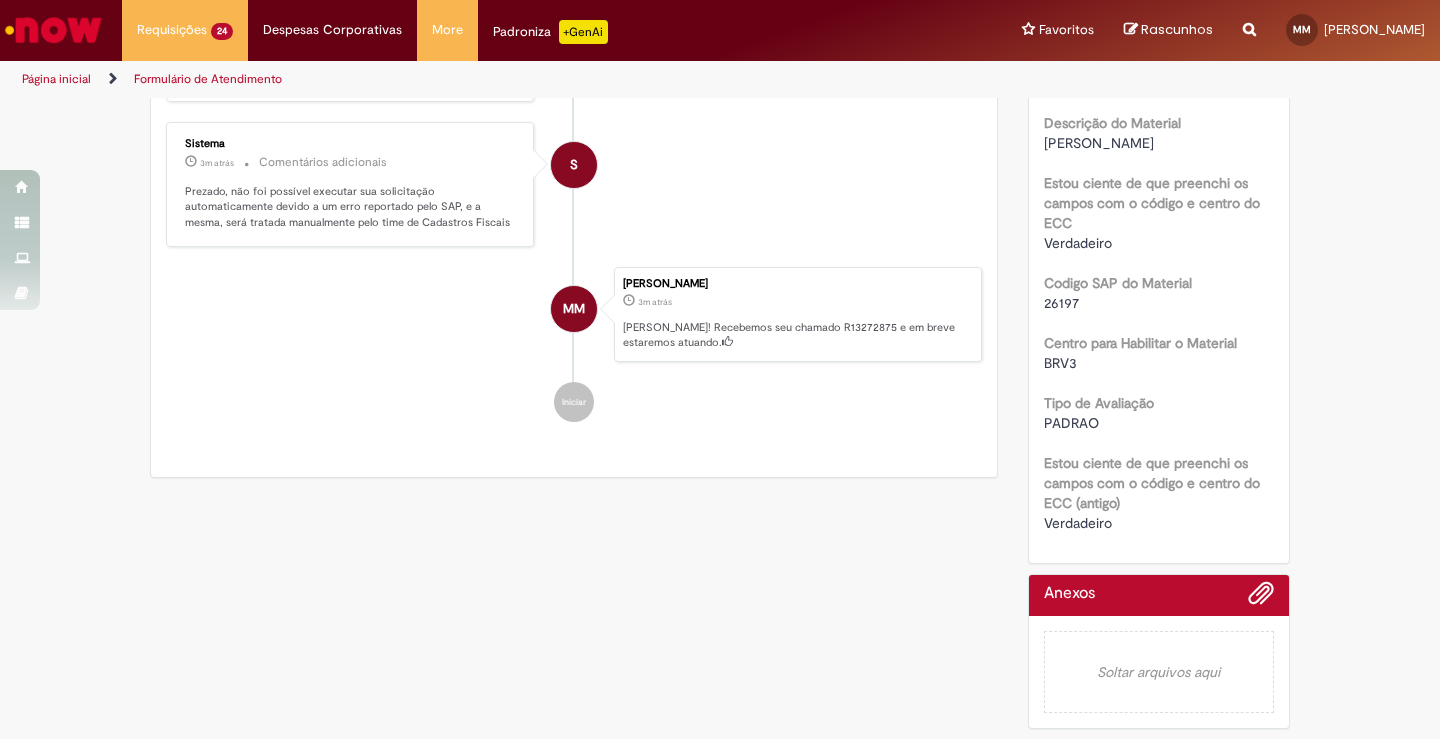 scroll, scrollTop: 0, scrollLeft: 0, axis: both 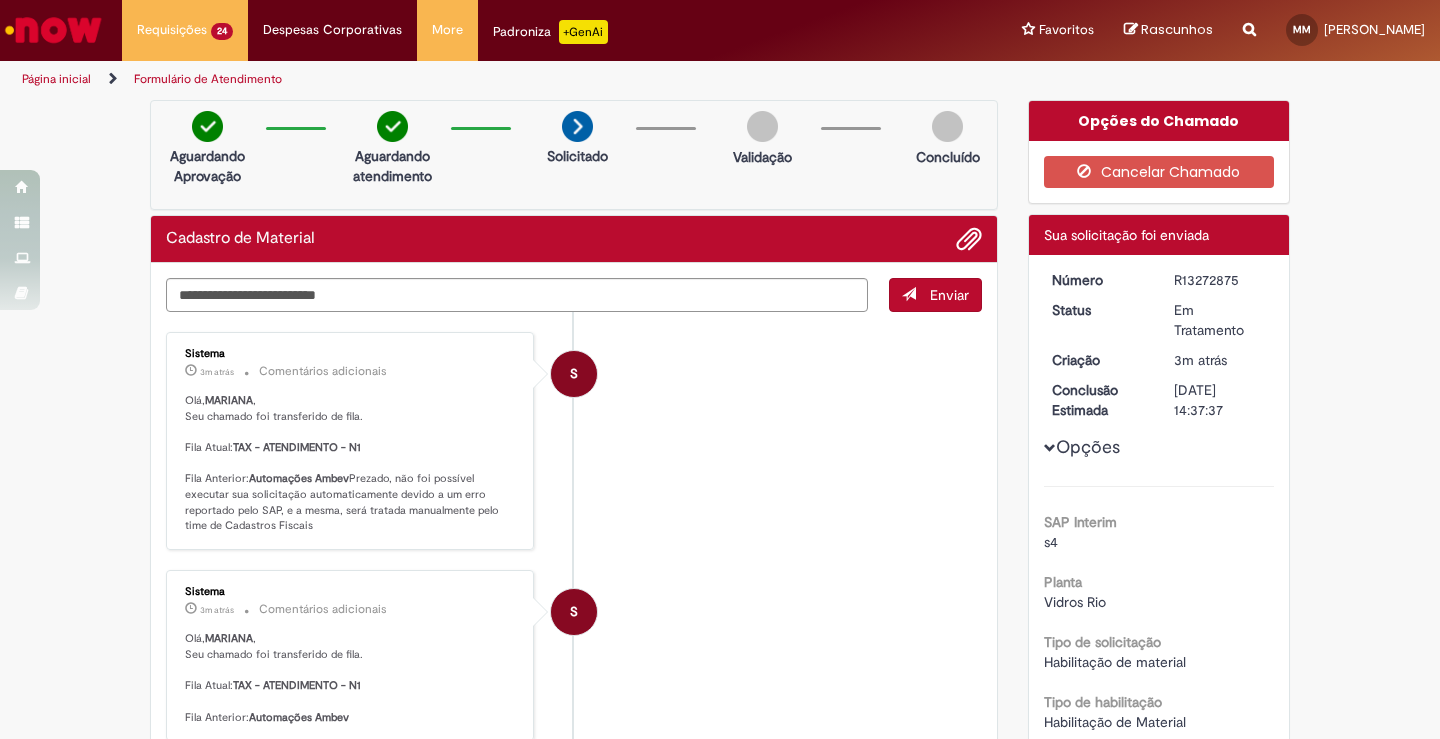 click on "S
Sistema
3m atrás 3 minutos atrás     Comentários adicionais
[PERSON_NAME] ,  Seu chamado foi transferido de fila. Fila Atual:  TAX - ATENDIMENTO - N1 Fila Anterior:  Automações Ambev
Prezado, não foi possível executar sua solicitação automaticamente devido a um erro reportado pelo SAP, e a mesma, será tratada manualmente pelo time de Cadastros Fiscais" at bounding box center (574, 441) 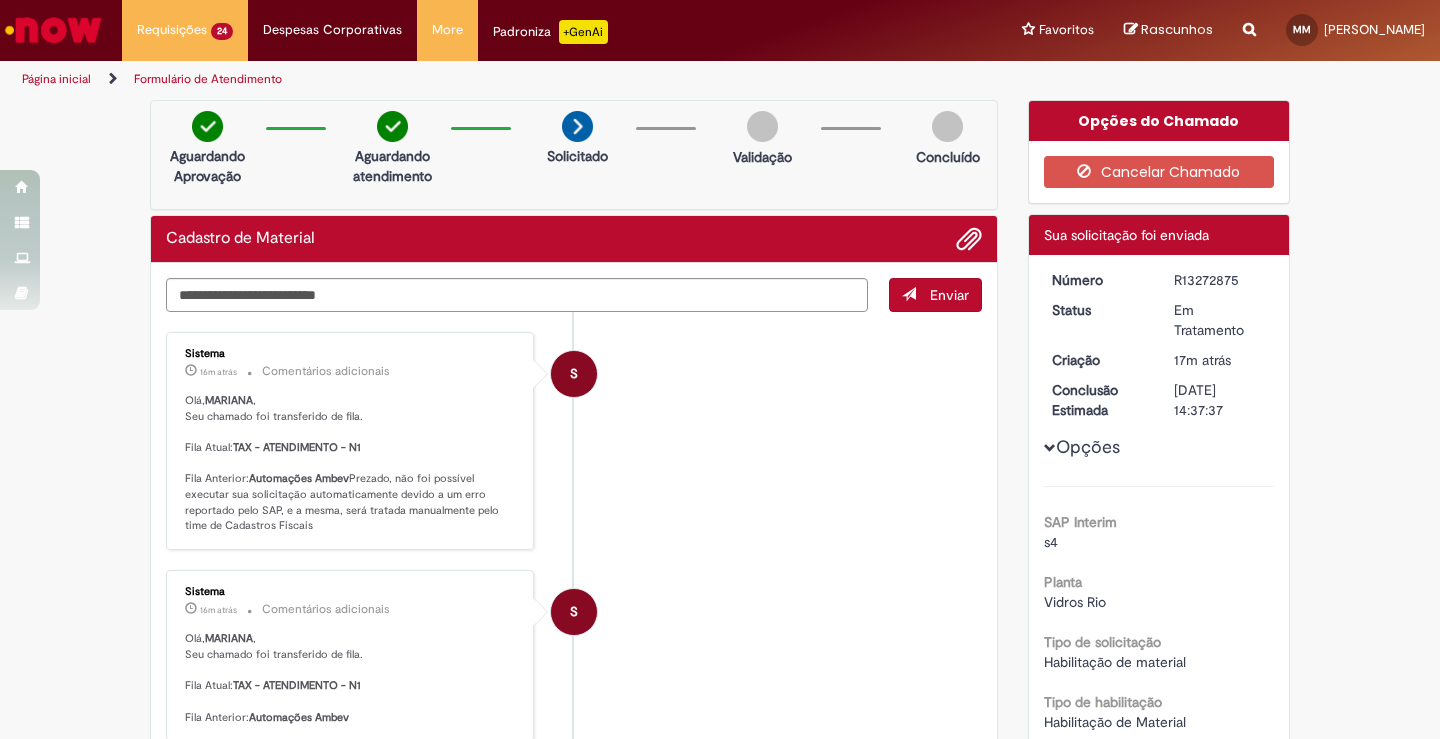 click on "Enviar
S
Sistema
16m atrás 16 minutos atrás     Comentários adicionais
[PERSON_NAME] ,  Seu chamado foi transferido de fila. Fila Atual:  TAX - ATENDIMENTO - N1 Fila Anterior:  Automações Ambev
Prezado, não foi possível executar sua solicitação automaticamente devido a um erro reportado pelo SAP, e a mesma, será tratada manualmente pelo time de Cadastros Fiscais
S
Sistema
16m atrás 16 minutos atrás     Comentários adicionais
[PERSON_NAME][GEOGRAPHIC_DATA]" at bounding box center [574, 689] 